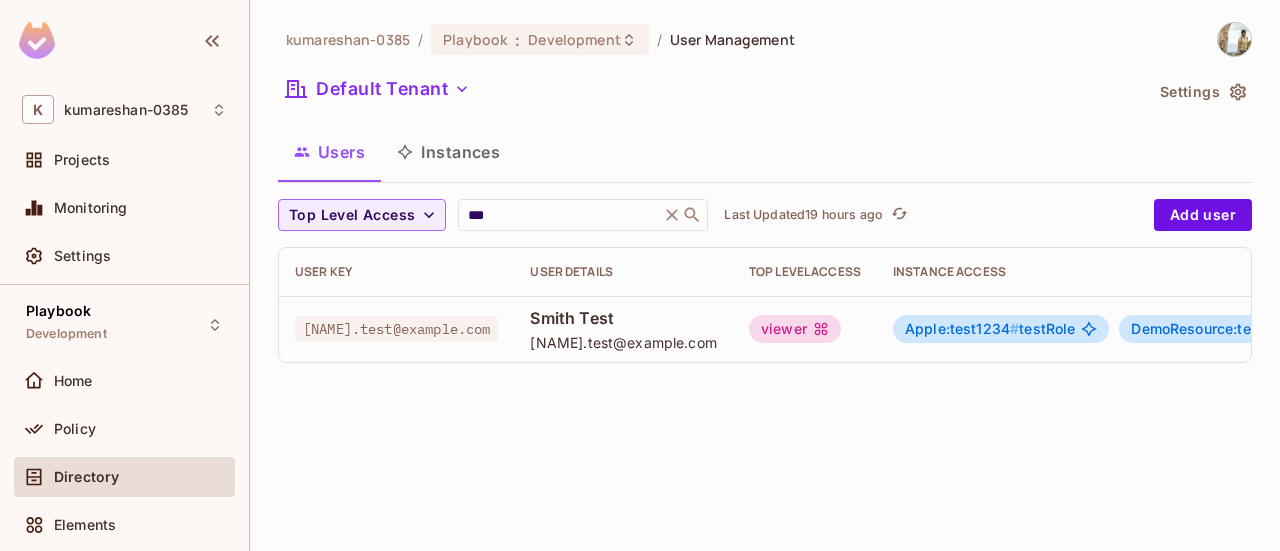 scroll, scrollTop: 0, scrollLeft: 0, axis: both 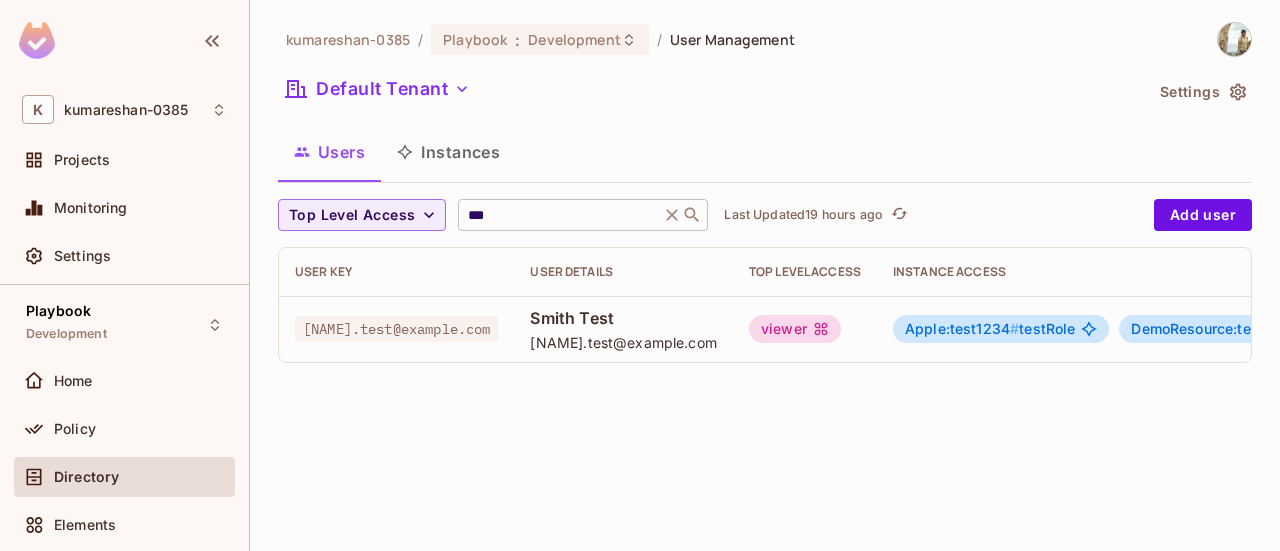 click 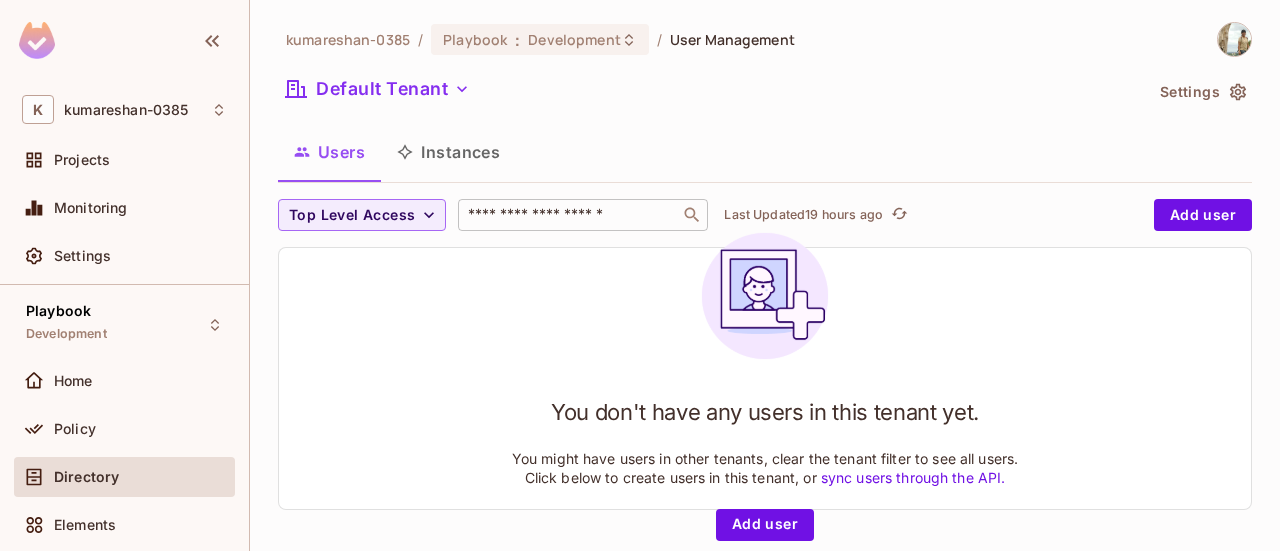 click on "Instances" at bounding box center [448, 152] 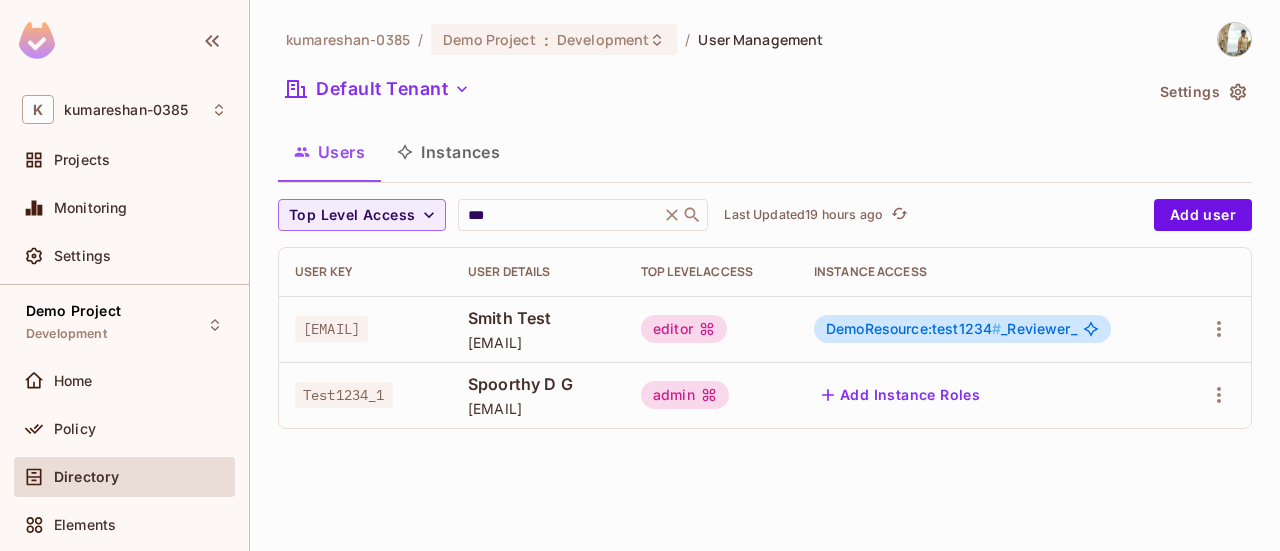 scroll, scrollTop: 0, scrollLeft: 0, axis: both 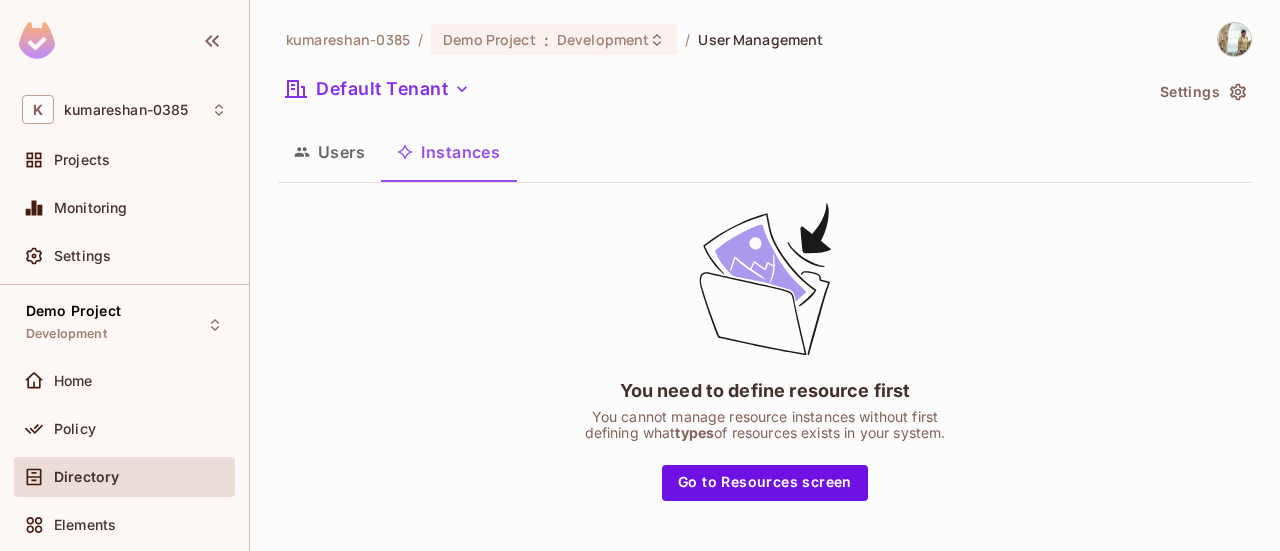 click on "Users" at bounding box center (329, 152) 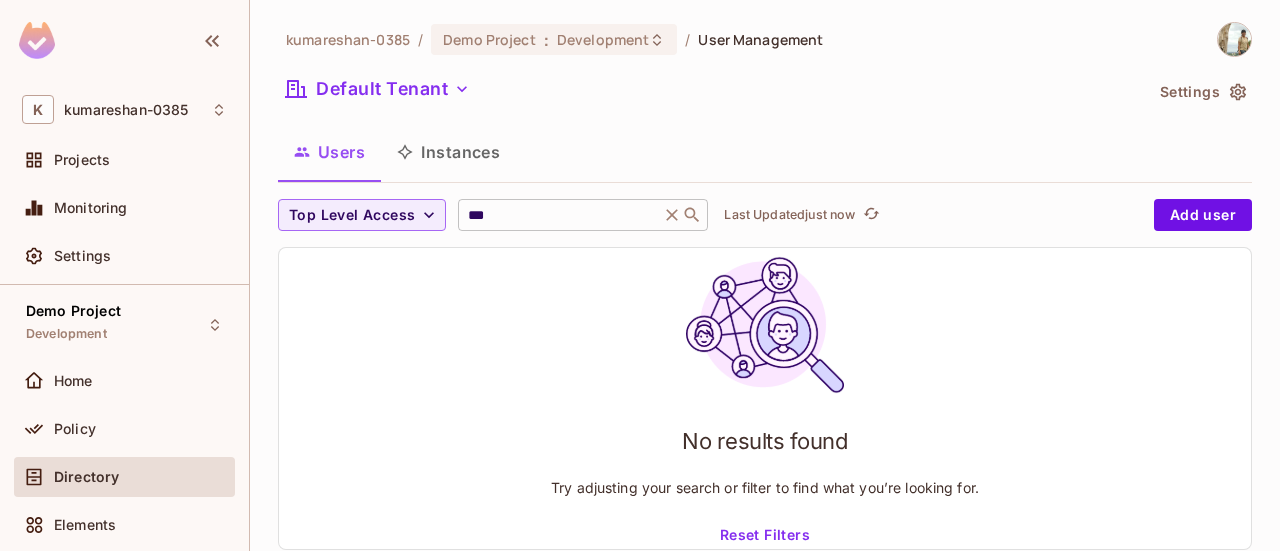 click 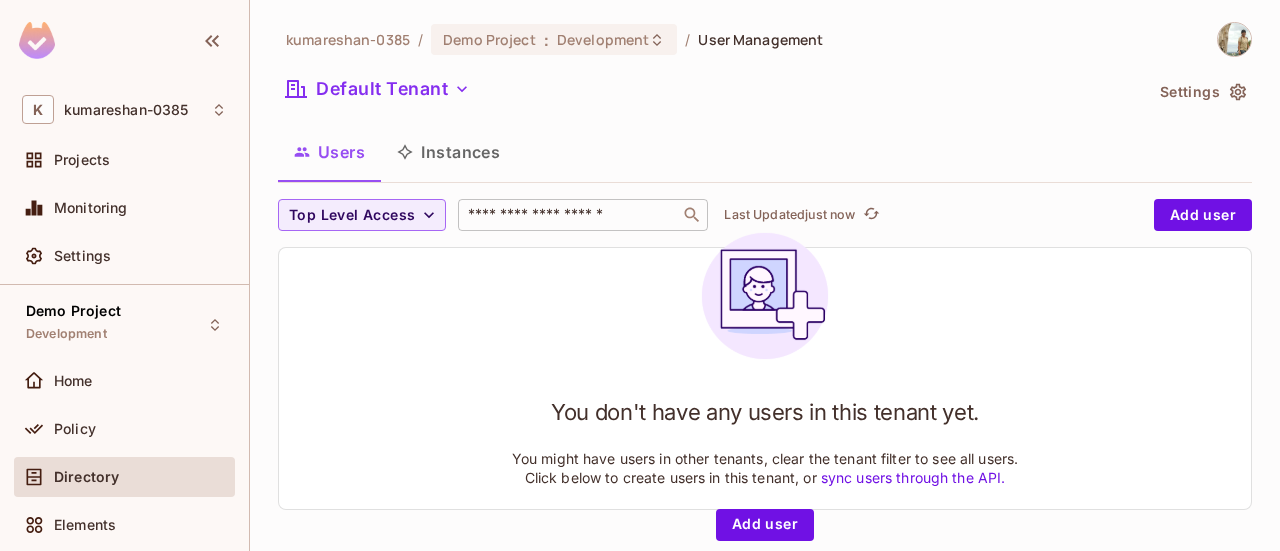 click on "Instances" at bounding box center [448, 152] 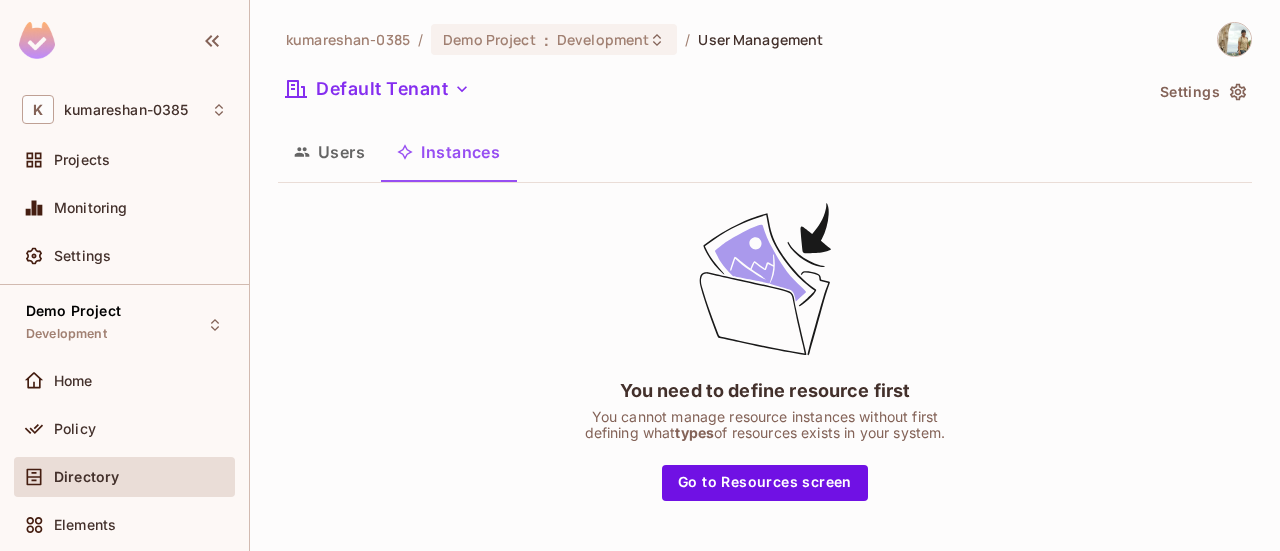 click 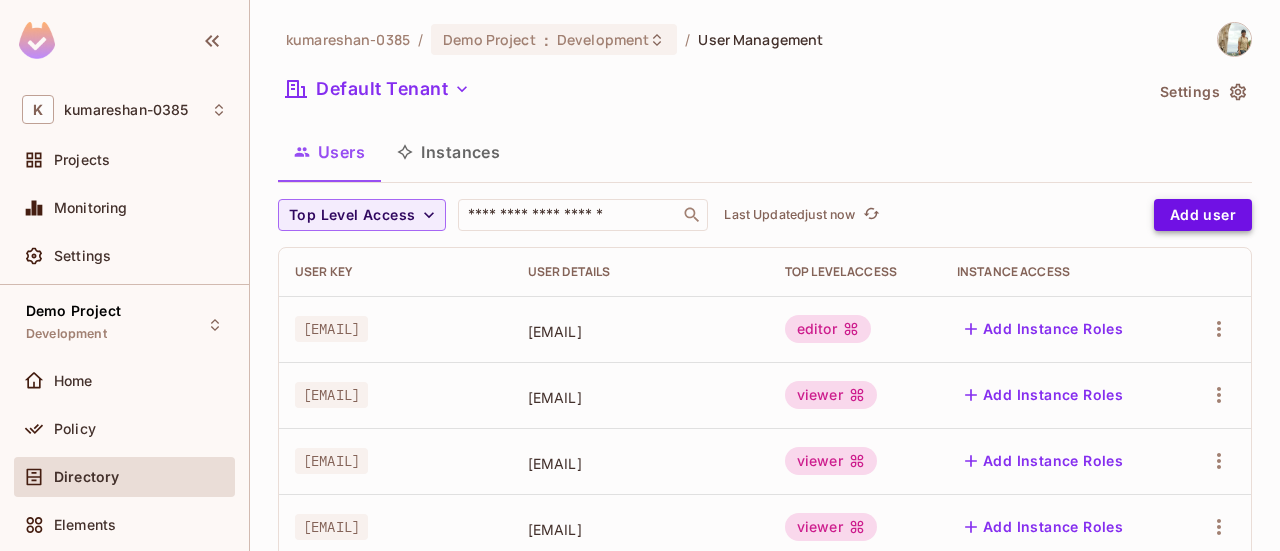 click on "Add user" at bounding box center (1203, 215) 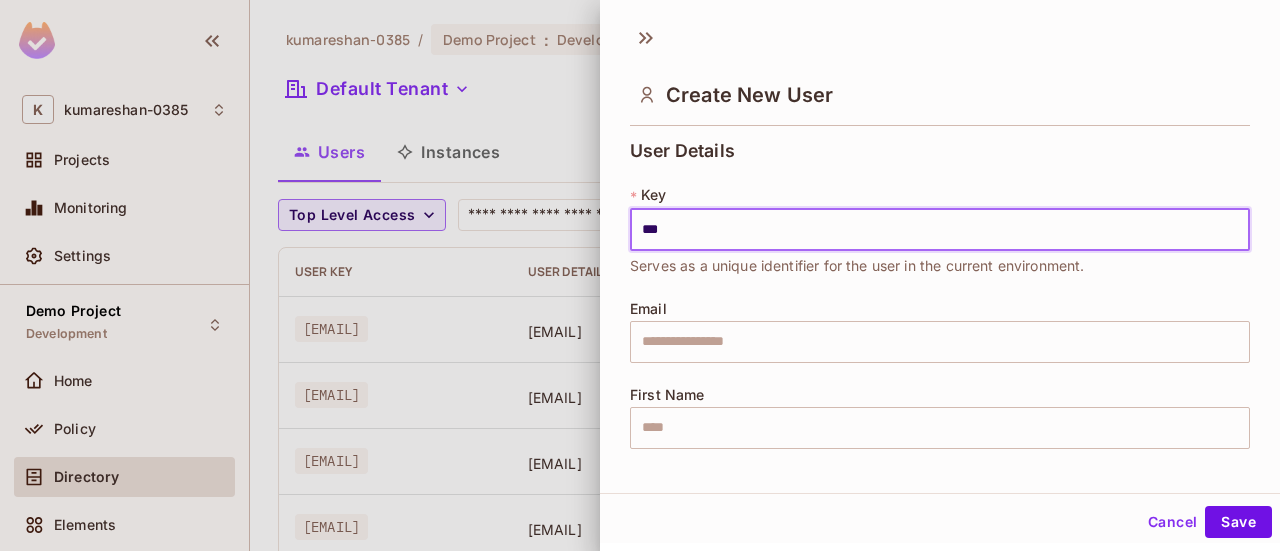 type on "****" 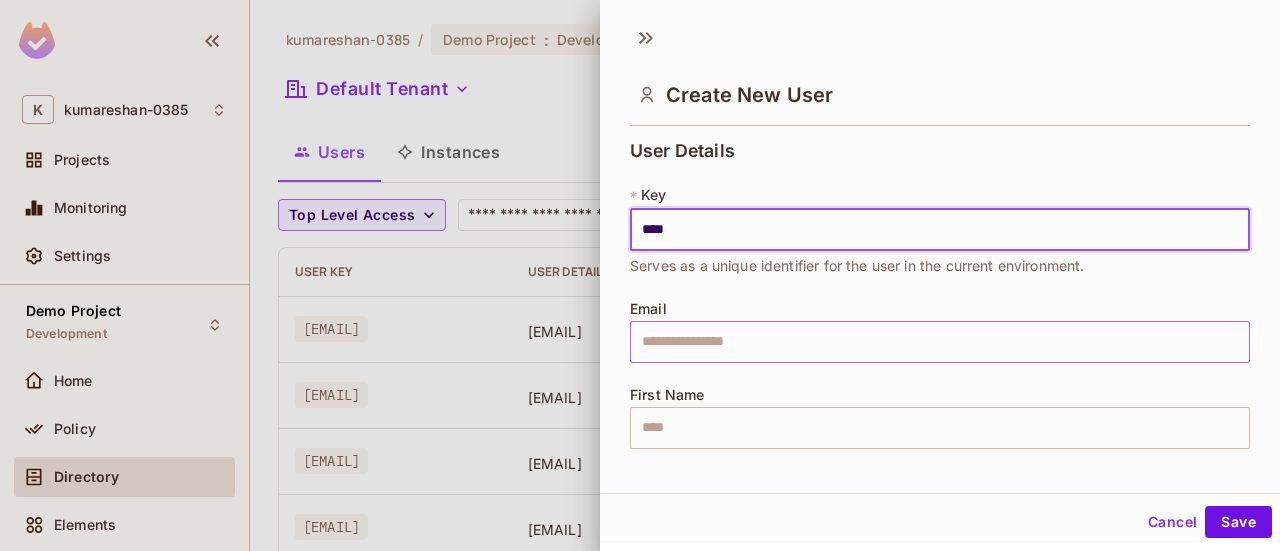click at bounding box center (940, 342) 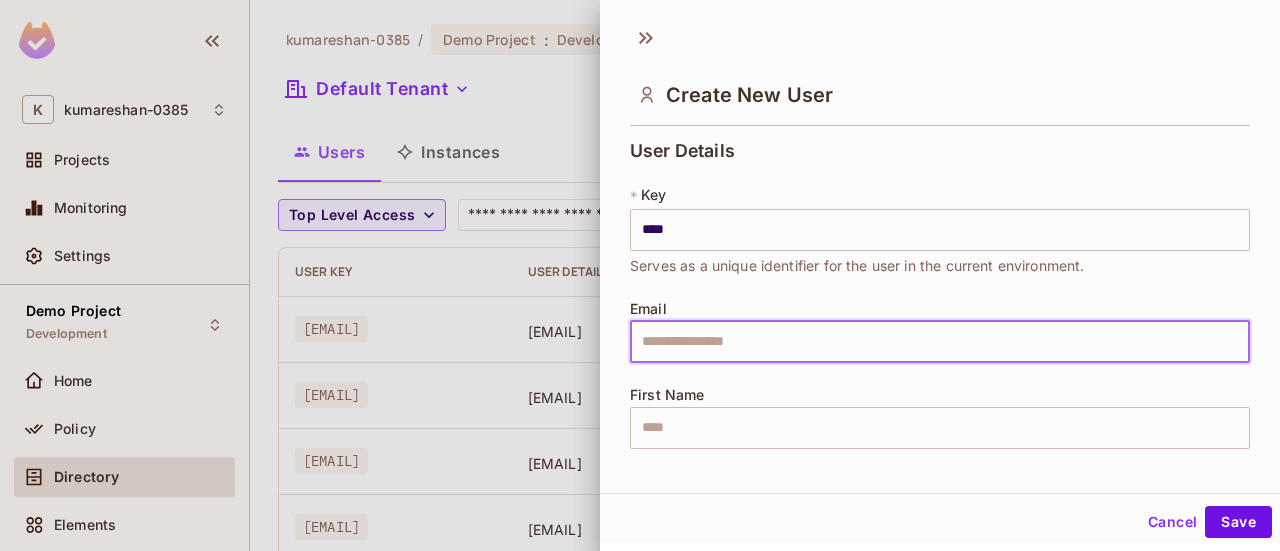 type on "**********" 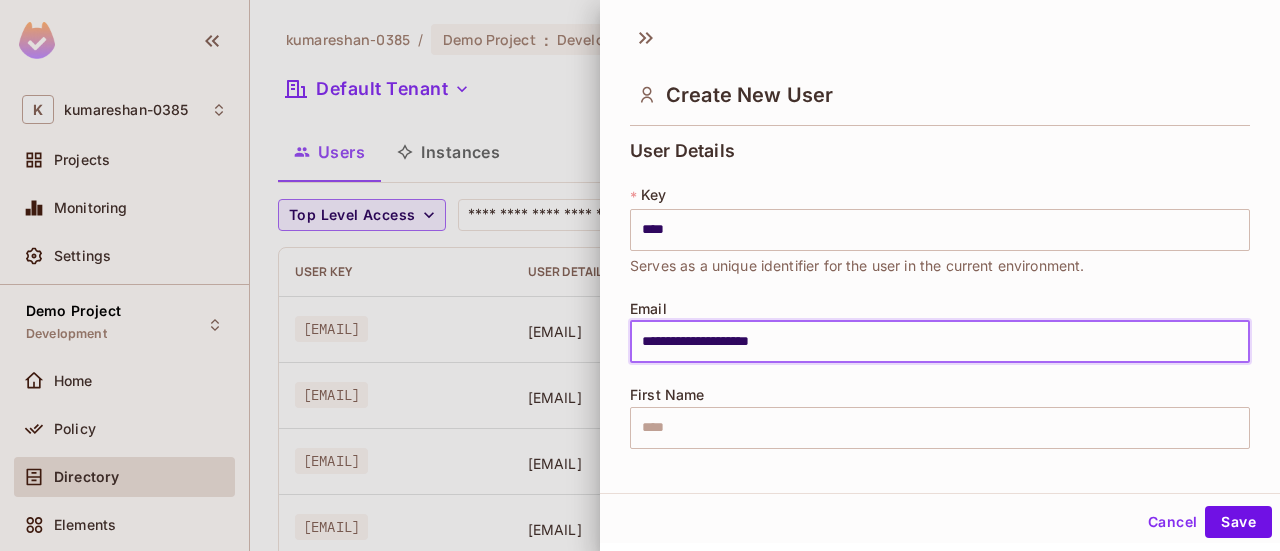 type on "********" 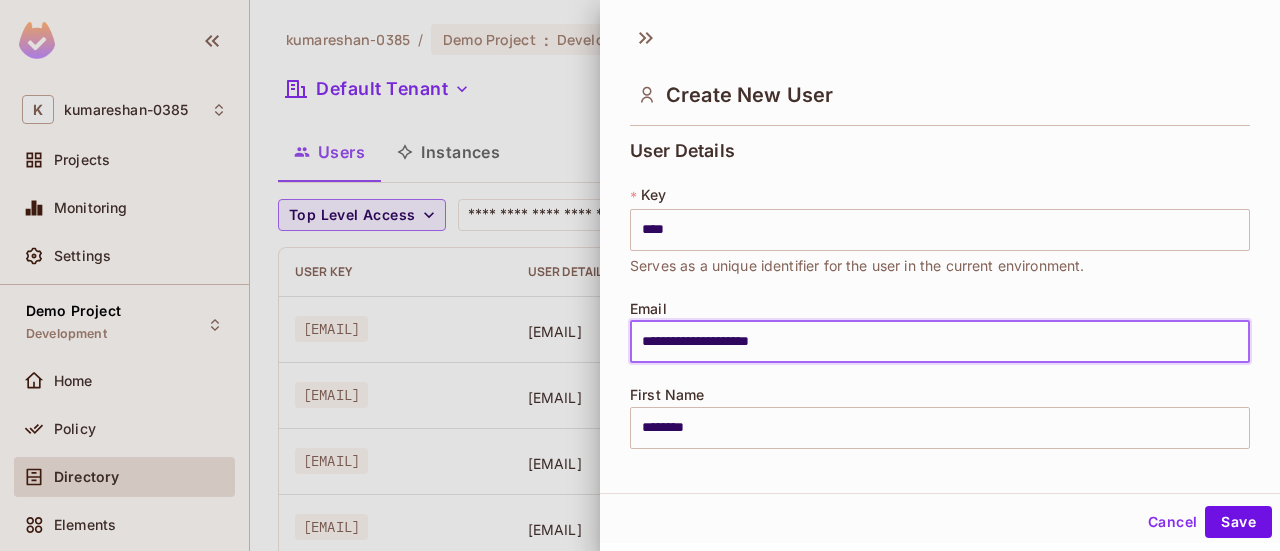 type on "**********" 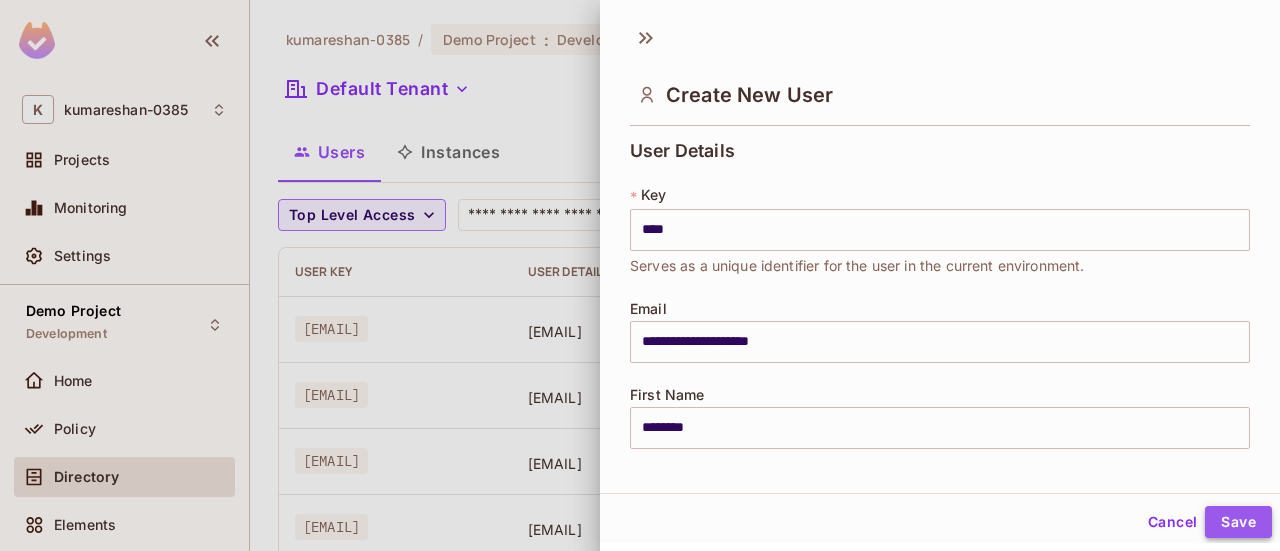 click on "Save" at bounding box center (1238, 522) 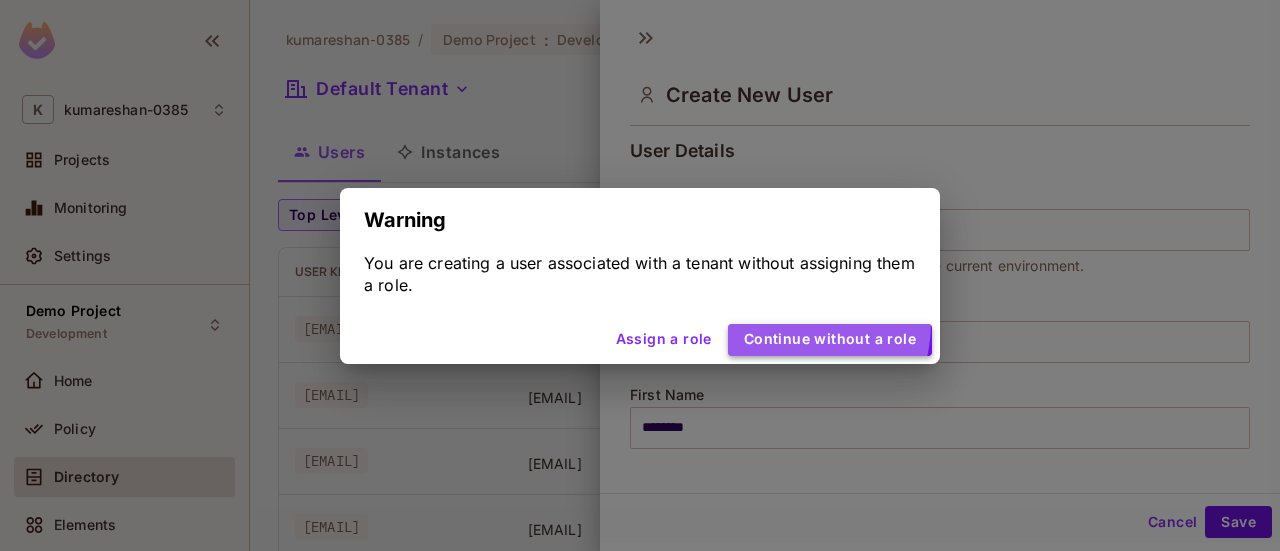 click on "Continue without a role" at bounding box center [830, 340] 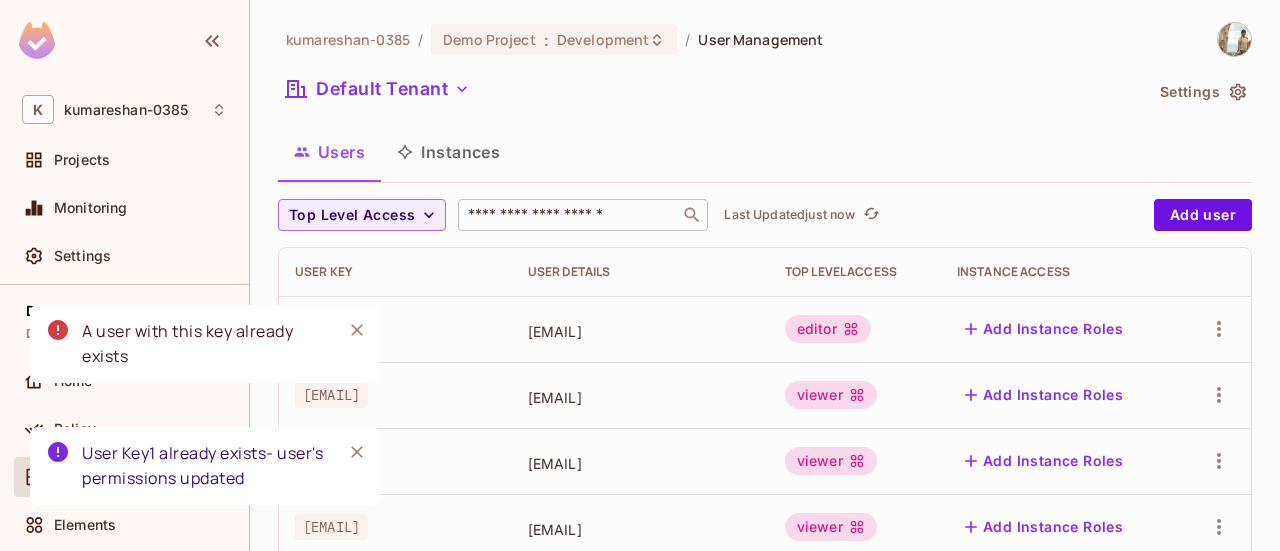 click at bounding box center [569, 215] 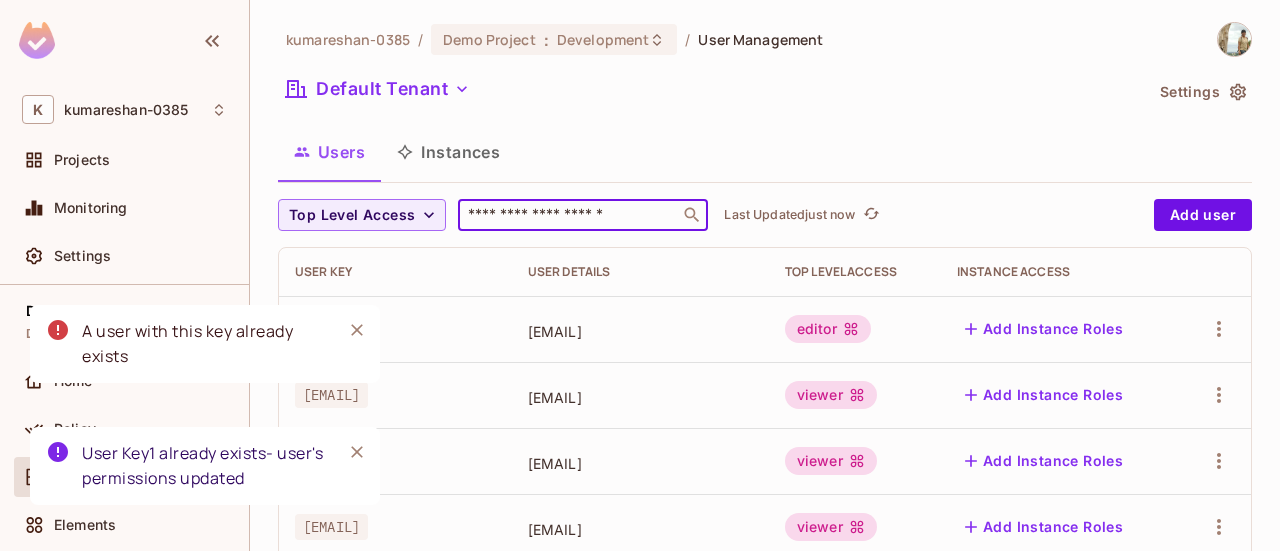 type on "**********" 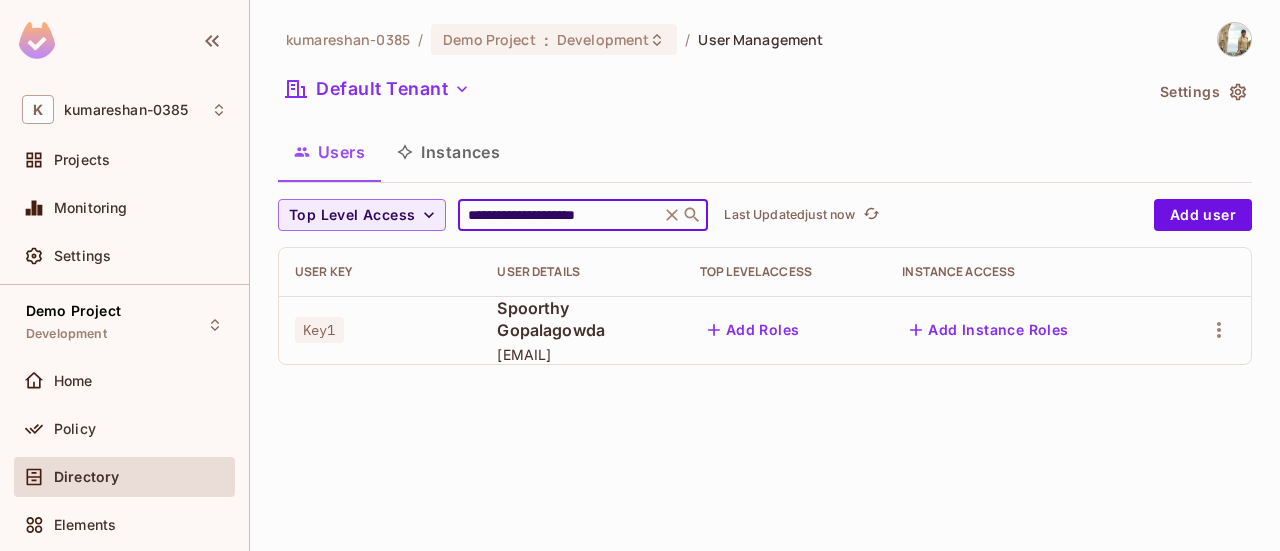 click on "Add Instance Roles" at bounding box center (989, 330) 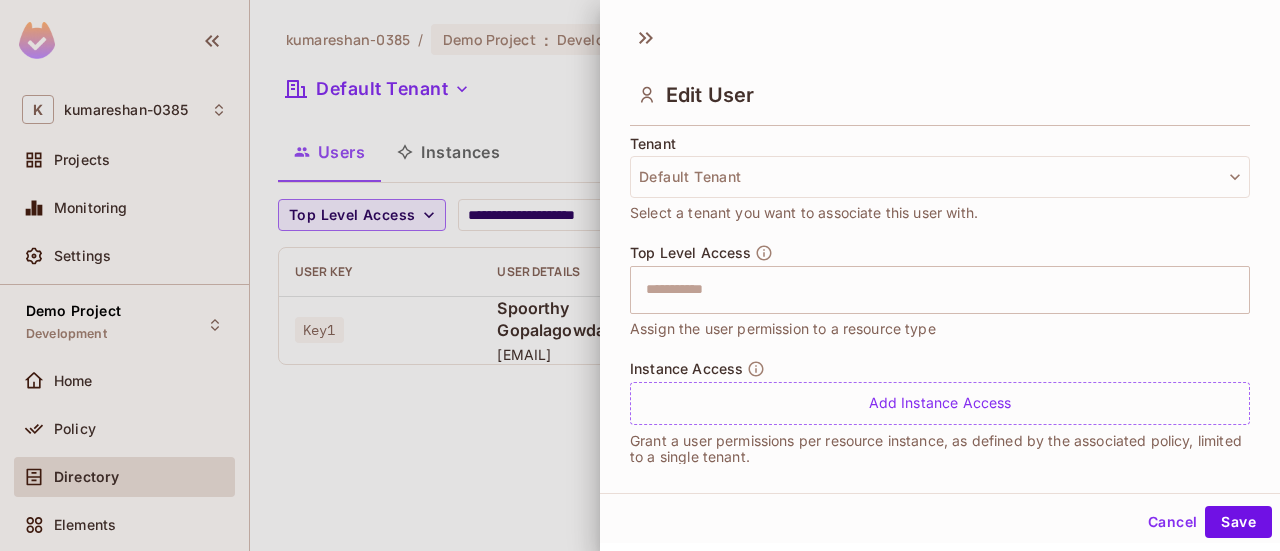 scroll, scrollTop: 512, scrollLeft: 0, axis: vertical 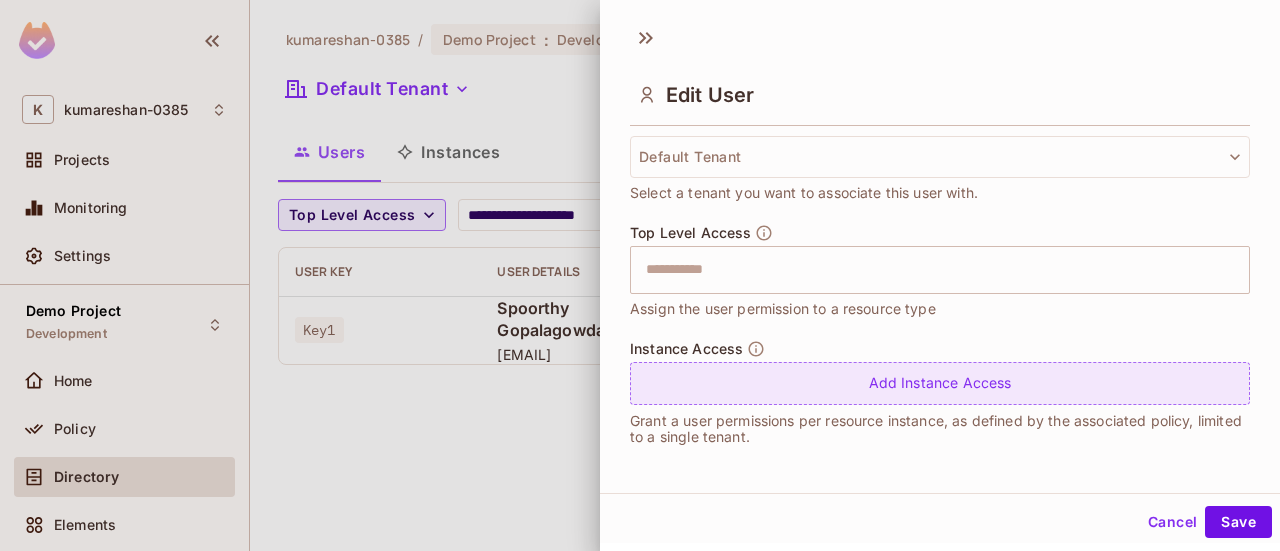 click on "Add Instance Access" at bounding box center (940, 383) 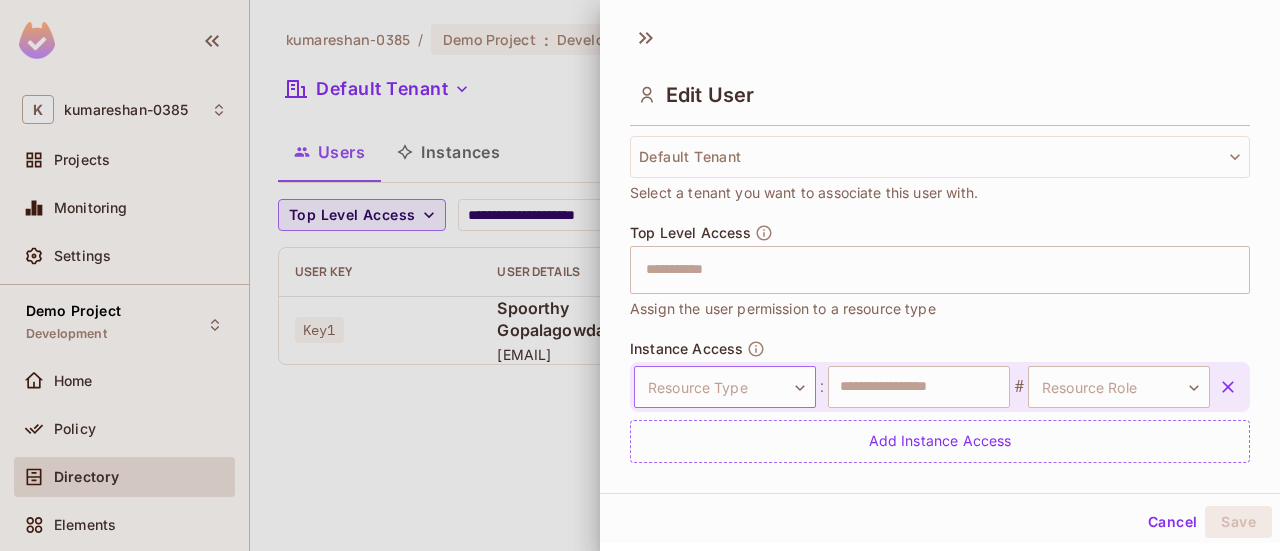 click on "**********" at bounding box center [640, 275] 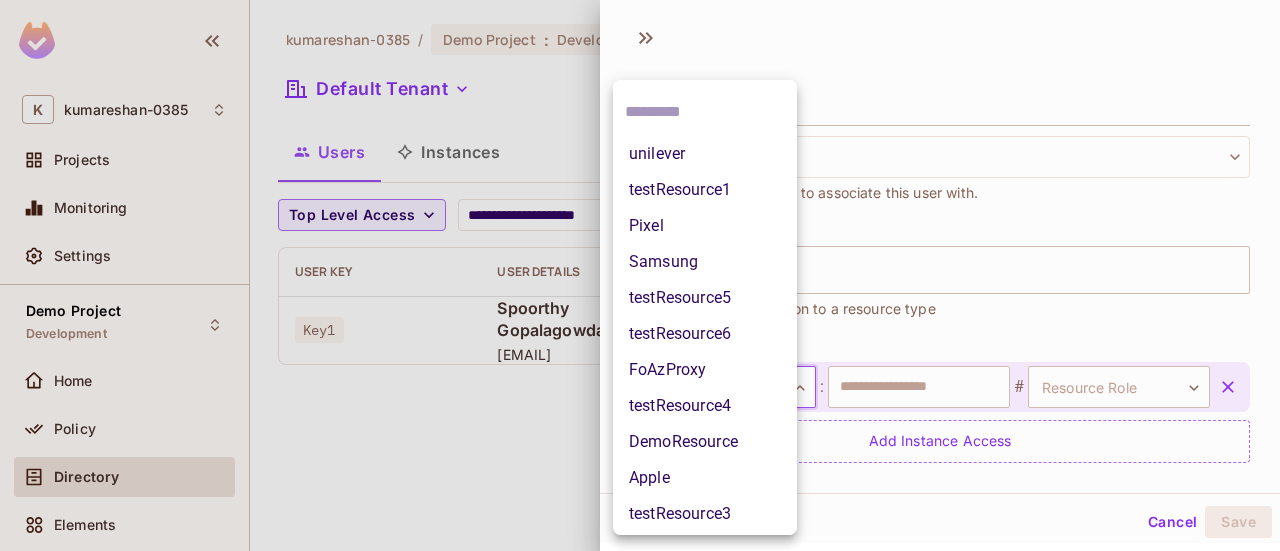 click on "testResource1" at bounding box center [705, 190] 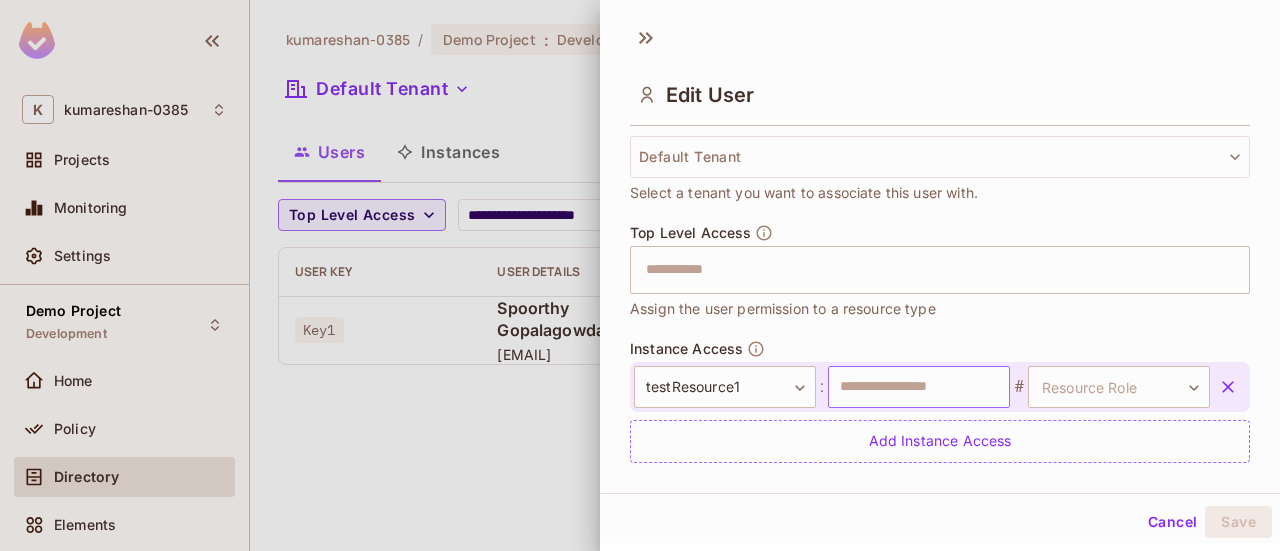 click at bounding box center (919, 387) 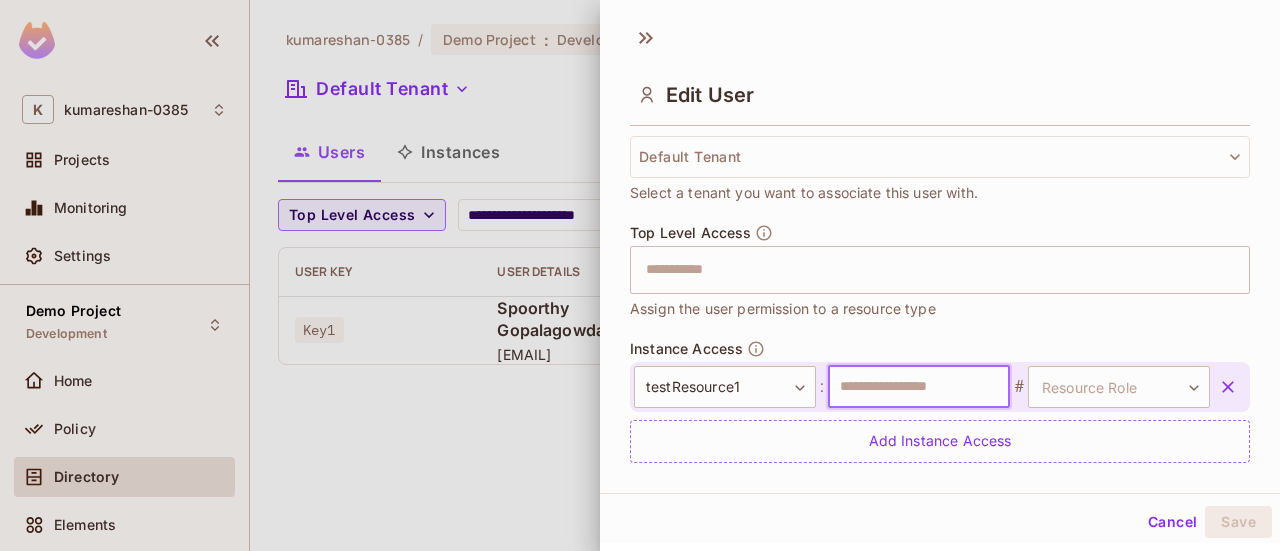 type on "********" 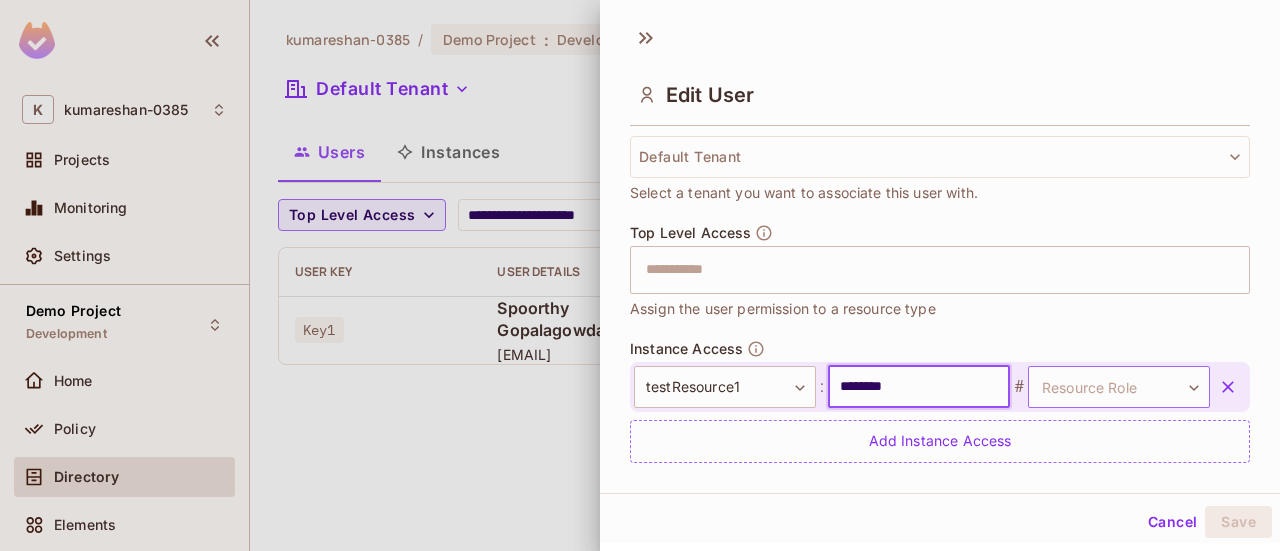 click on "**********" at bounding box center (640, 275) 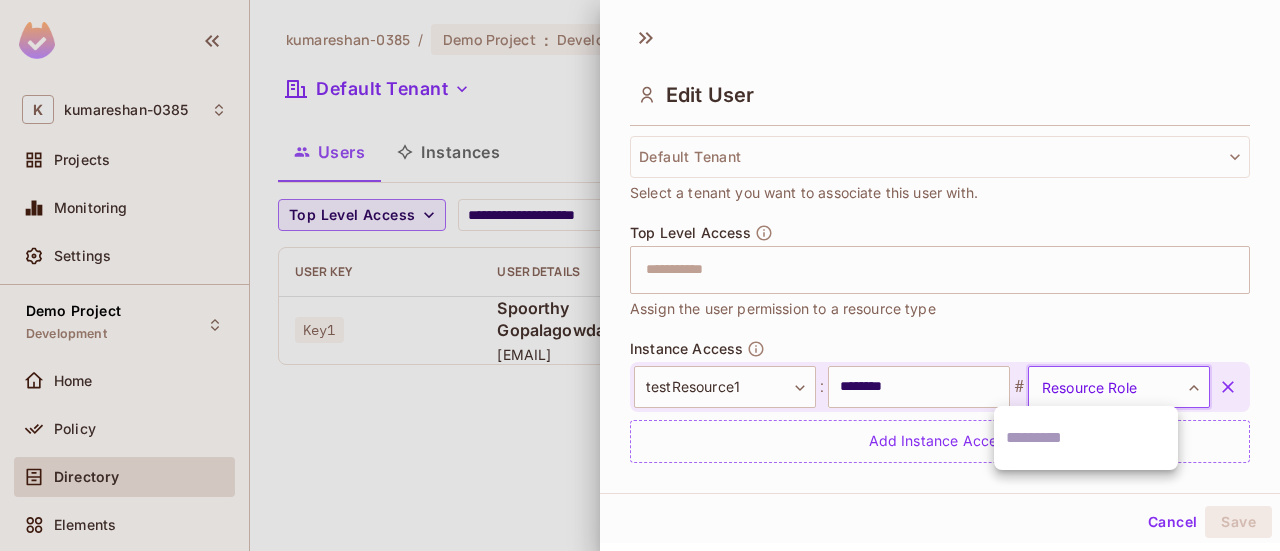 click at bounding box center (640, 275) 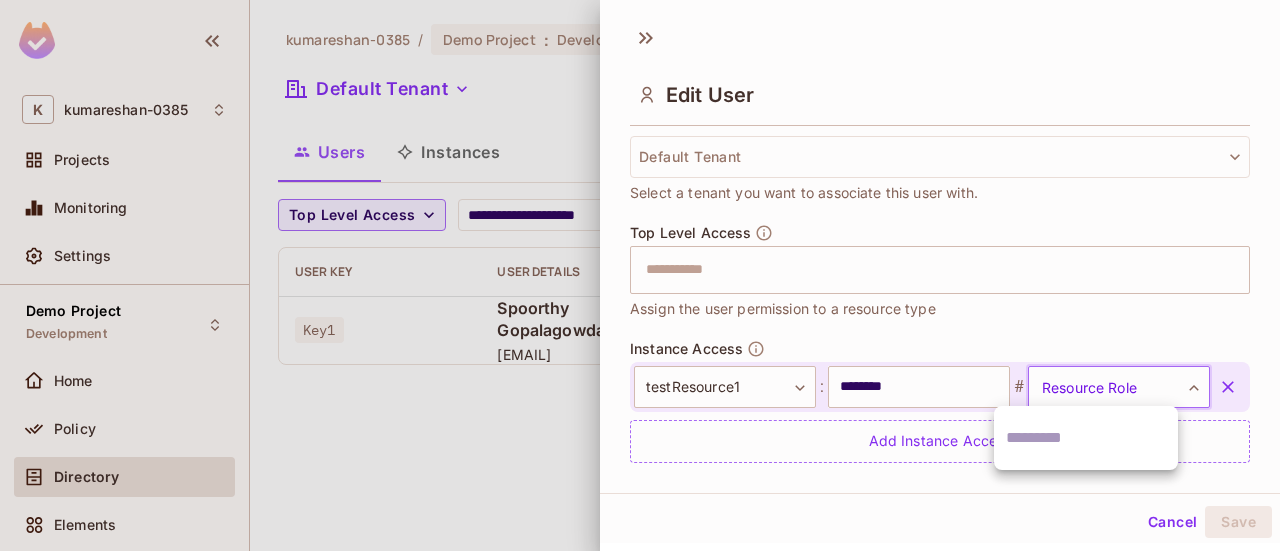 click on "**********" at bounding box center [640, 275] 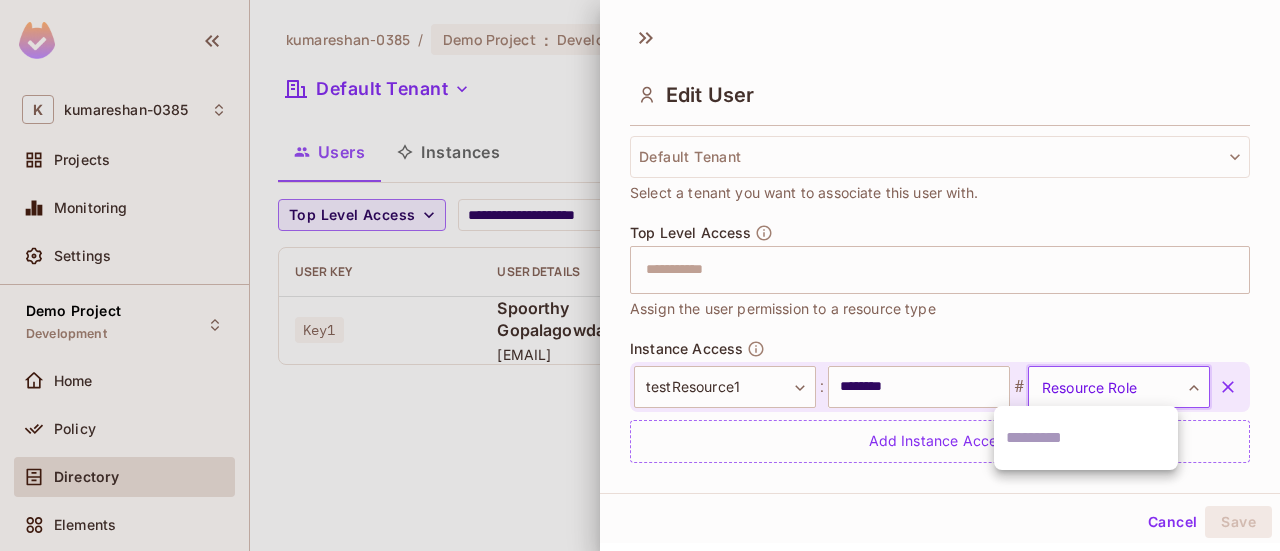click at bounding box center [640, 275] 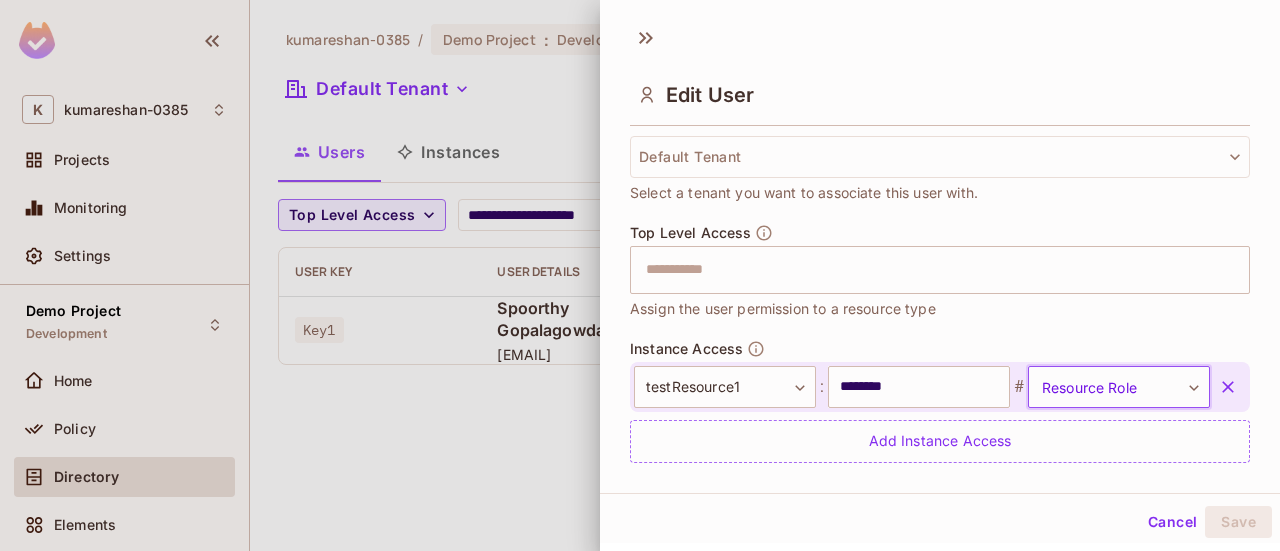 click on "Cancel" at bounding box center [1172, 522] 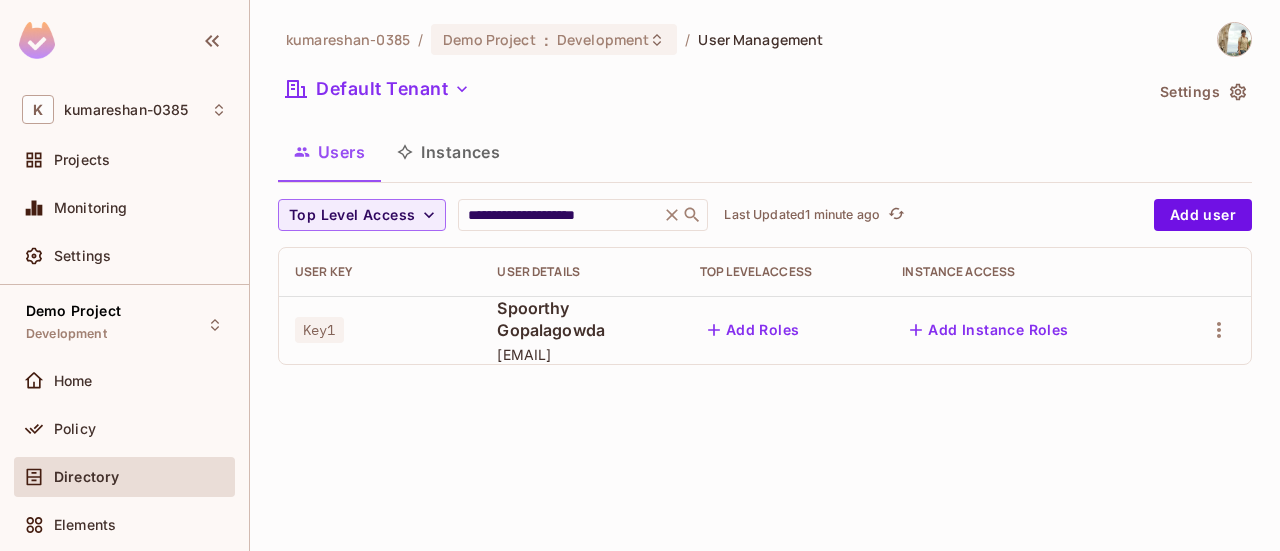 click on "Instances" at bounding box center (448, 152) 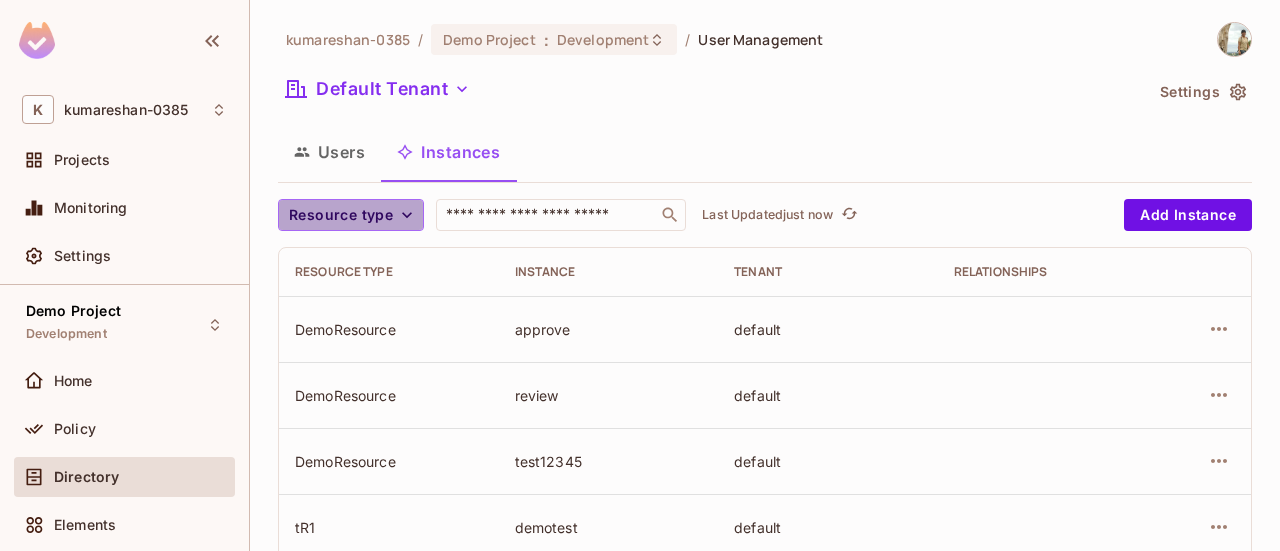 click on "Resource type" at bounding box center (351, 215) 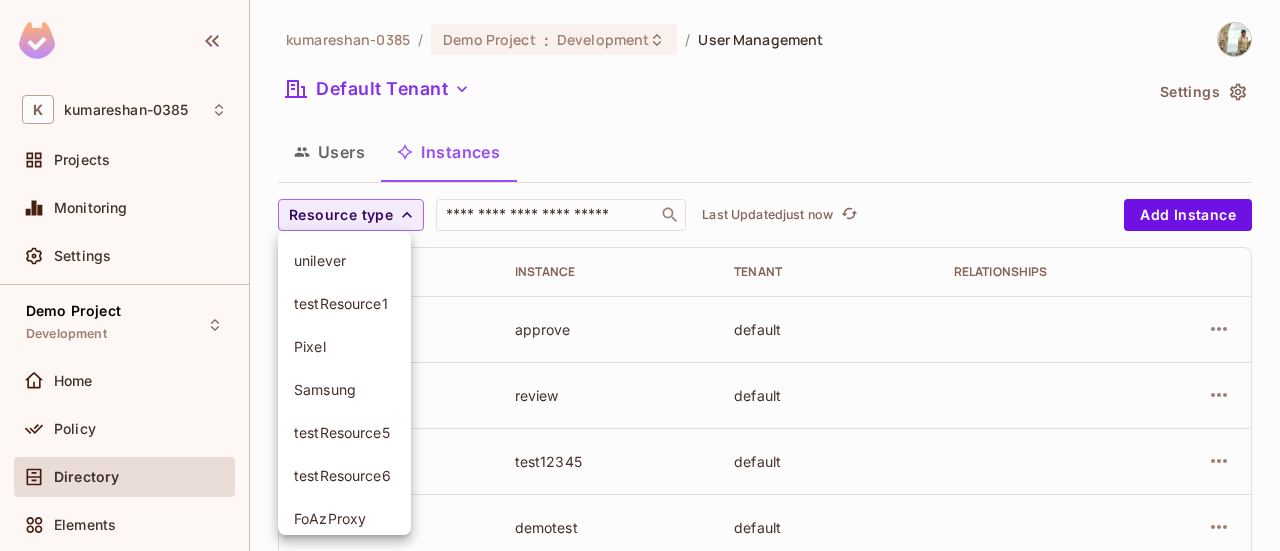 click on "testResource1" at bounding box center [344, 303] 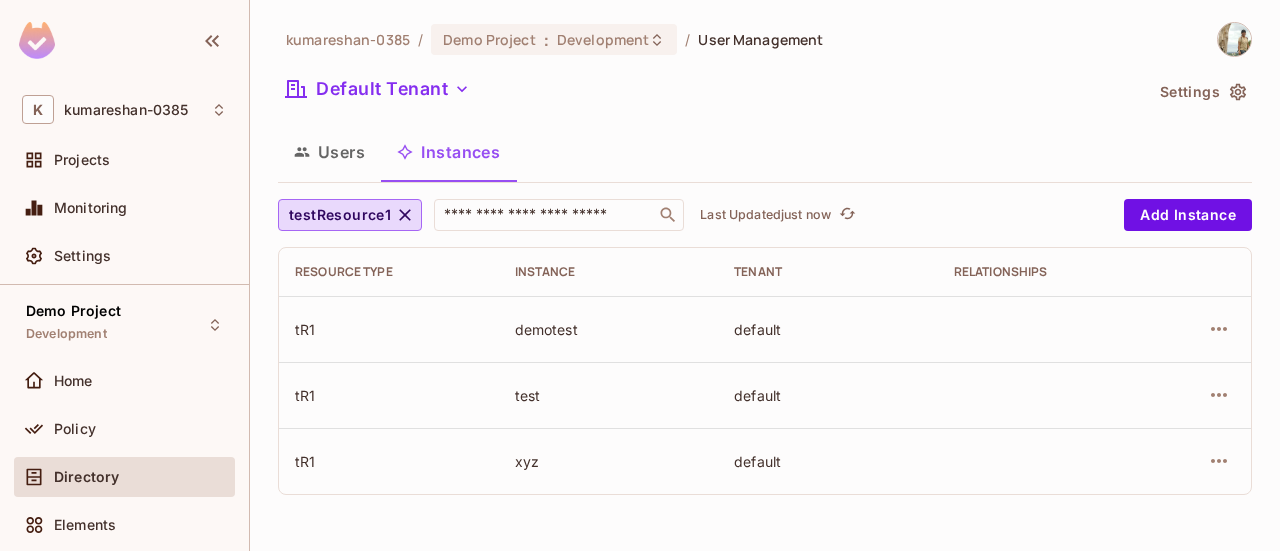 click on "demotest" at bounding box center (609, 329) 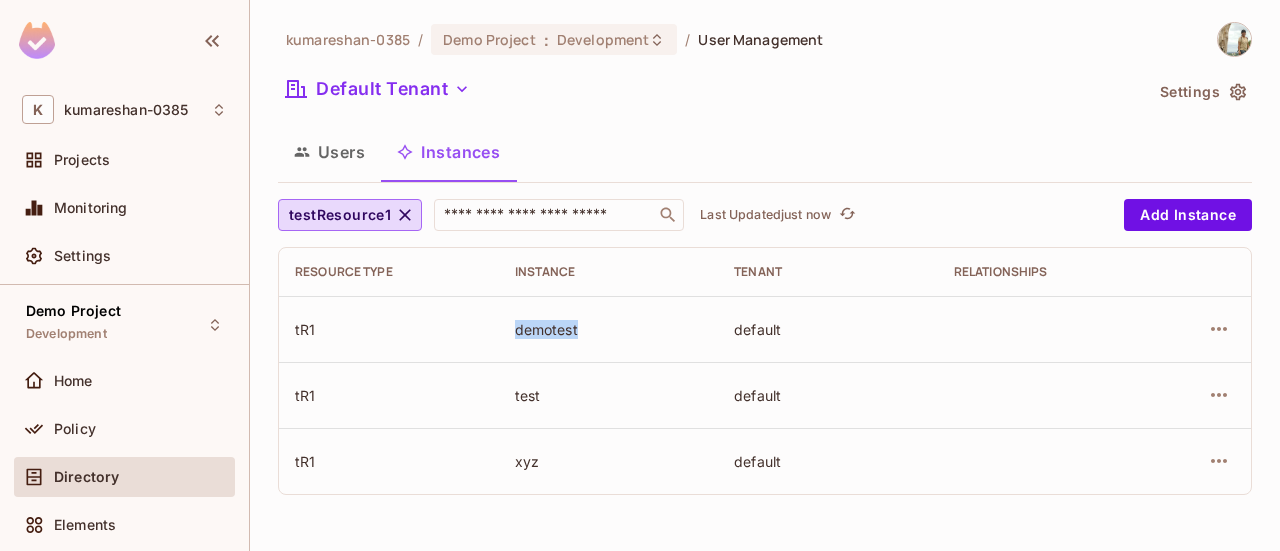 click on "demotest" at bounding box center (609, 329) 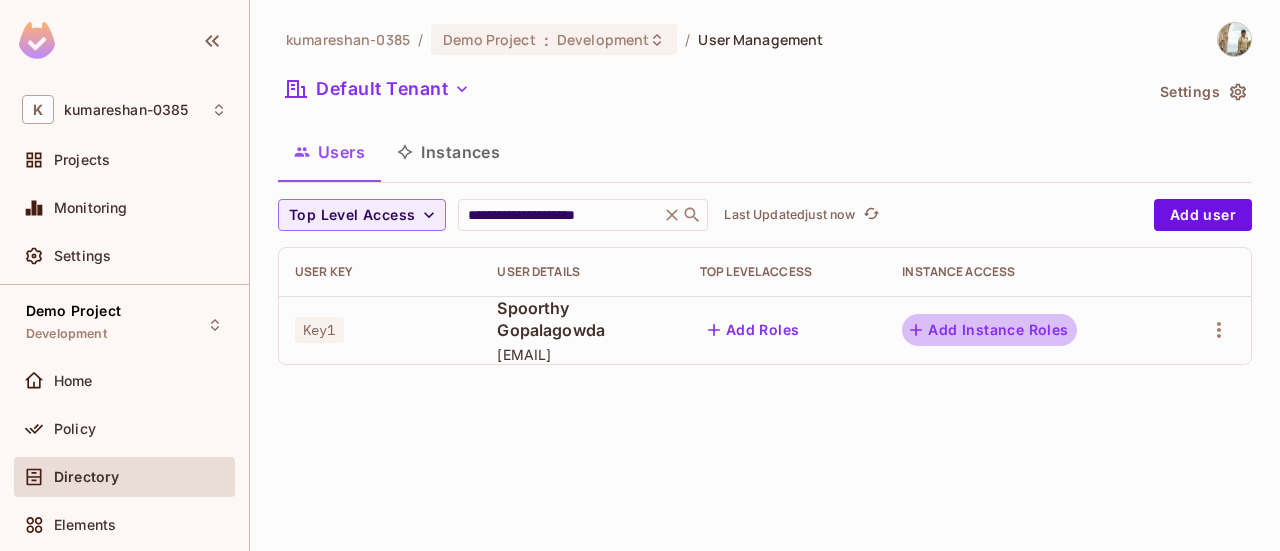 click on "Add Instance Roles" at bounding box center [989, 330] 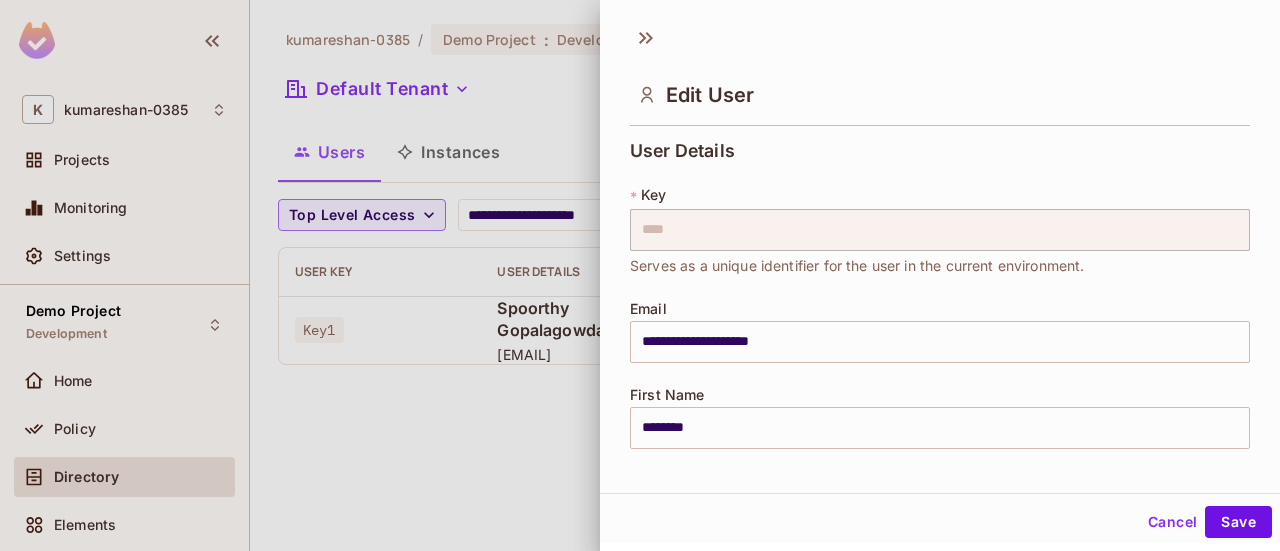 click at bounding box center (640, 275) 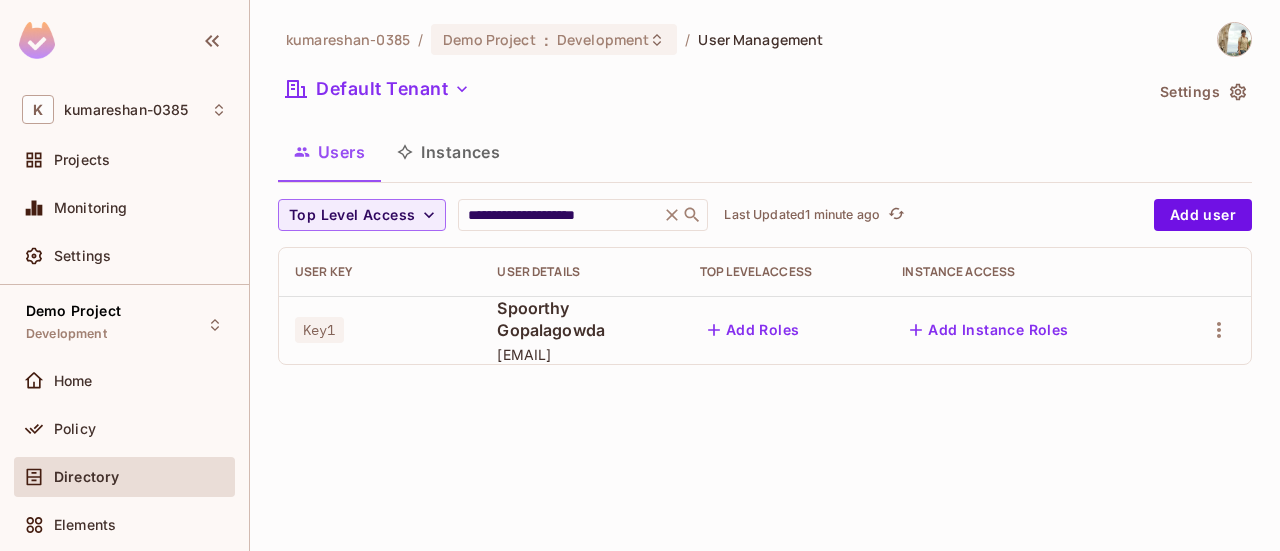 click on "Instances" at bounding box center [448, 152] 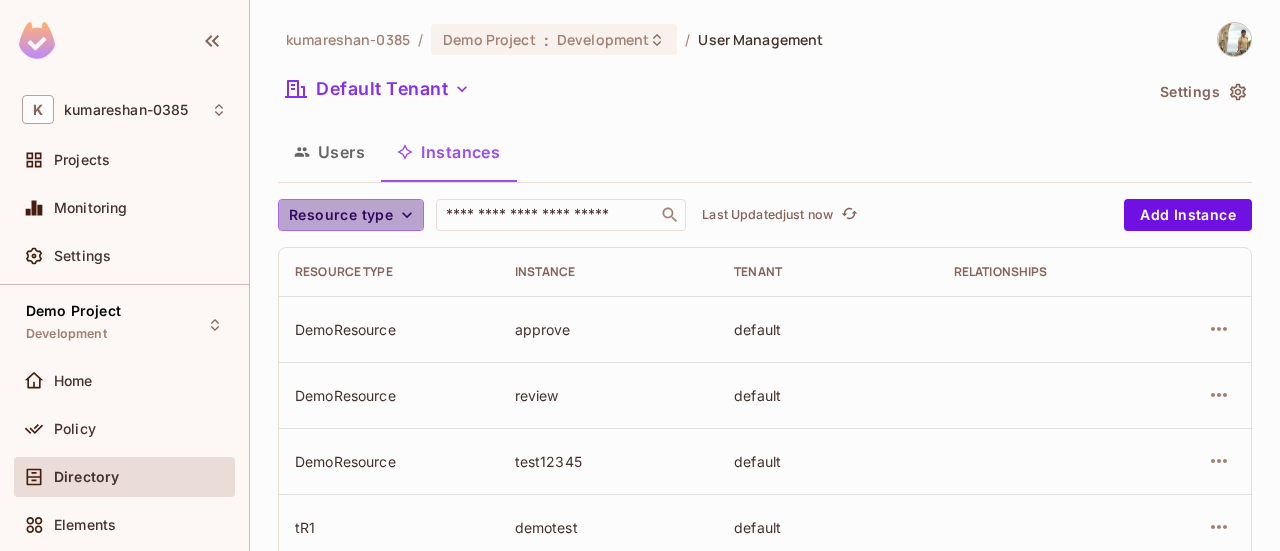 click on "Resource type" at bounding box center (341, 215) 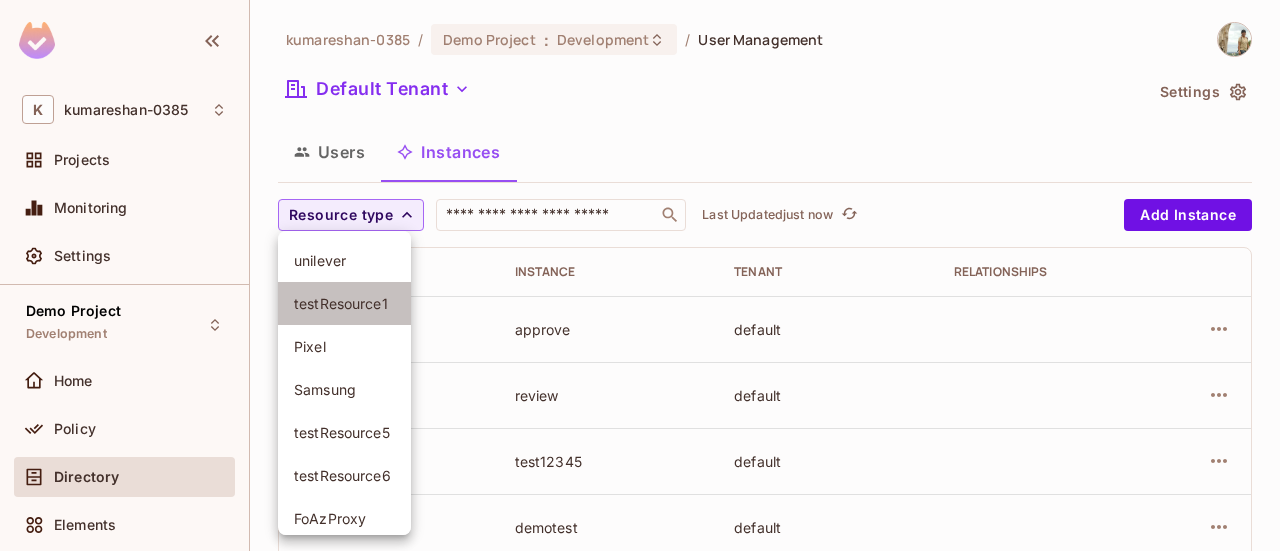 click on "testResource1" at bounding box center [344, 303] 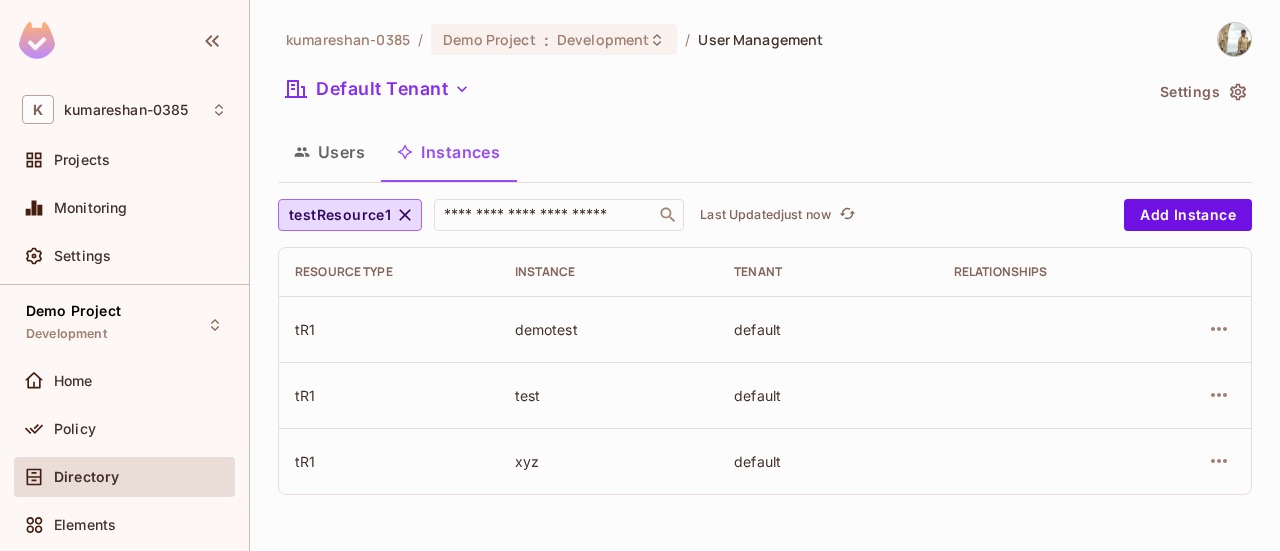 click on "Users" at bounding box center [329, 152] 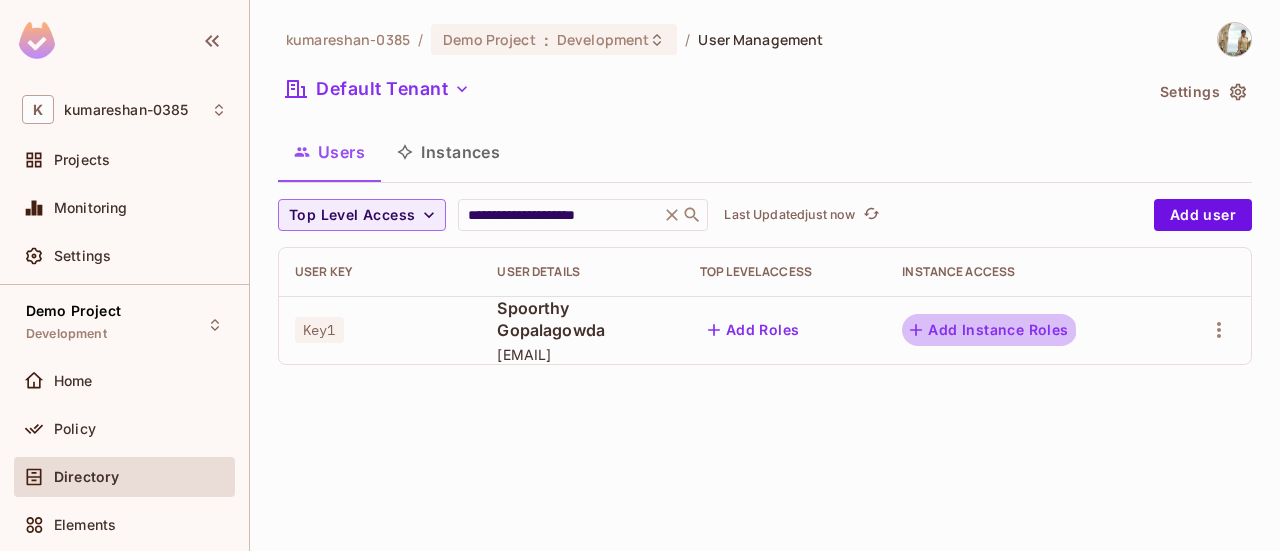 click on "Add Instance Roles" at bounding box center (989, 330) 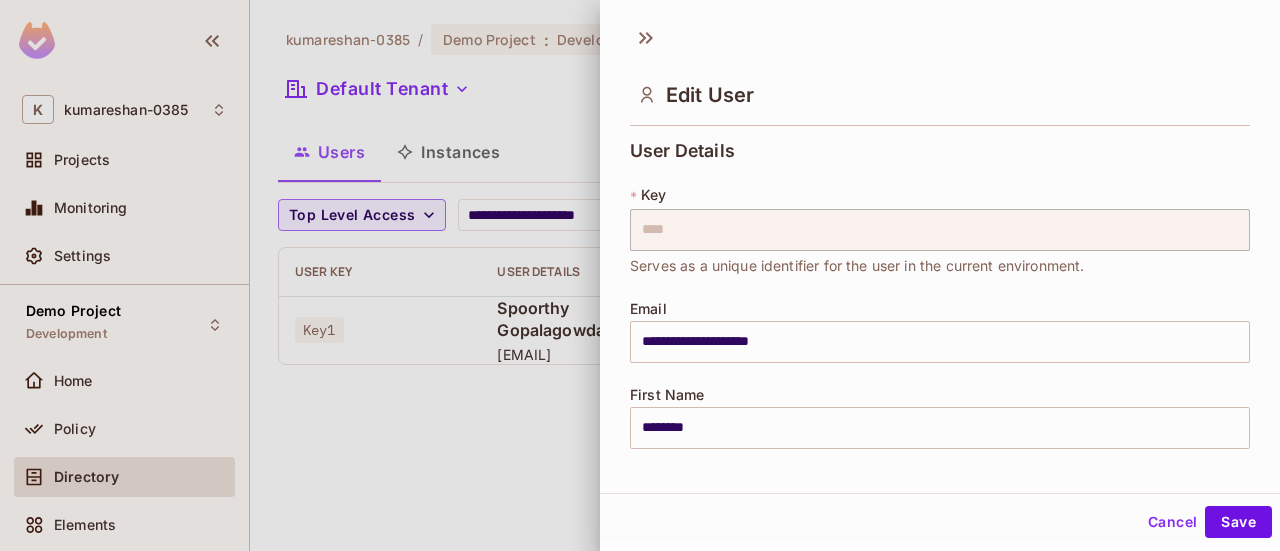 scroll, scrollTop: 2, scrollLeft: 0, axis: vertical 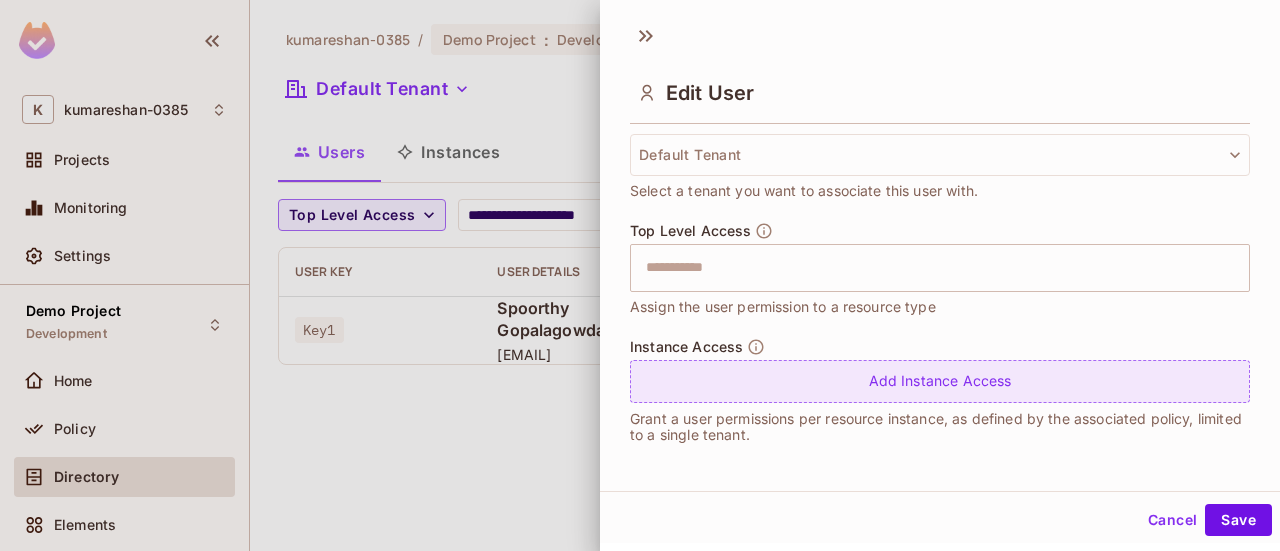 click on "Add Instance Access" at bounding box center [940, 381] 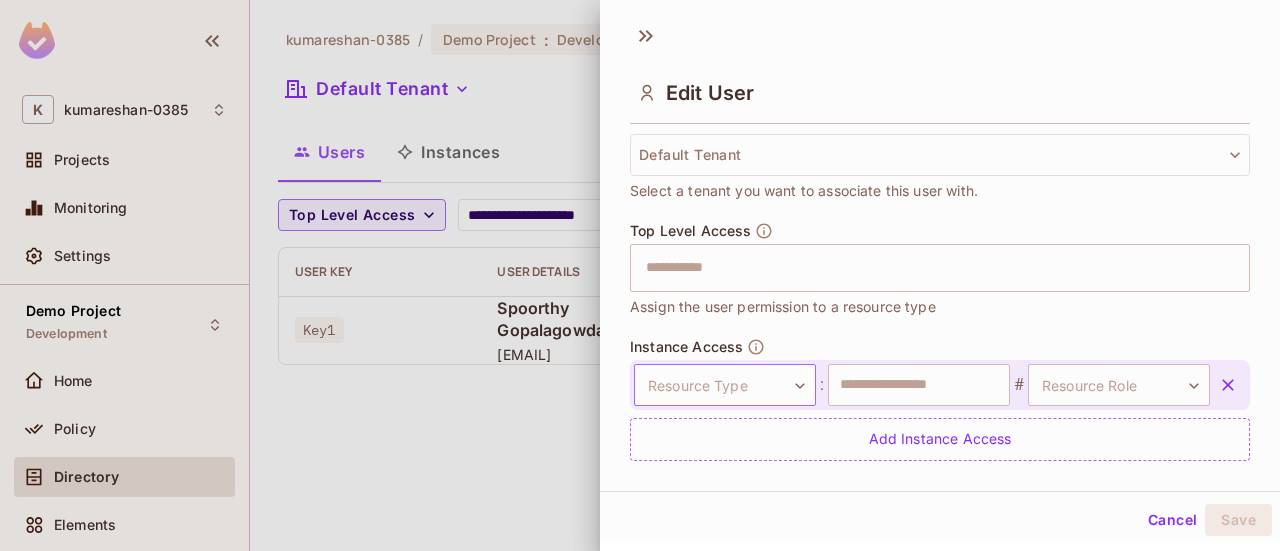 click on "**********" at bounding box center (640, 275) 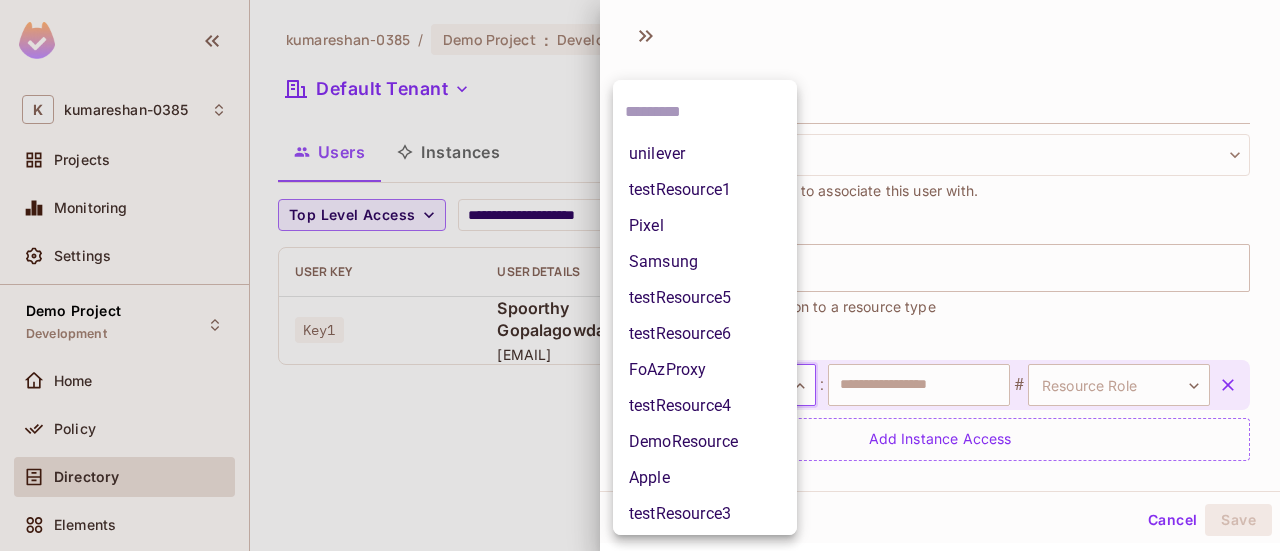 click on "testResource1" at bounding box center [705, 190] 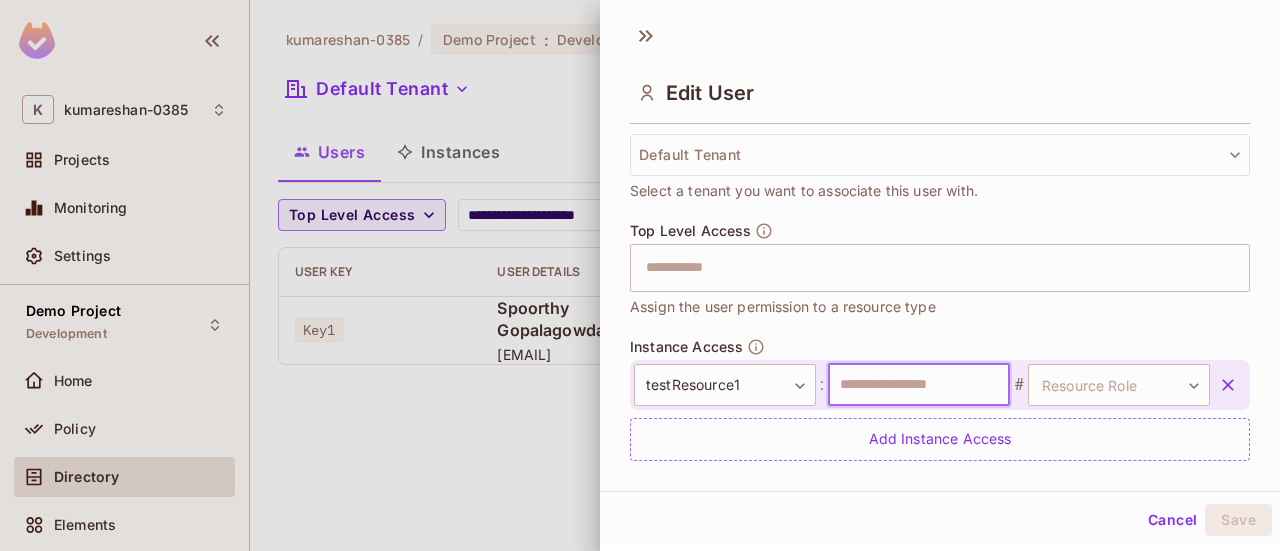 click at bounding box center [919, 385] 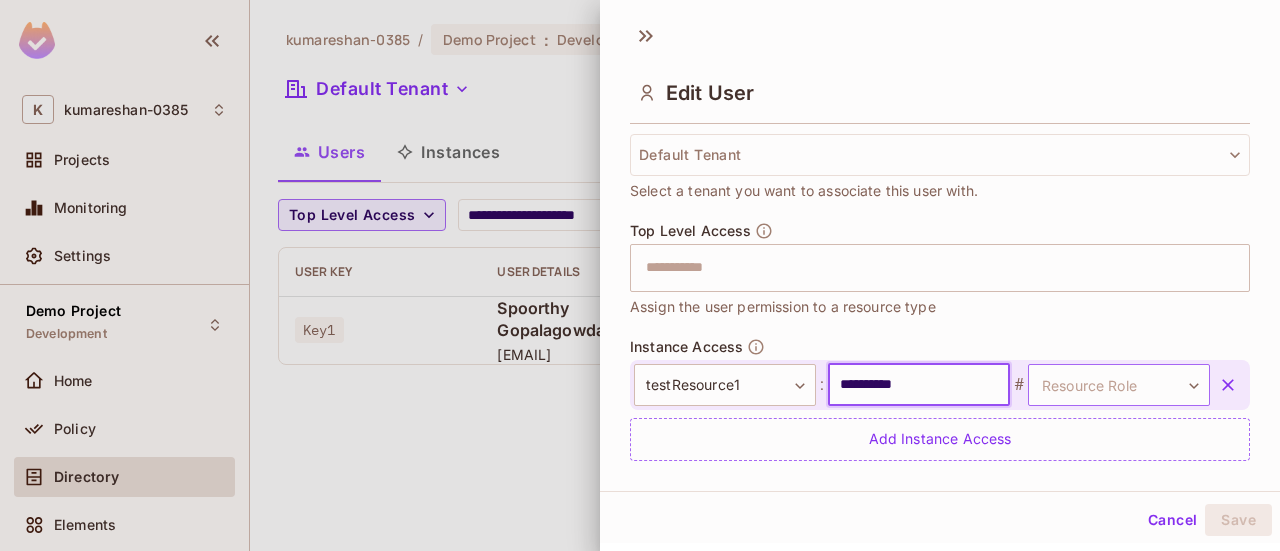 click on "**********" at bounding box center (640, 275) 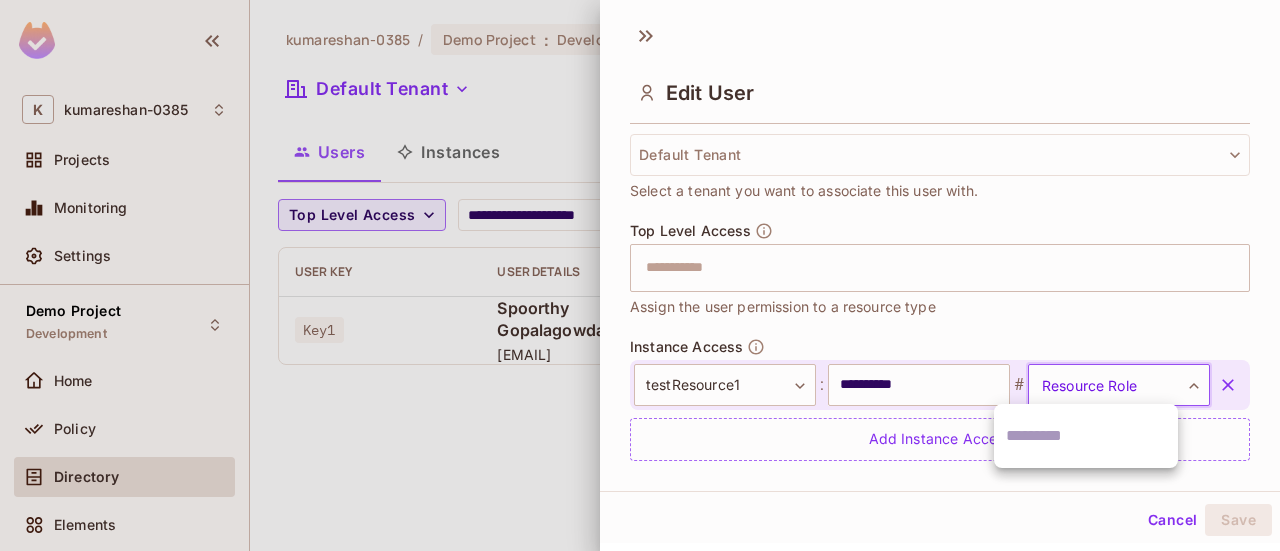 click at bounding box center (640, 275) 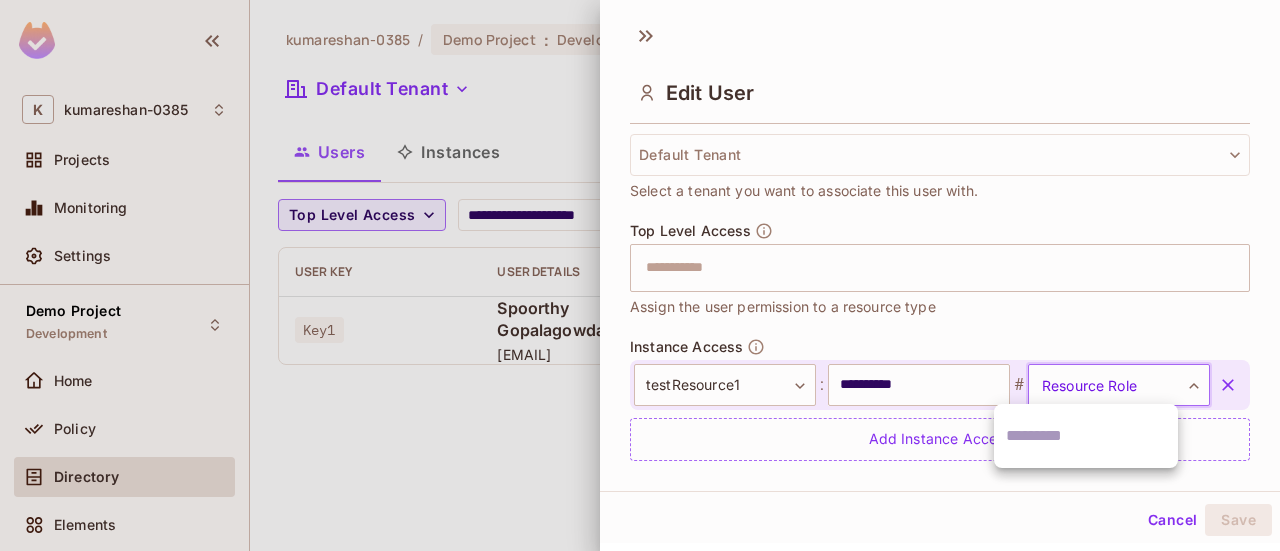 click on "**********" at bounding box center [640, 275] 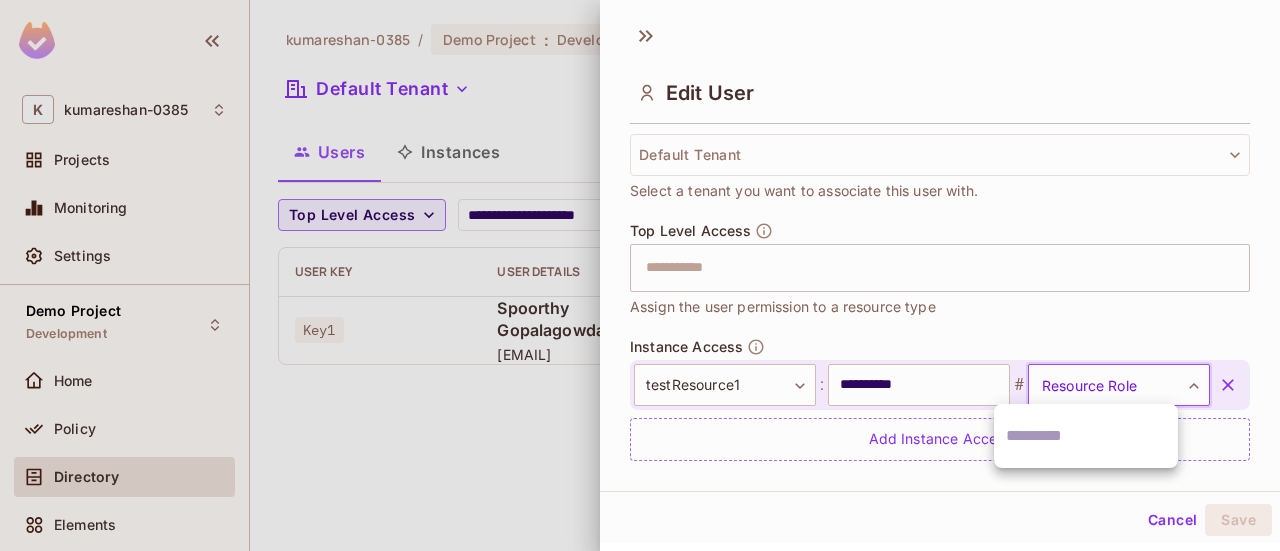 click at bounding box center (1086, 436) 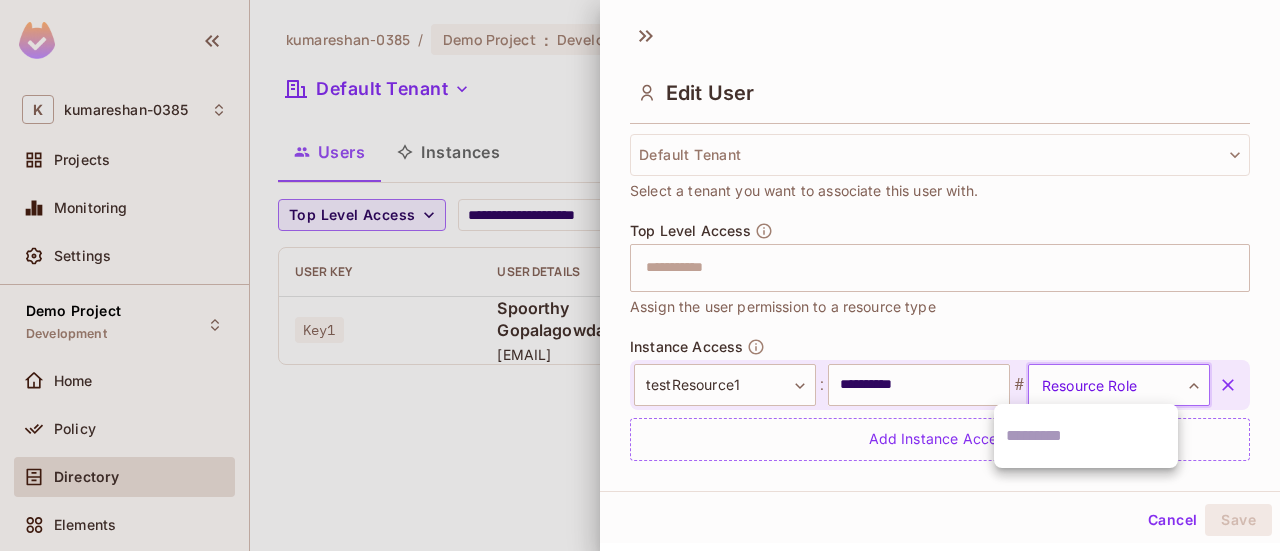 click on "**********" at bounding box center [640, 275] 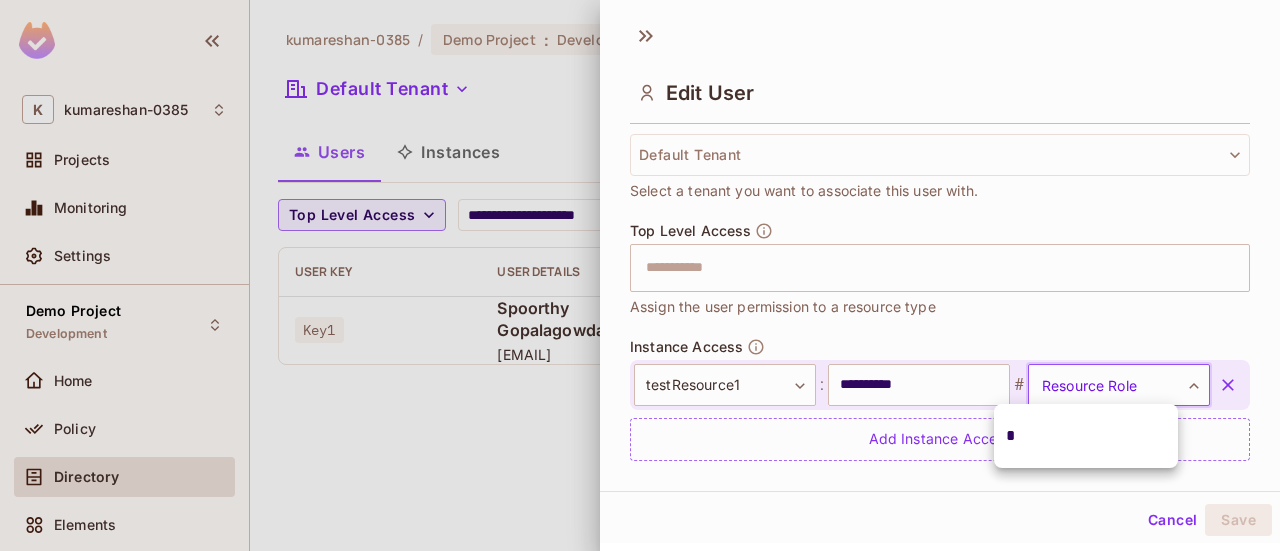 type on "*" 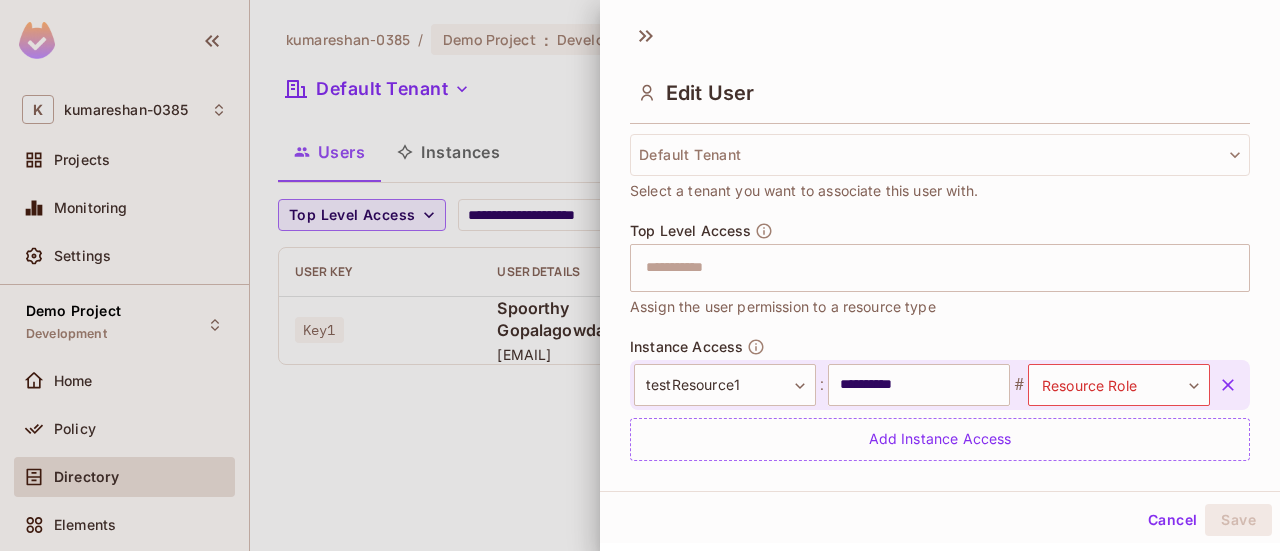 click at bounding box center [640, 275] 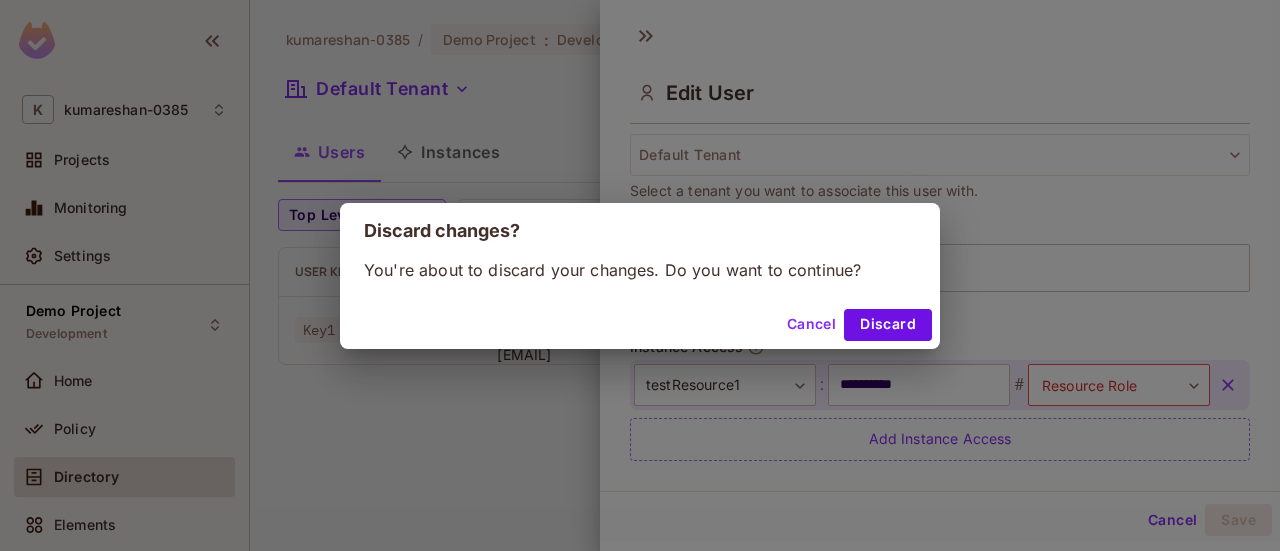 click on "Cancel" at bounding box center [811, 325] 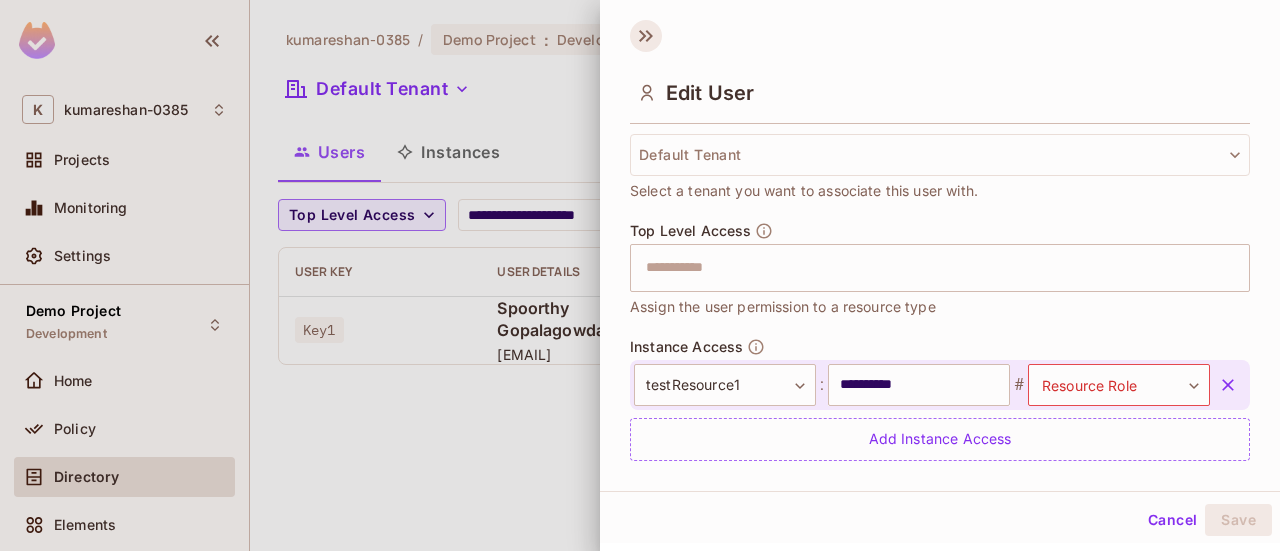 click 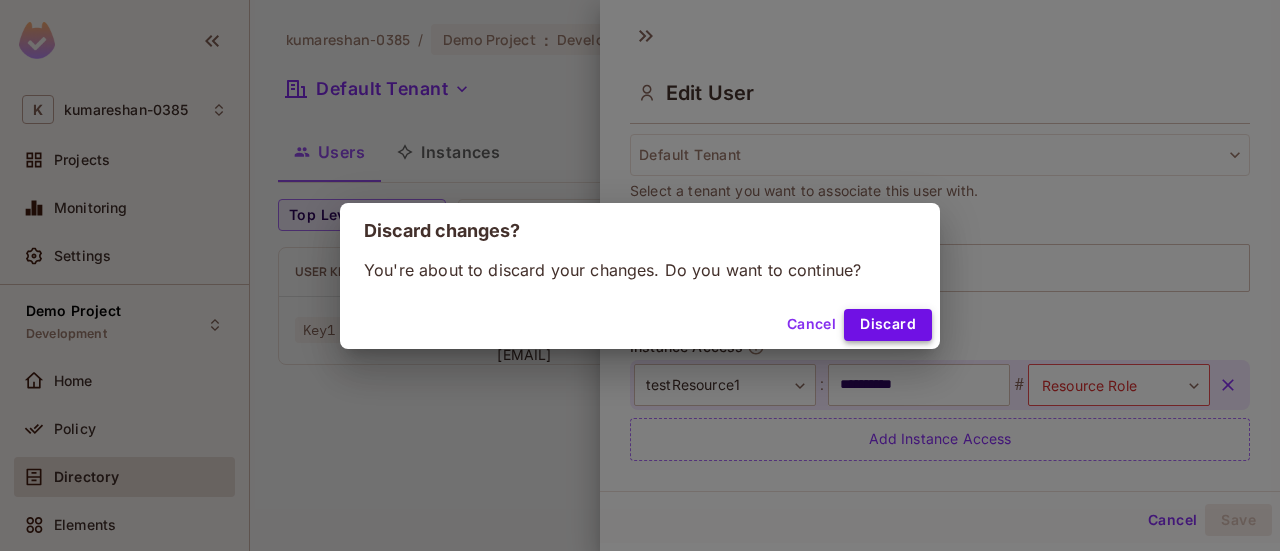 click on "Discard" at bounding box center (888, 325) 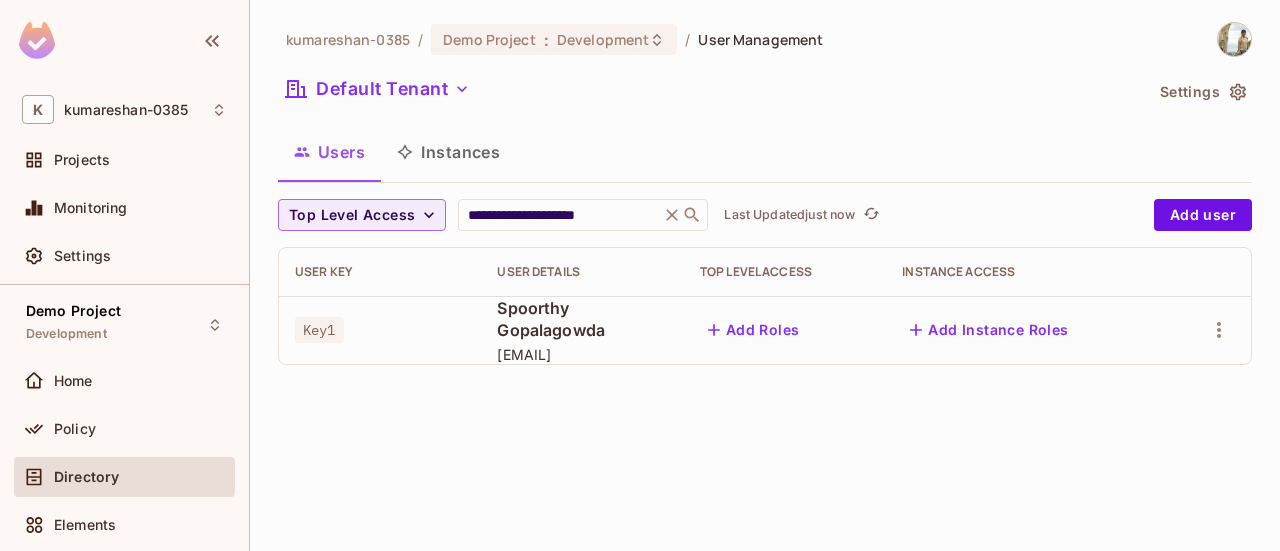 click on "Instances" at bounding box center [448, 152] 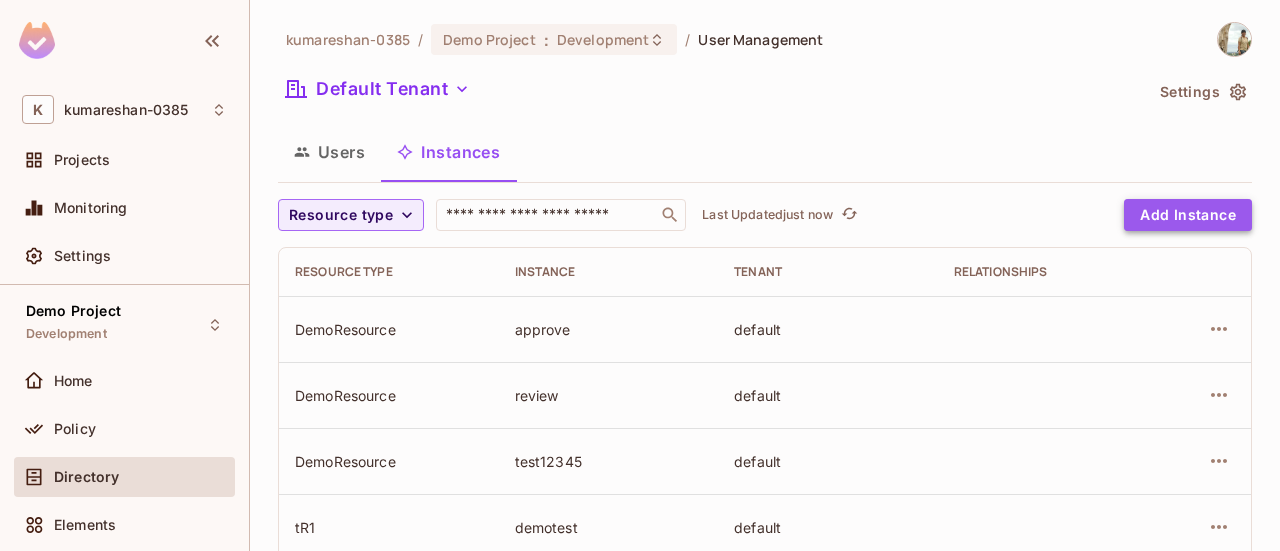 click on "Add Instance" at bounding box center (1188, 215) 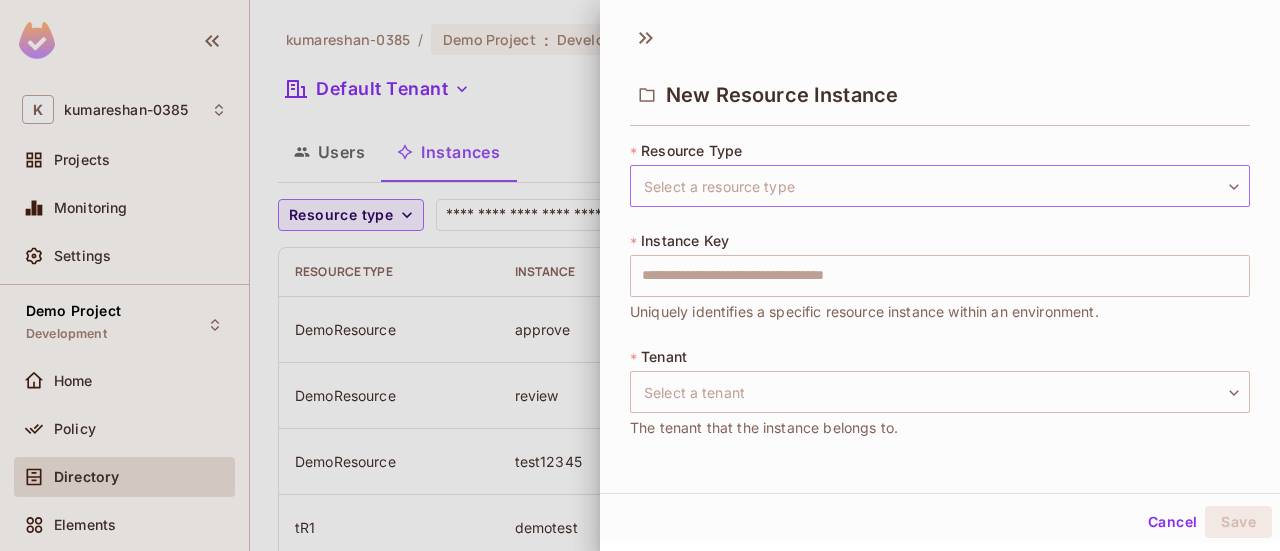 click on "K kumareshan-0385 Projects Monitoring Settings Demo Project Development Home Policy Directory Elements Audit Log FoAz Proxy Connect Upgrade Help & Updates kumareshan-0385 / Demo Project : Development / User Management Default Tenant Settings Users Instances Resource type ​ Last Updated  just now Add Instance Resource type Instance Tenant Relationships DemoResource approve default DemoResource review default DemoResource test12345 default tR1 demotest default DemoResource test123 default DemoResource test1234 default tR1 test default DemoResource demotest default tR1 xyz default DemoResource NewResourceInstanceKey default DemoResource test default
New Resource Instance * Resource Type Select a resource type ​ Select a resource type * Instance Key ​ Uniquely identifies a specific resource instance within an environment. * Tenant Select a tenant ​ Select a tenant The tenant that the instance belongs to. Cancel Save" at bounding box center (640, 275) 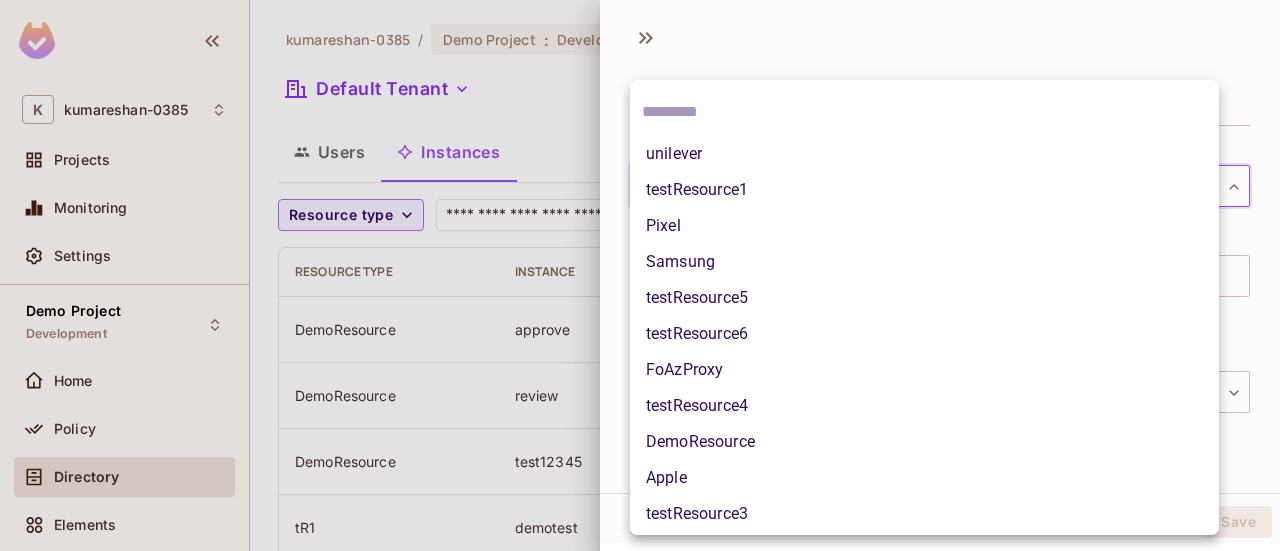 click on "testResource1" at bounding box center [924, 190] 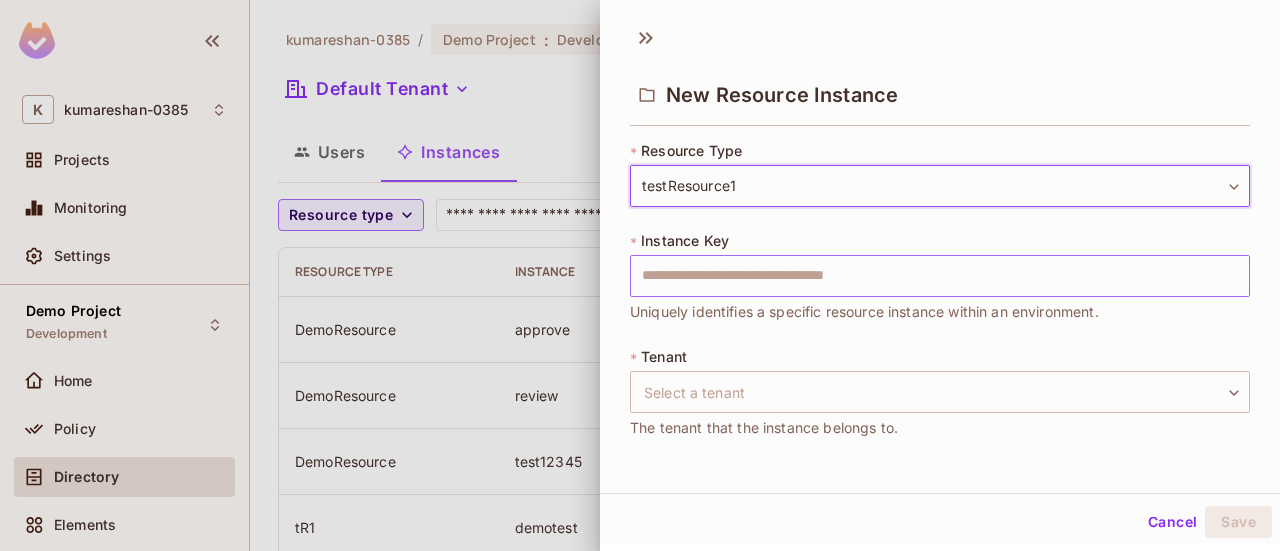 click at bounding box center [940, 276] 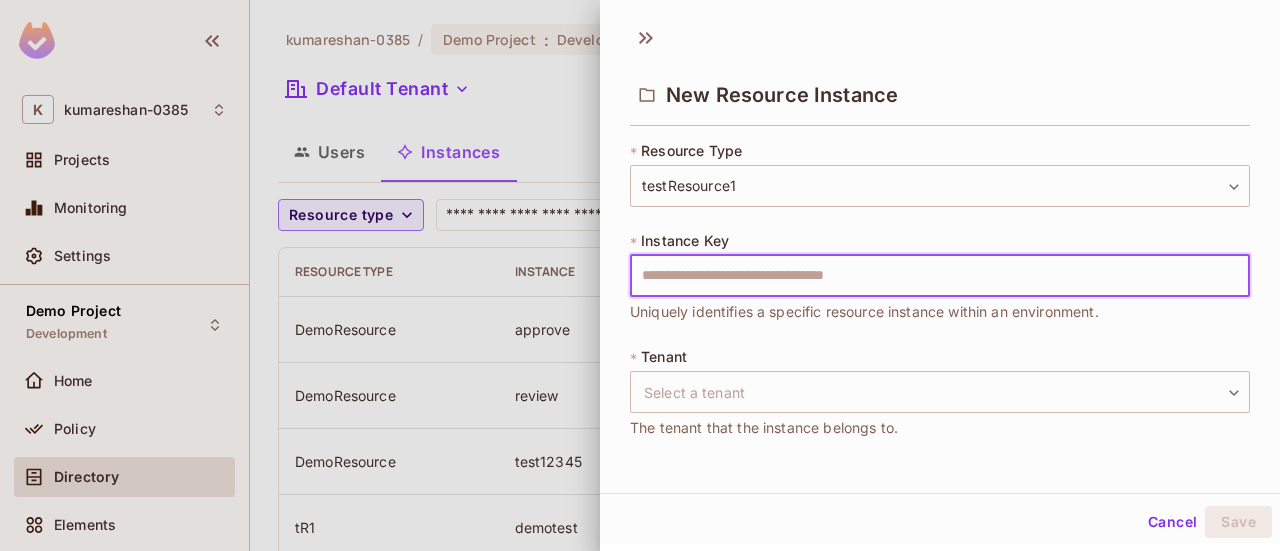 type on "**********" 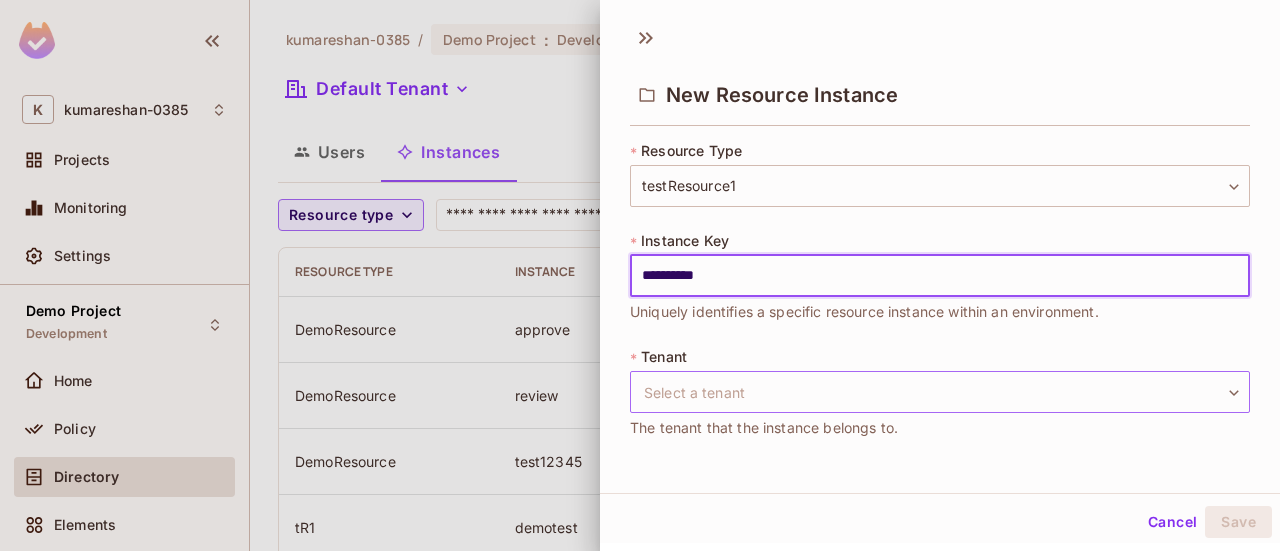 click on "**********" at bounding box center [640, 275] 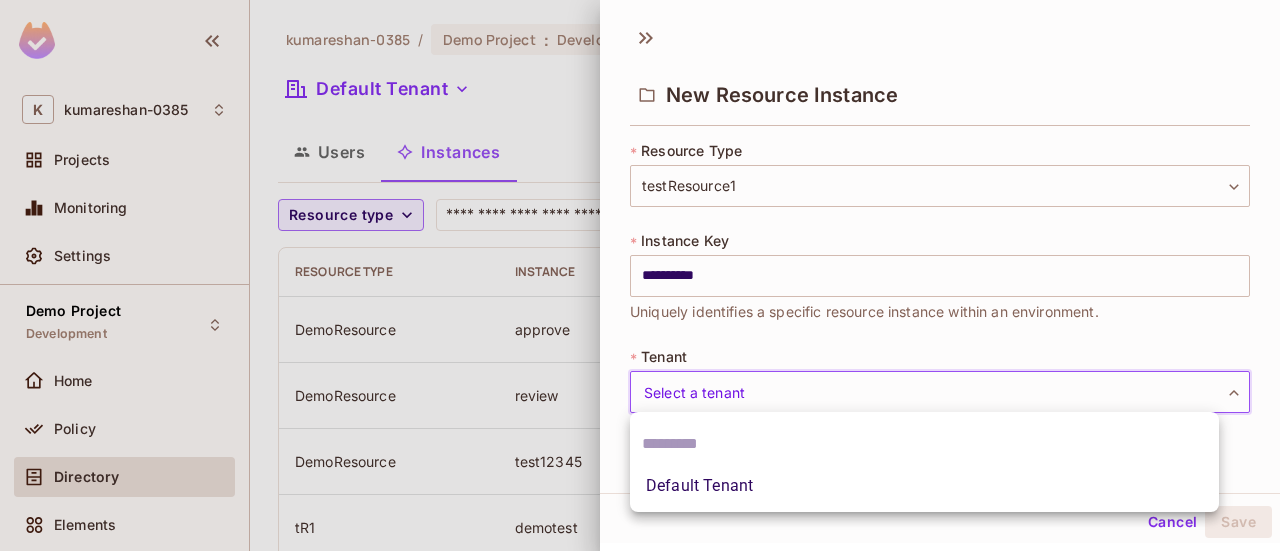 click on "Default Tenant" at bounding box center [924, 486] 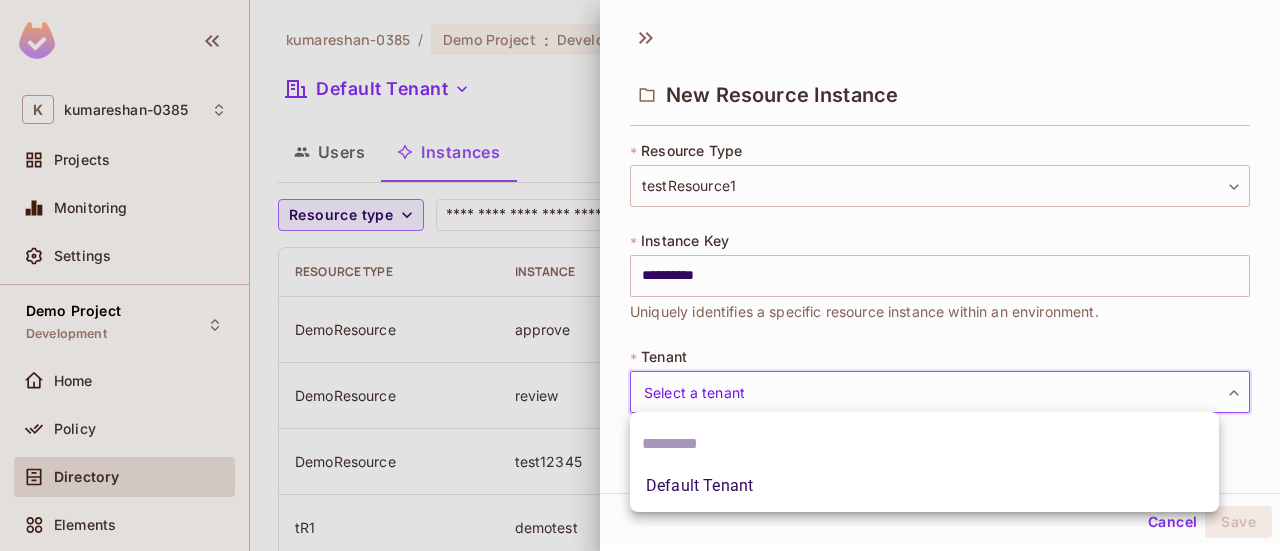 type on "*******" 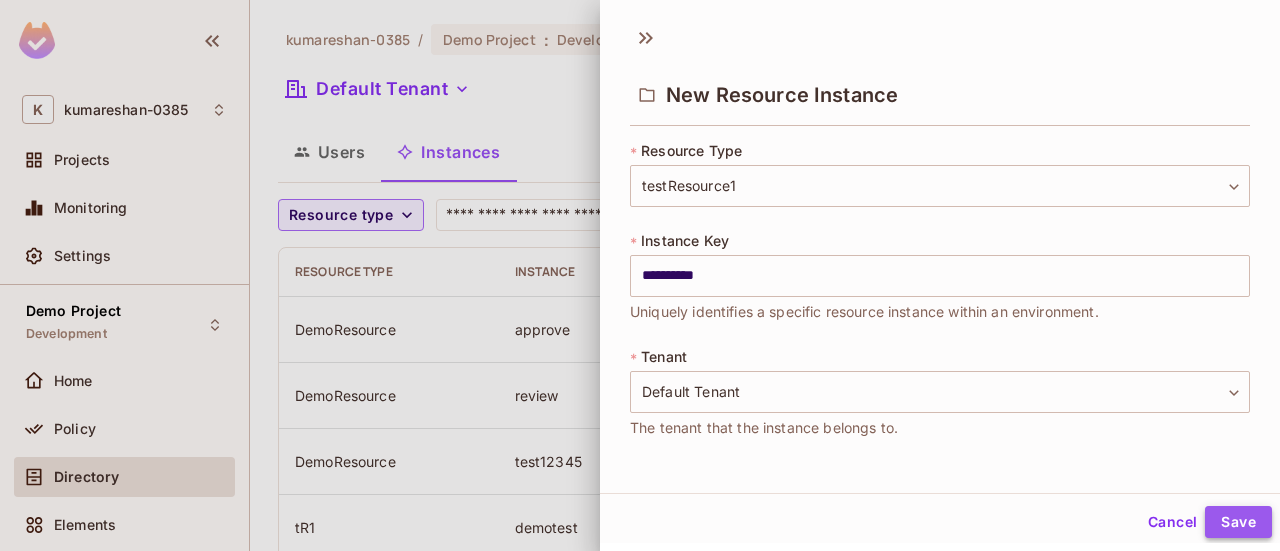 click on "Save" at bounding box center (1238, 522) 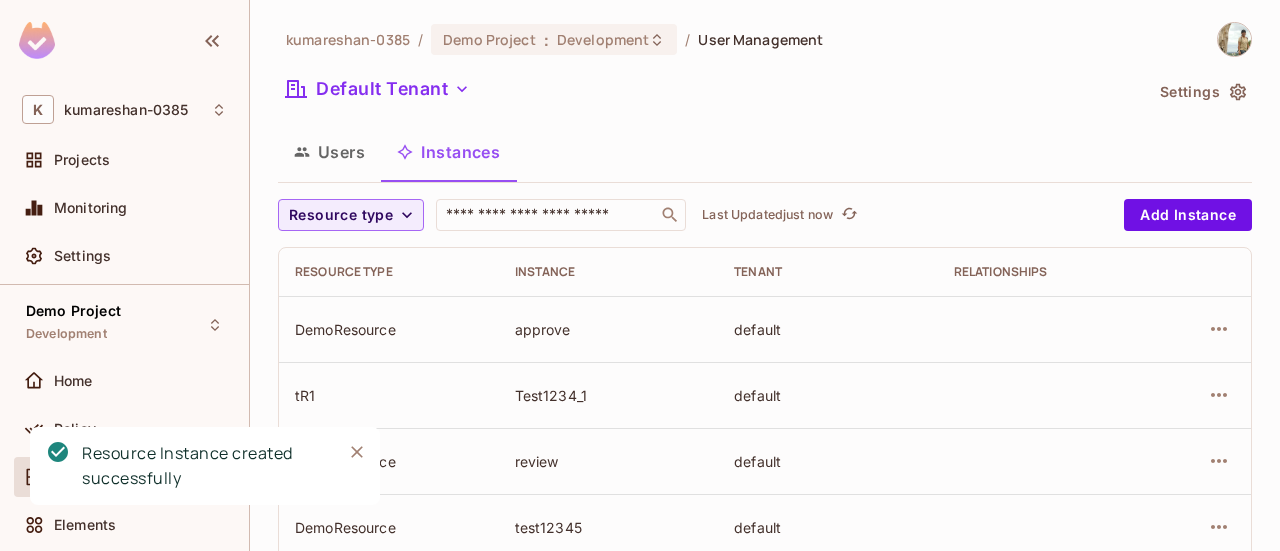 click on "Users" at bounding box center [329, 152] 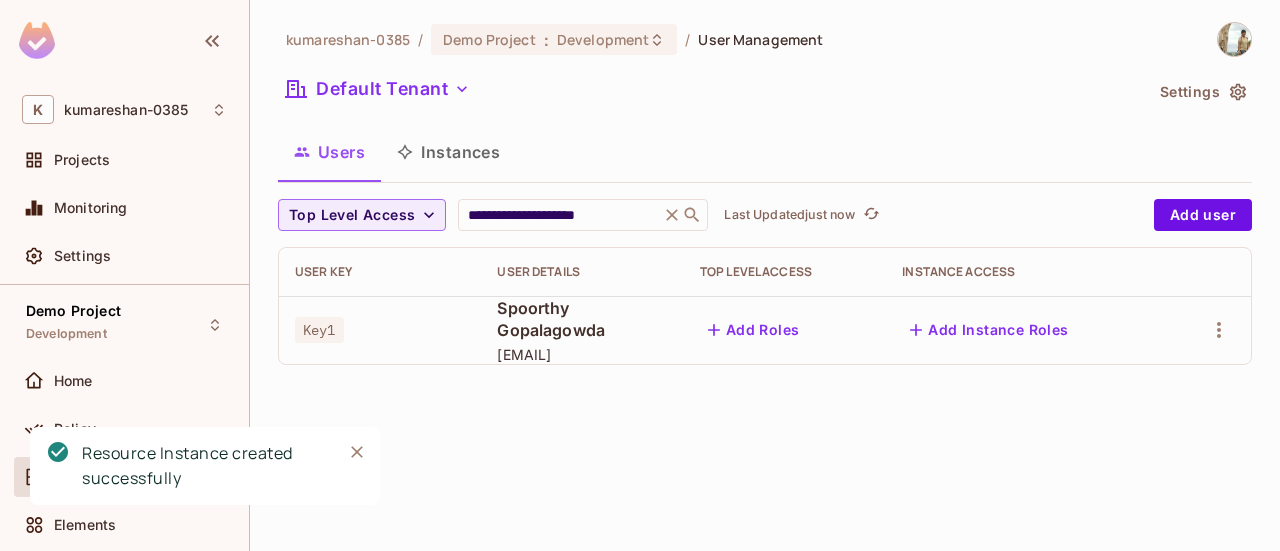 click on "Add Instance Roles" at bounding box center (989, 330) 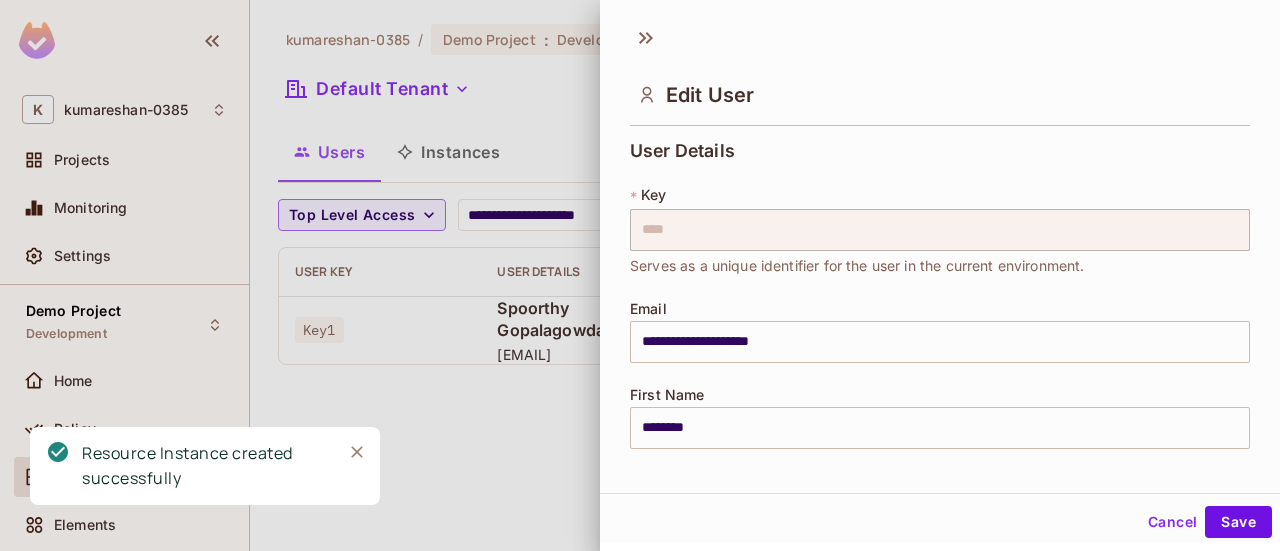 scroll, scrollTop: 512, scrollLeft: 0, axis: vertical 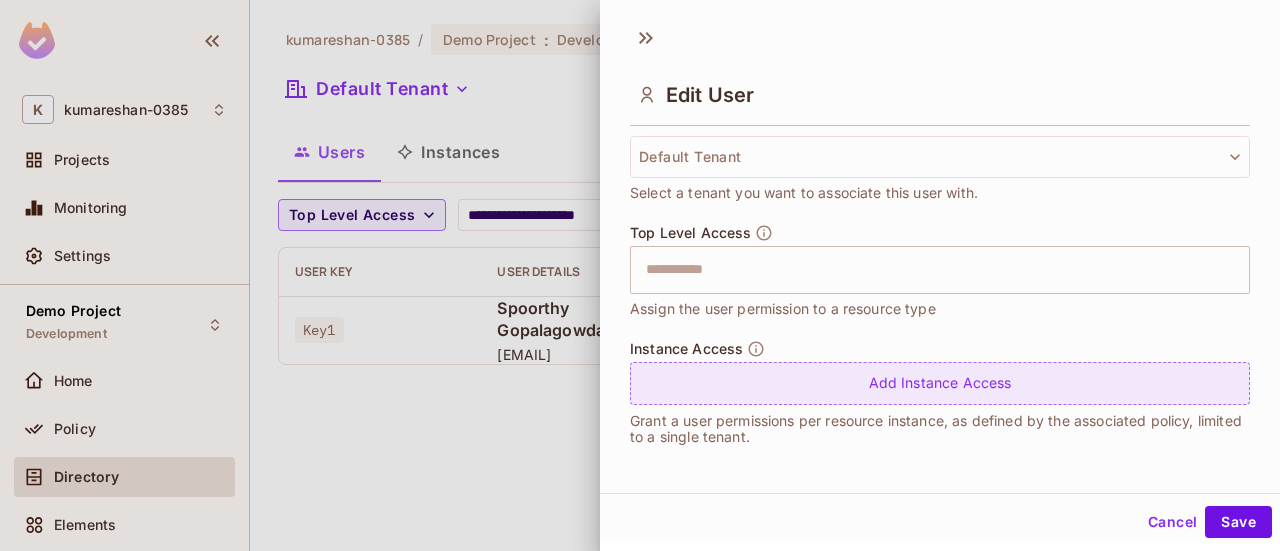 click on "Add Instance Access" at bounding box center (940, 383) 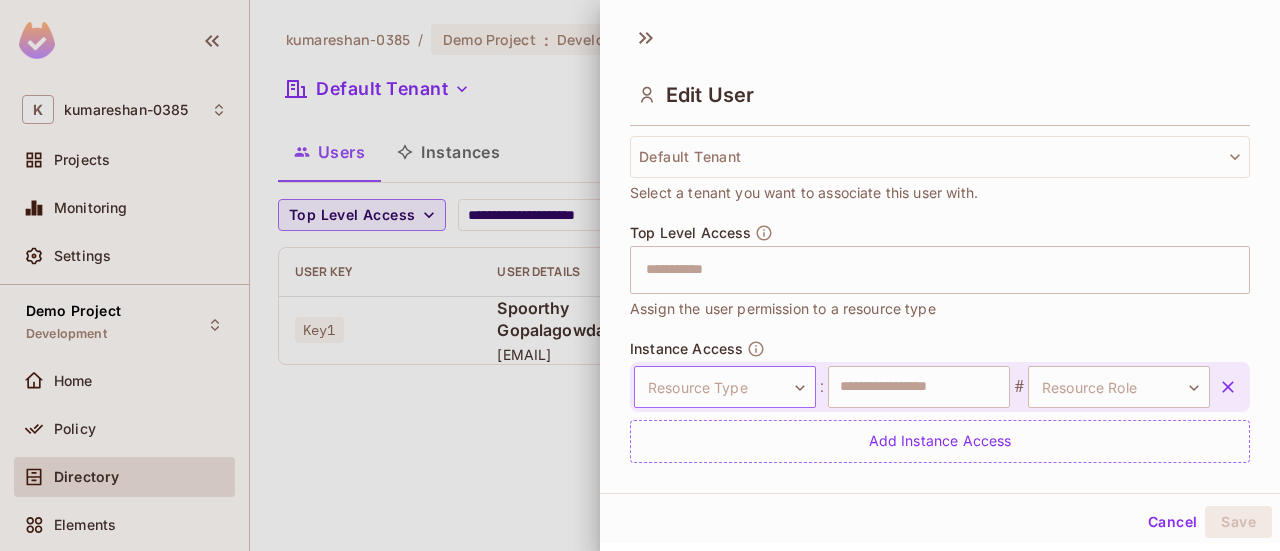 click on "**********" at bounding box center [640, 275] 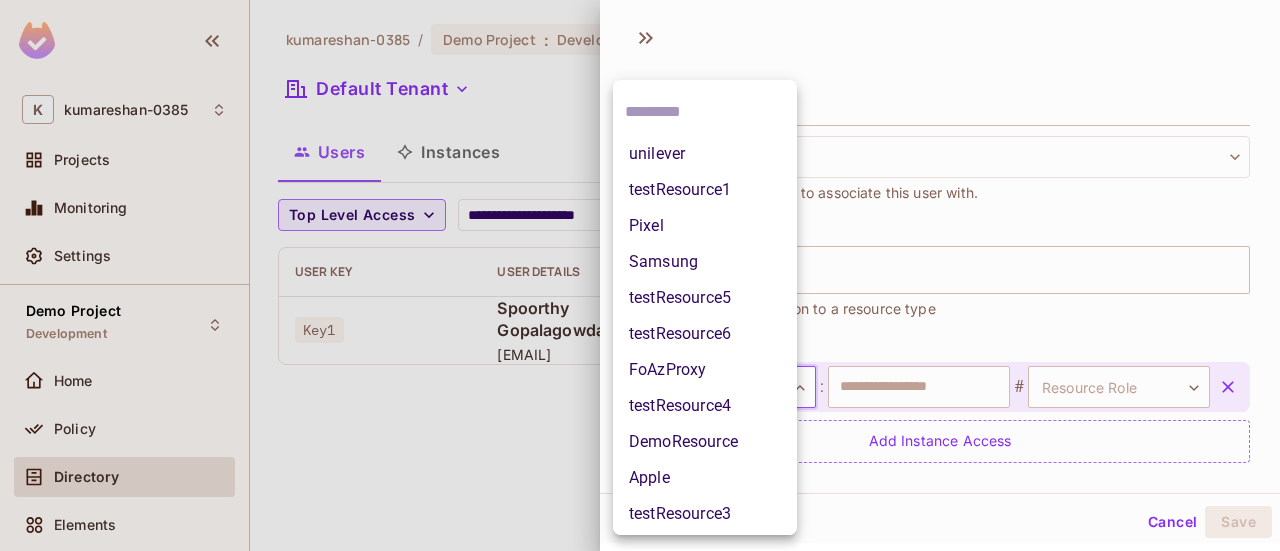 click on "testResource1" at bounding box center [705, 190] 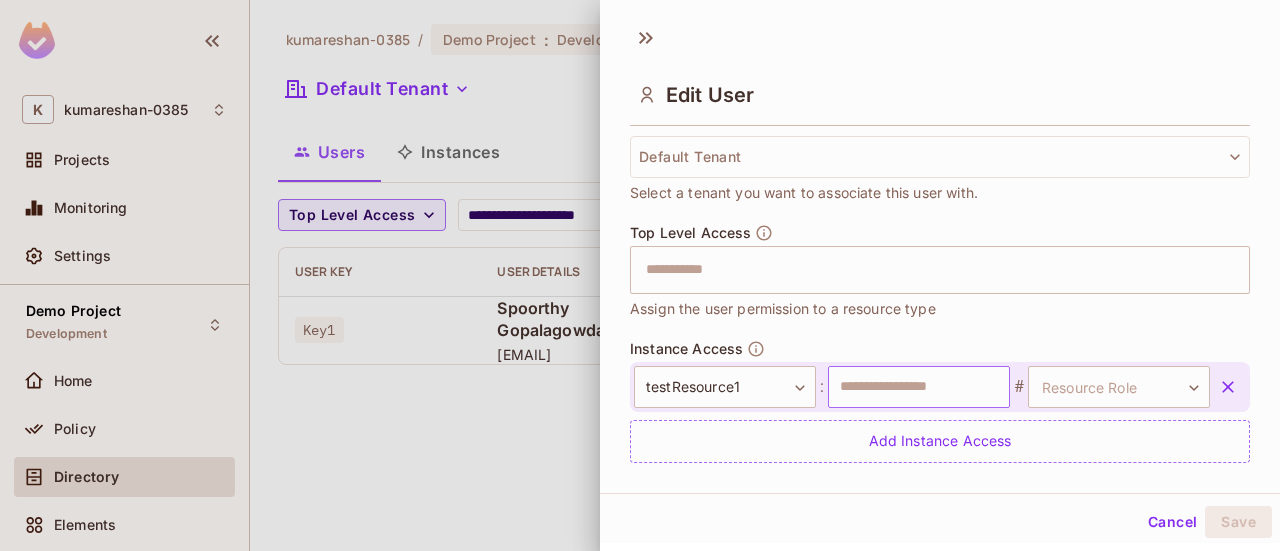 click at bounding box center [919, 387] 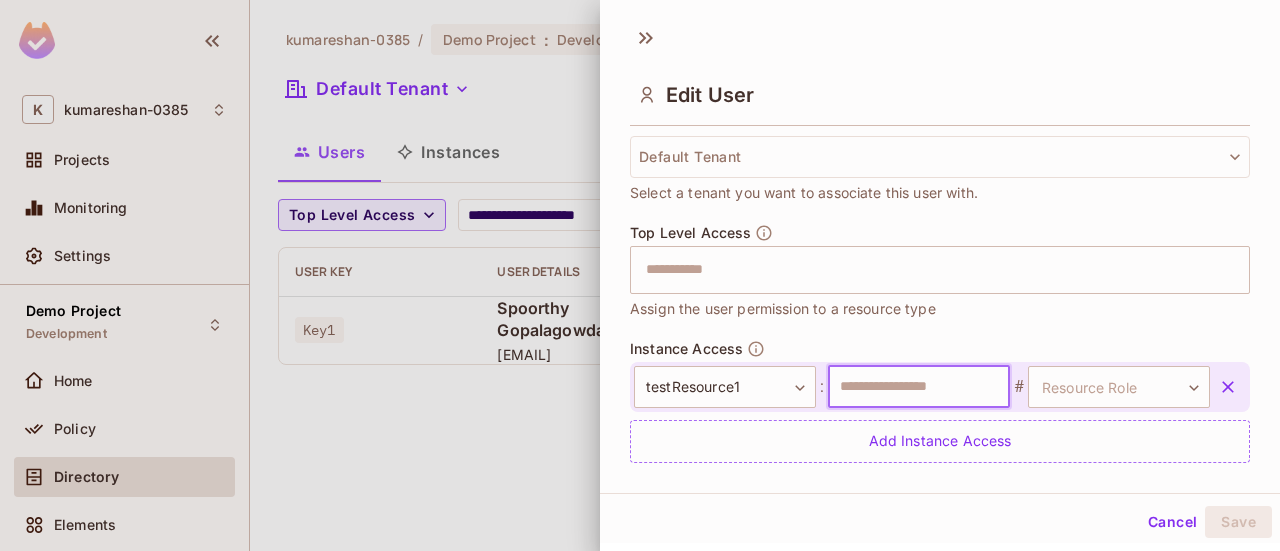 click at bounding box center [919, 387] 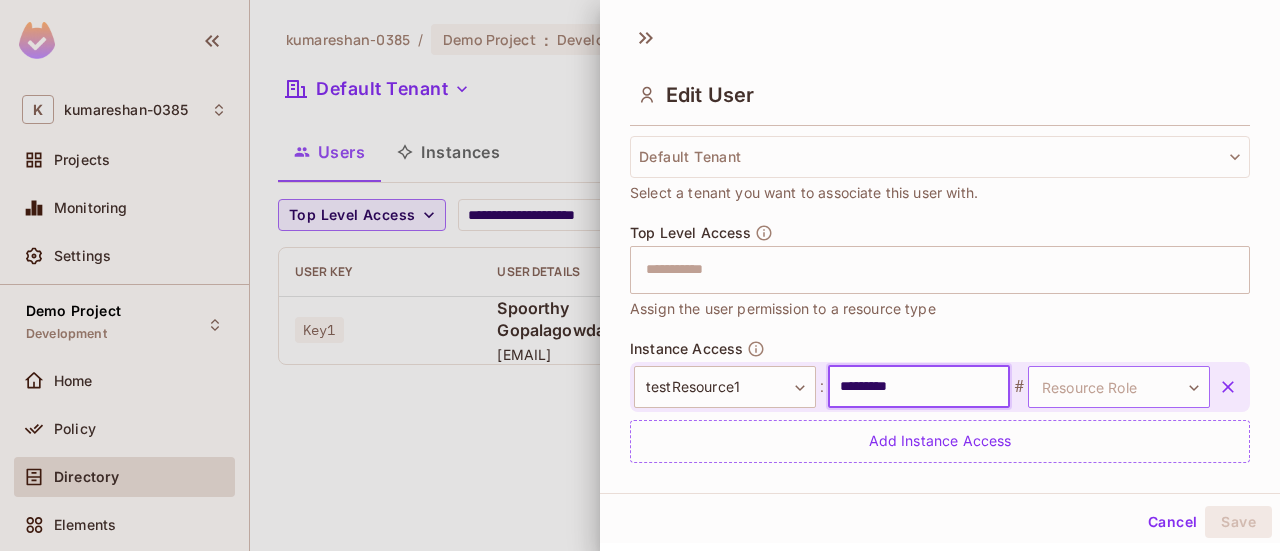 type on "*********" 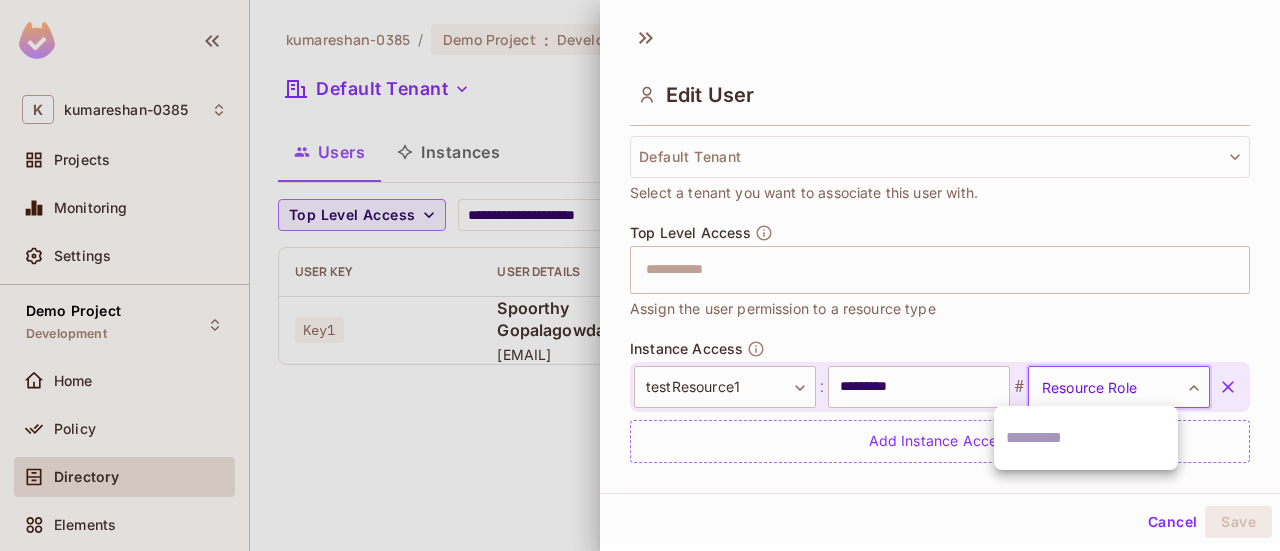 click at bounding box center [1086, 438] 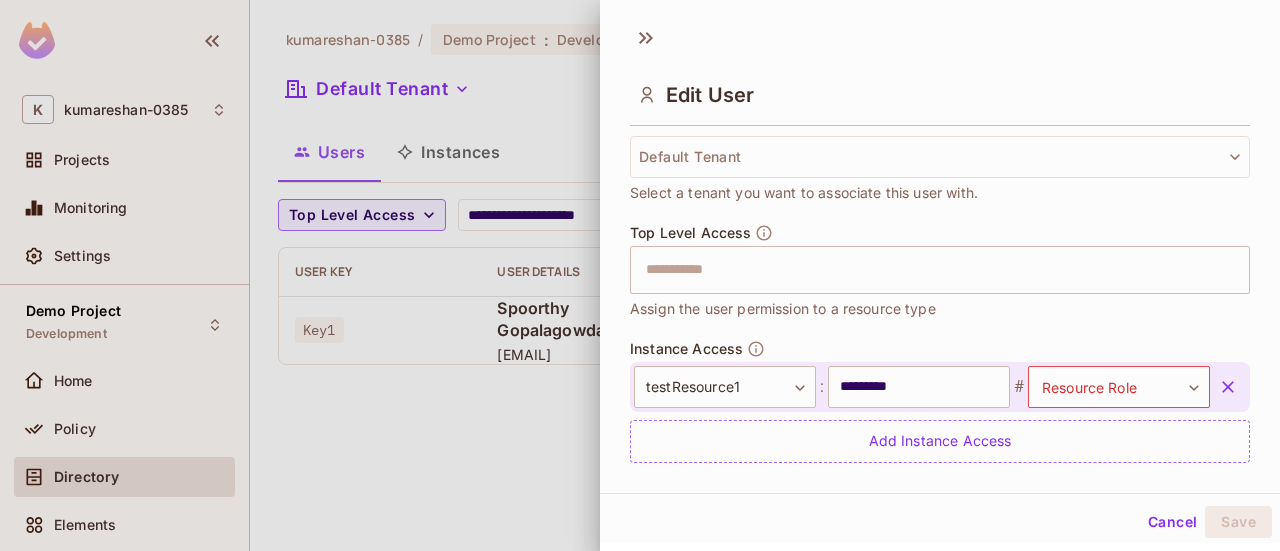 click at bounding box center (640, 275) 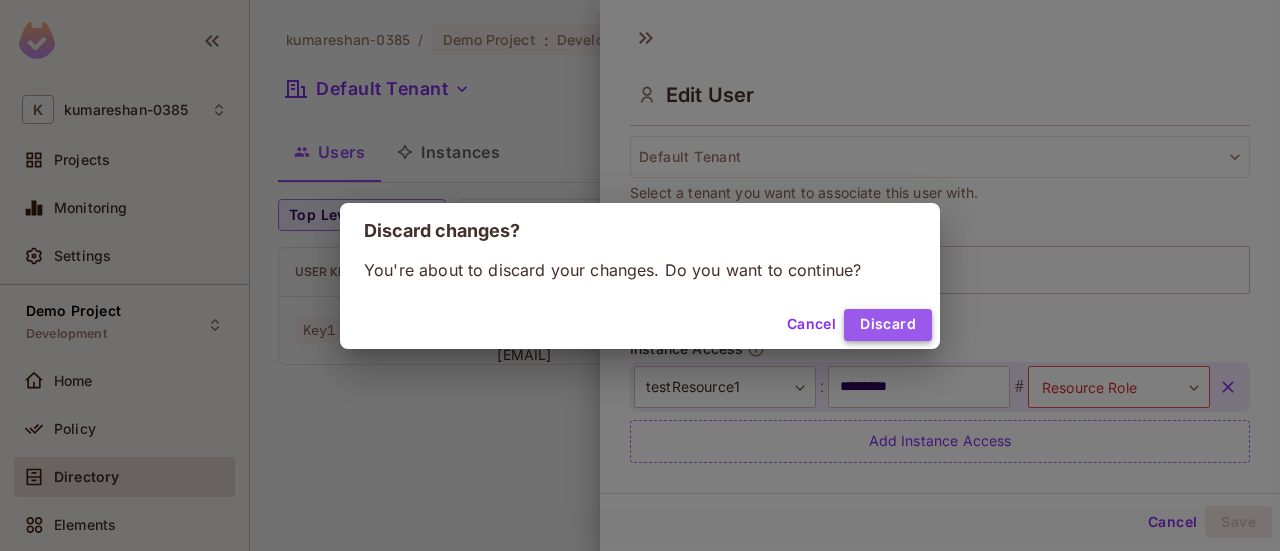 click on "Discard" at bounding box center [888, 325] 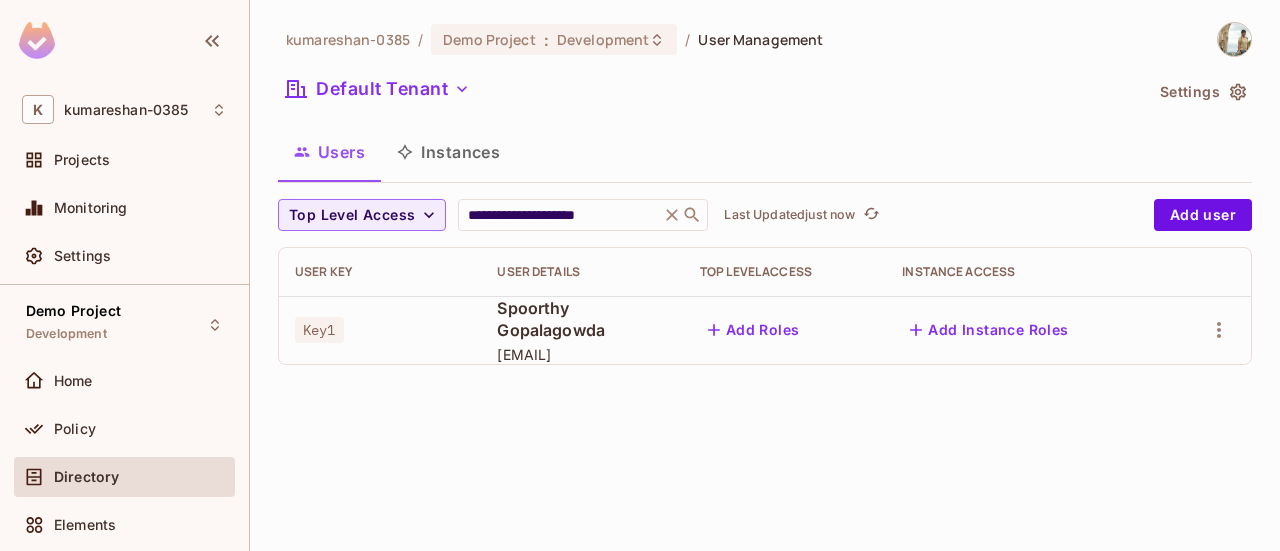 click on "**********" at bounding box center (765, 275) 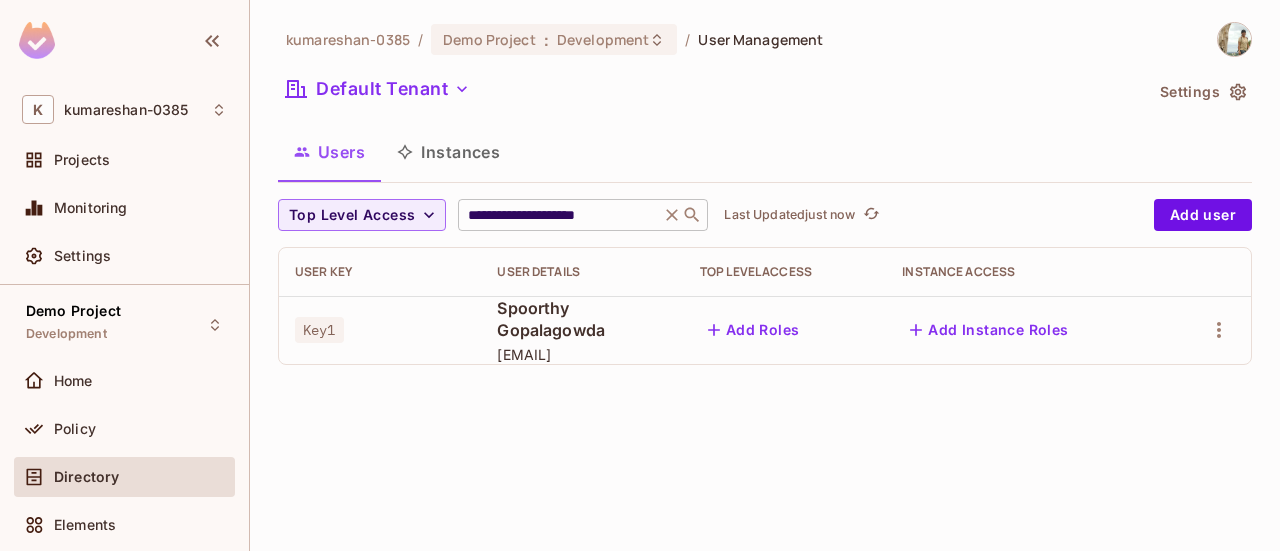 click 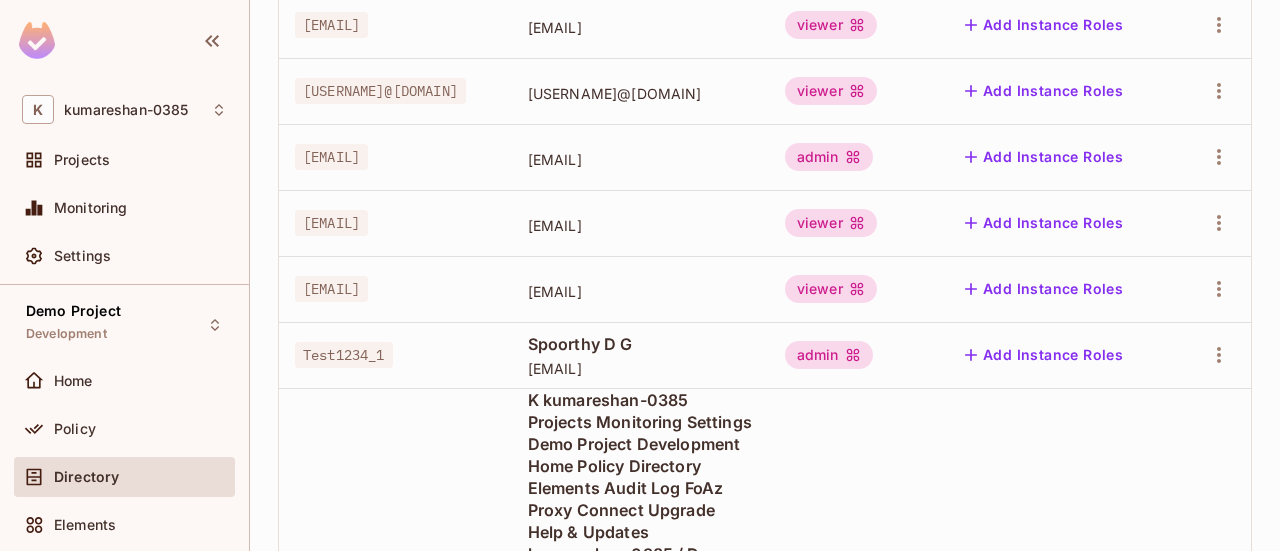 scroll, scrollTop: 662, scrollLeft: 0, axis: vertical 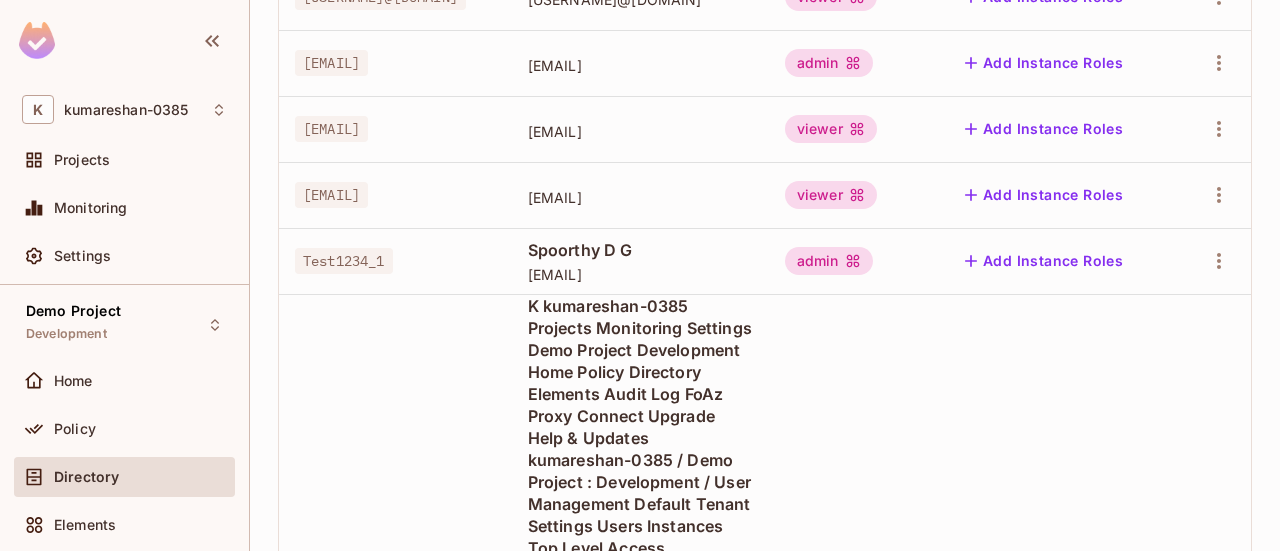 click at bounding box center [1100, 1232] 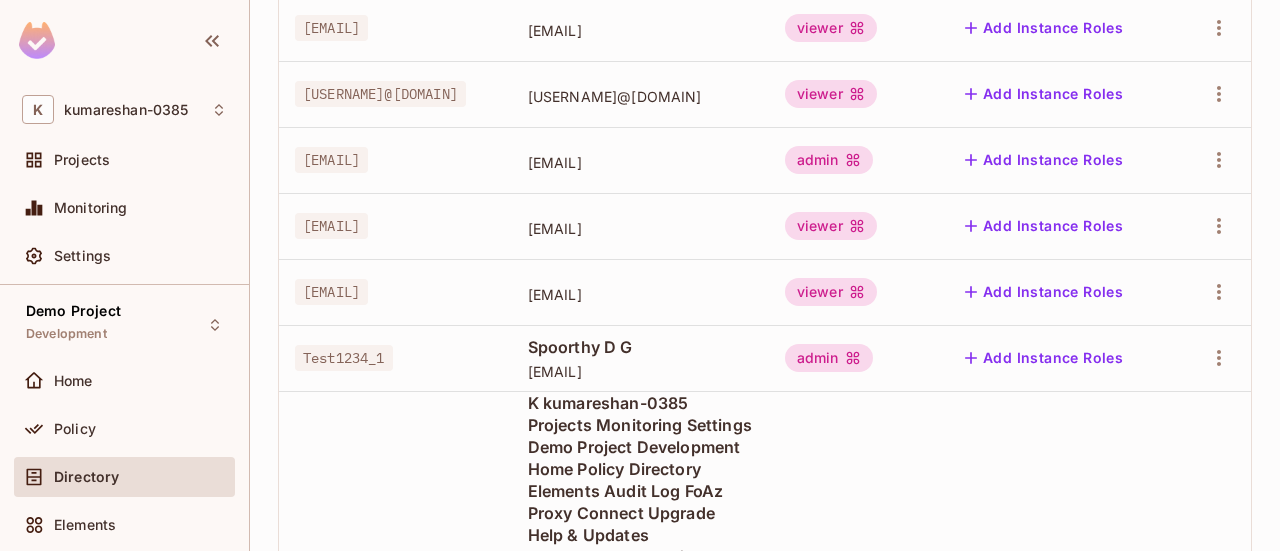 scroll, scrollTop: 590, scrollLeft: 0, axis: vertical 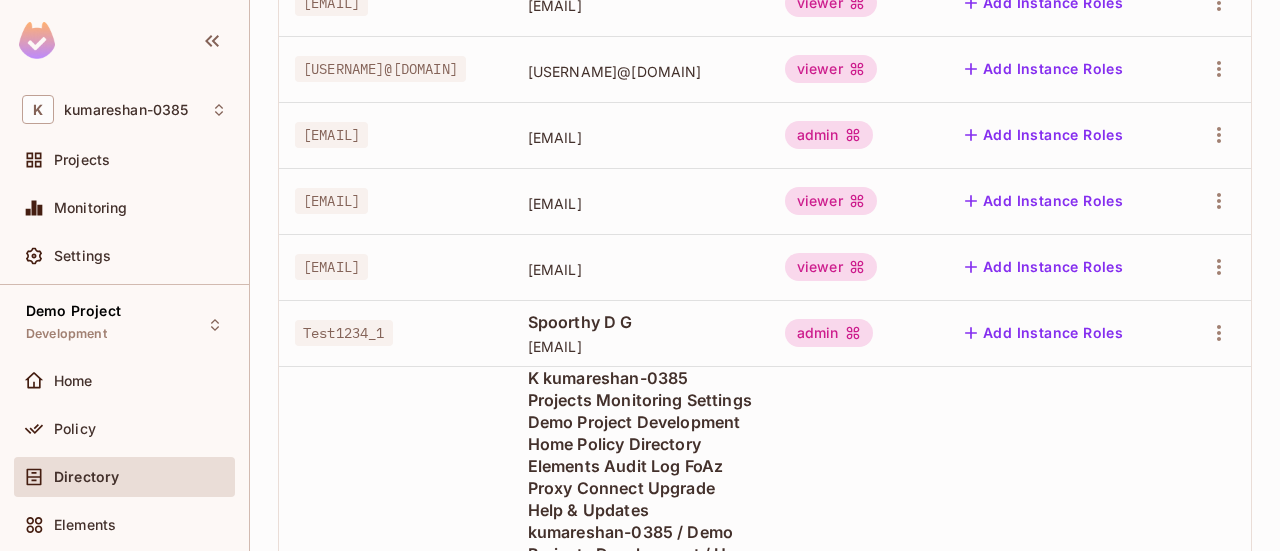 click on "Add Instance Roles" at bounding box center (1044, 1237) 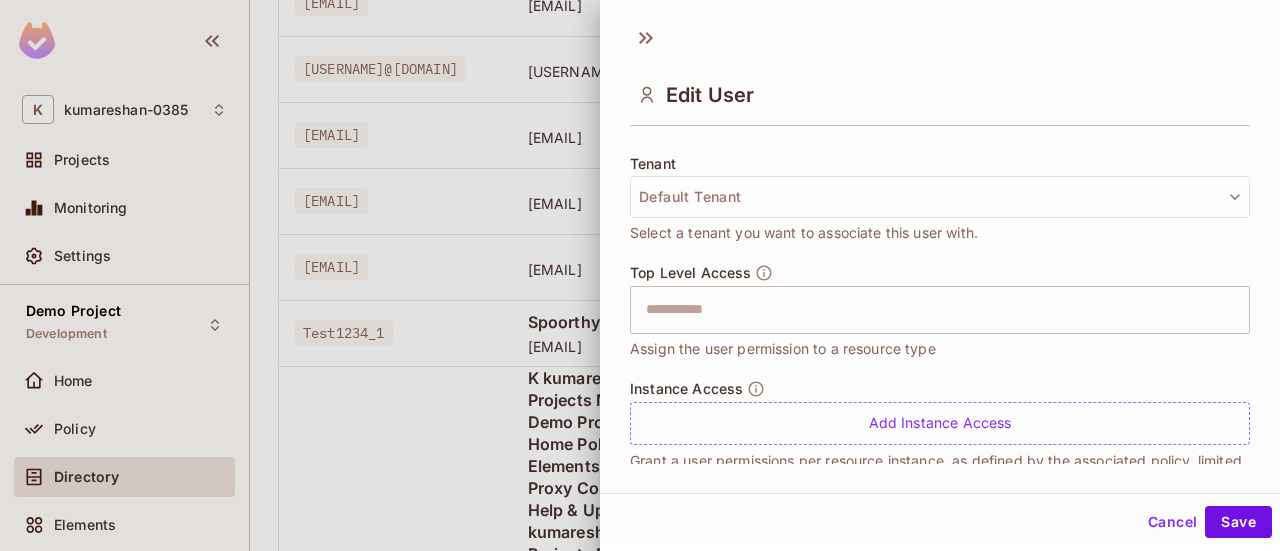 scroll, scrollTop: 512, scrollLeft: 0, axis: vertical 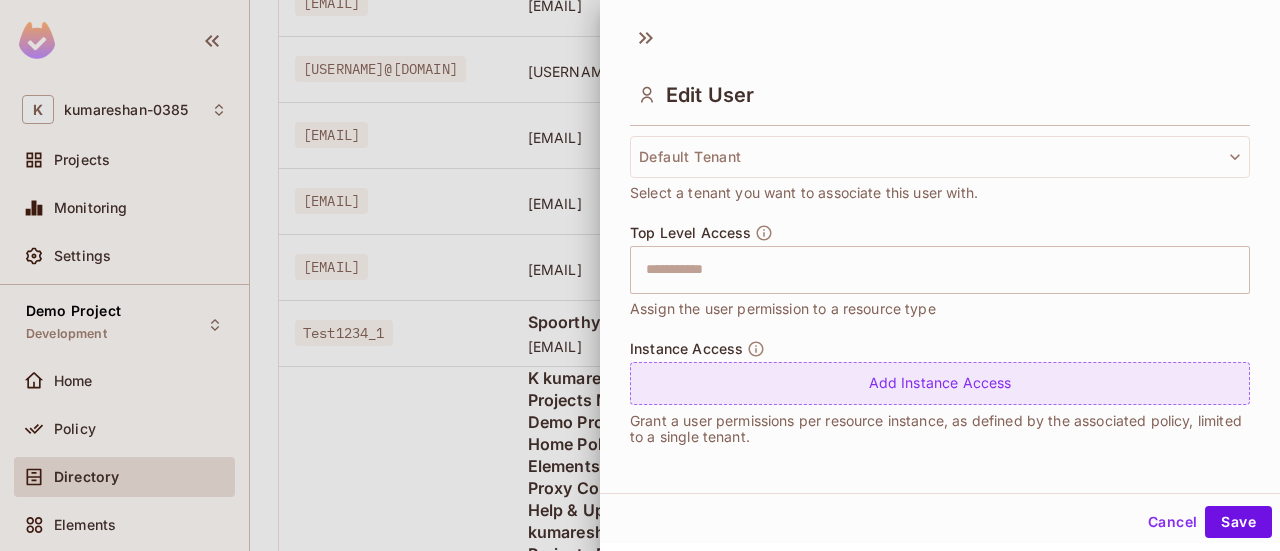 click on "Add Instance Access" at bounding box center (940, 383) 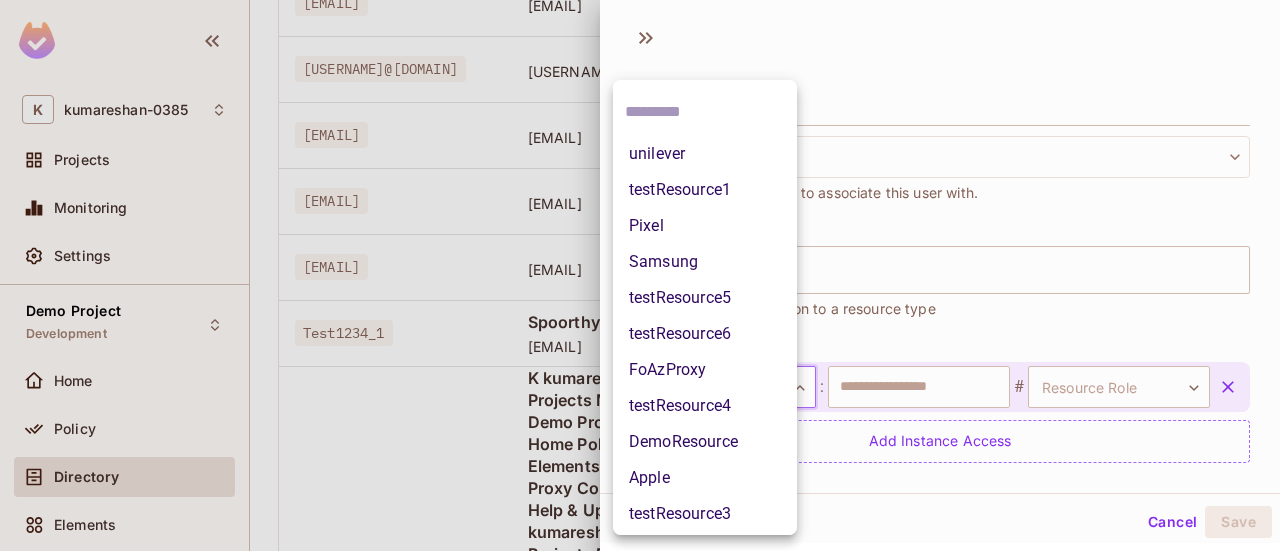 click on "K kumareshan-0385 Projects Monitoring Settings Demo Project Development Home Policy Directory Elements Audit Log FoAz Proxy Connect Upgrade Help & Updates kumareshan-0385 / Demo Project : Development / User Management Default Tenant Settings Users Instances Top Level Access ​ Last Updated  just now Add user User Key User Details Top Level Access Instance Access devesh.kumar@kantar.com   devesh.kumar@kantar.com editor Add Instance Roles user_delete@test.com   user_delete@test.com viewer Add Instance Roles Kumareshan.Natarajan@kantar.com   Kumareshan.Natarajan@kantar.com viewer Add Instance Roles manish4mbgp@gmail.com   manish4mbgp@gmail.com viewer Add Instance Roles mkbgp730@gmail.com   mkbgp730@gmail.com viewer Add Instance Roles shilpi.garg@kantar.com   shilpi.garg@kantar.com viewer Add Instance Roles Girishankar.VP@Kantar.com   Girishankar.VP@kantar.com admin Add Instance Roles Devesh.Kumar@Kantar.com   Devesh.Kumar@kantar.com viewer Add Instance Roles testuser@kantar.com   testuser@kantar.com viewer 1 -" at bounding box center [640, 275] 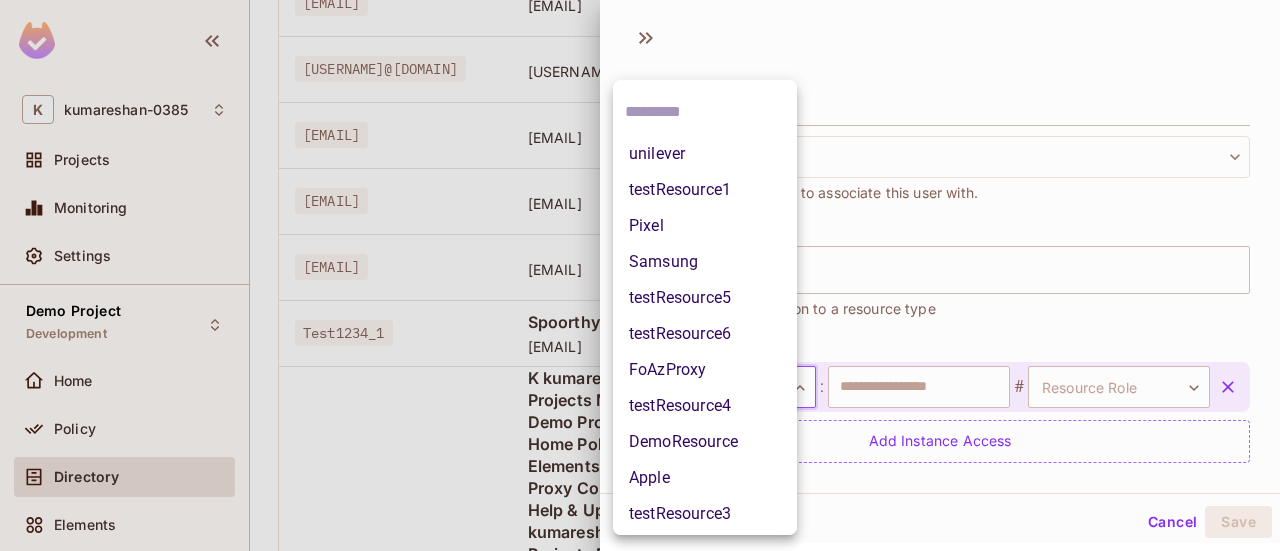 click on "testResource1" at bounding box center (705, 190) 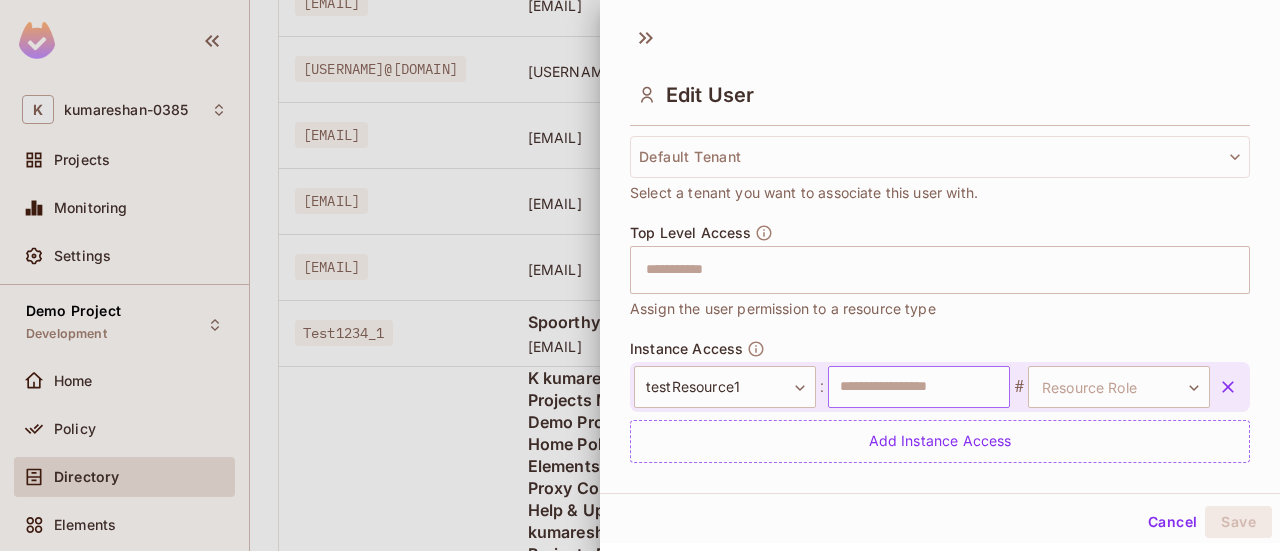 click at bounding box center [919, 387] 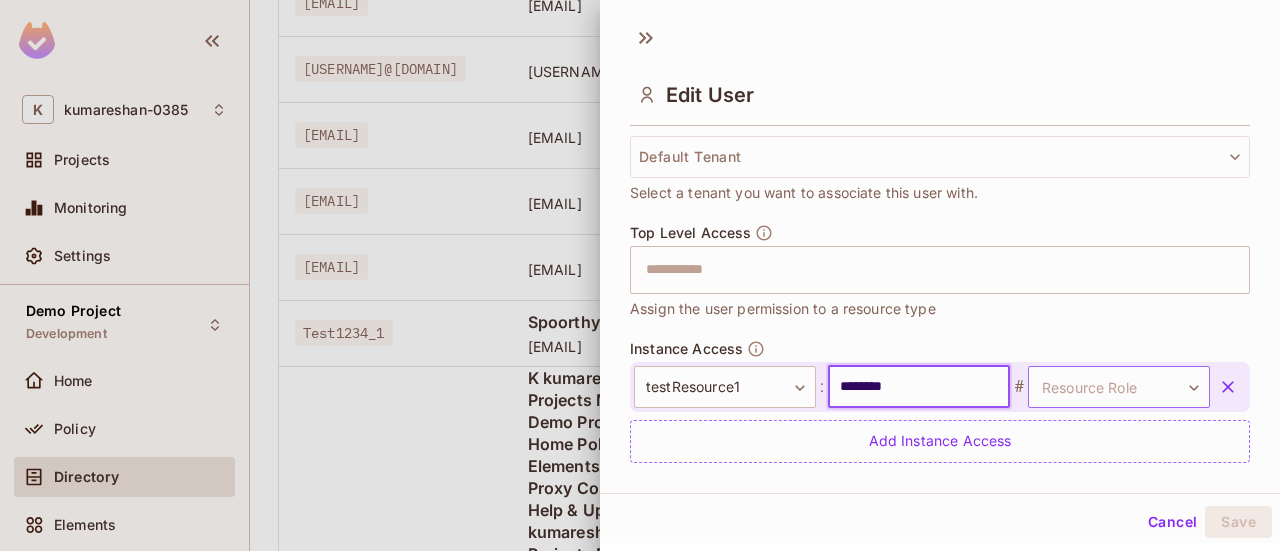 type on "********" 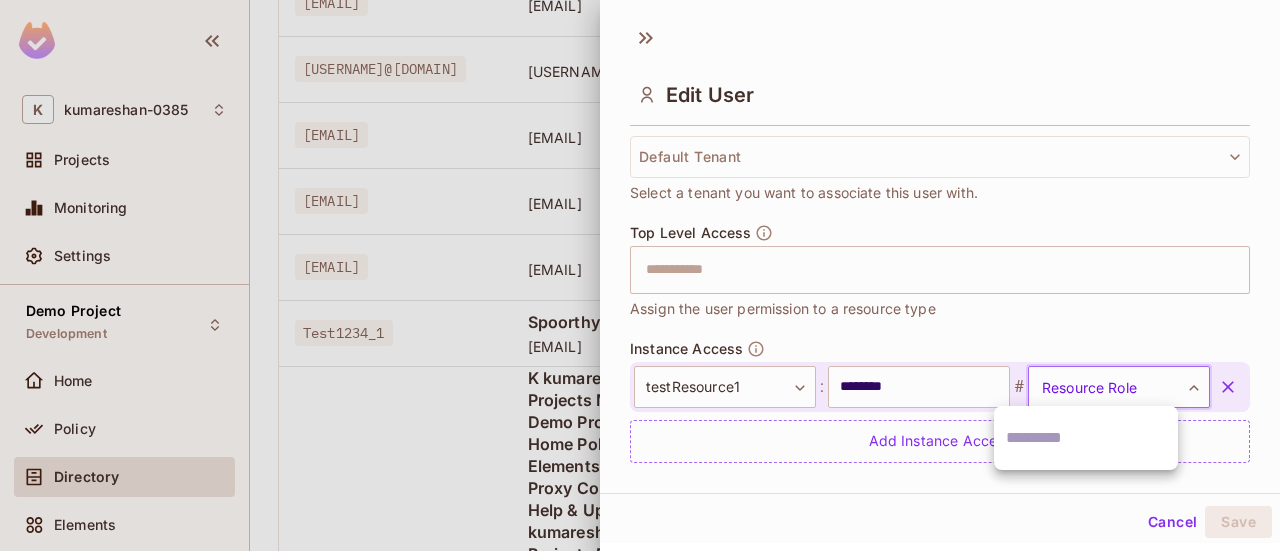 click on "K kumareshan-0385 Projects Monitoring Settings Demo Project Development Home Policy Directory Elements Audit Log FoAz Proxy Connect Upgrade Help & Updates kumareshan-0385 / Demo Project : Development / User Management Default Tenant Settings Users Instances Top Level Access ​ Last Updated  just now Add user User Key User Details Top Level Access Instance Access devesh.kumar@kantar.com   devesh.kumar@kantar.com editor Add Instance Roles user_delete@test.com   user_delete@test.com viewer Add Instance Roles Kumareshan.Natarajan@kantar.com   Kumareshan.Natarajan@kantar.com viewer Add Instance Roles manish4mbgp@gmail.com   manish4mbgp@gmail.com viewer Add Instance Roles mkbgp730@gmail.com   mkbgp730@gmail.com viewer Add Instance Roles shilpi.garg@kantar.com   shilpi.garg@kantar.com viewer Add Instance Roles Girishankar.VP@Kantar.com   Girishankar.VP@kantar.com admin Add Instance Roles Devesh.Kumar@Kantar.com   Devesh.Kumar@kantar.com viewer Add Instance Roles testuser@kantar.com   testuser@kantar.com viewer 1 -" at bounding box center (640, 275) 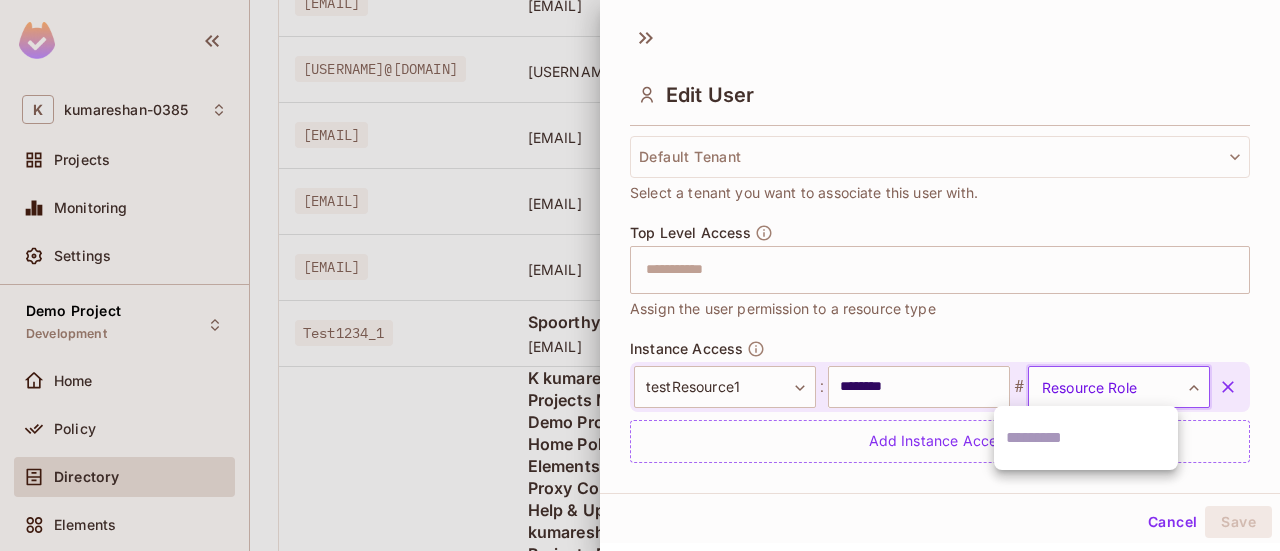 click at bounding box center [1086, 438] 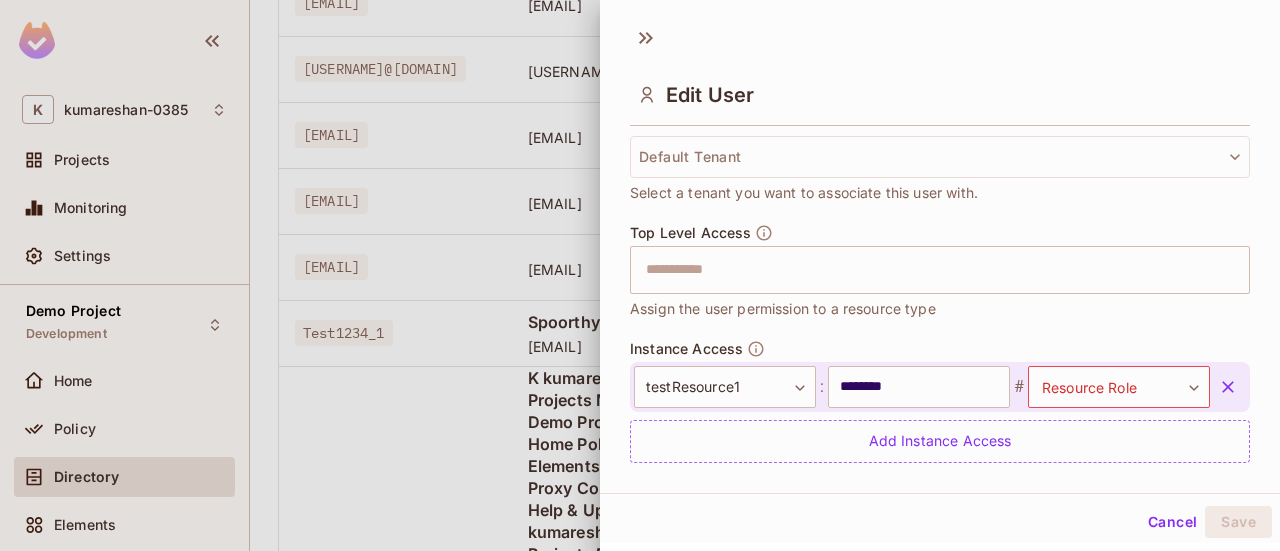 click at bounding box center [1088, 424] 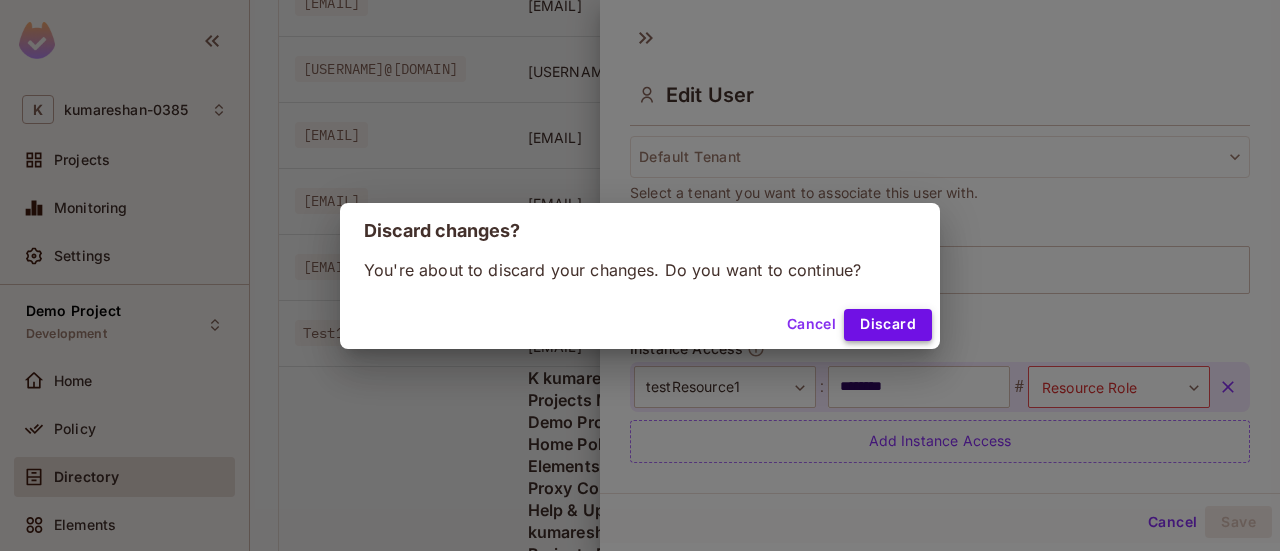 click on "Discard" at bounding box center [888, 325] 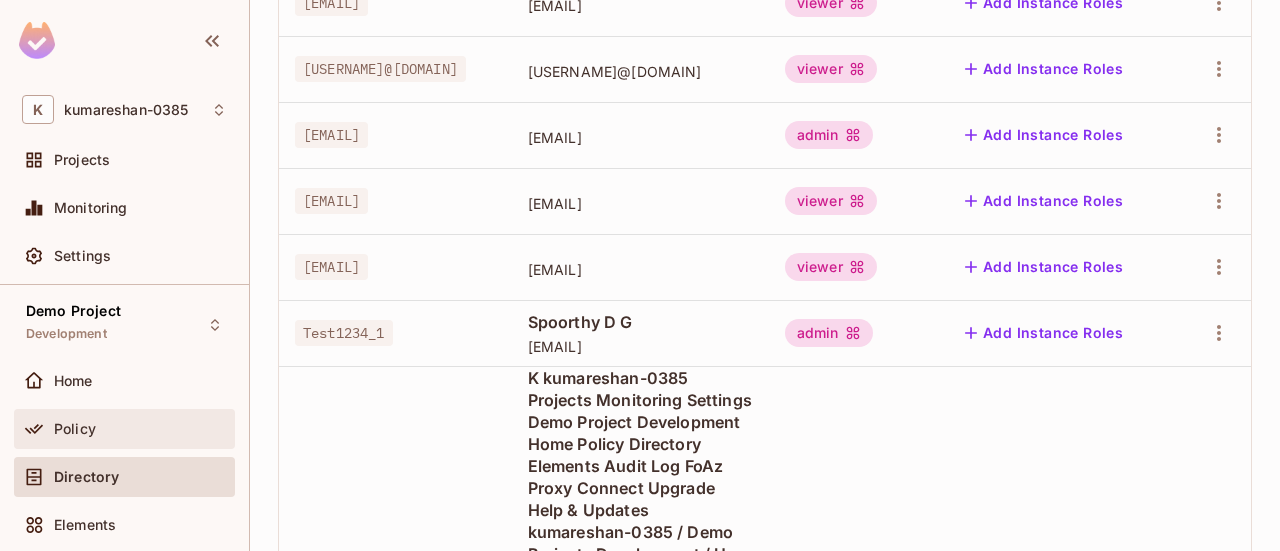 click on "Policy" at bounding box center (75, 429) 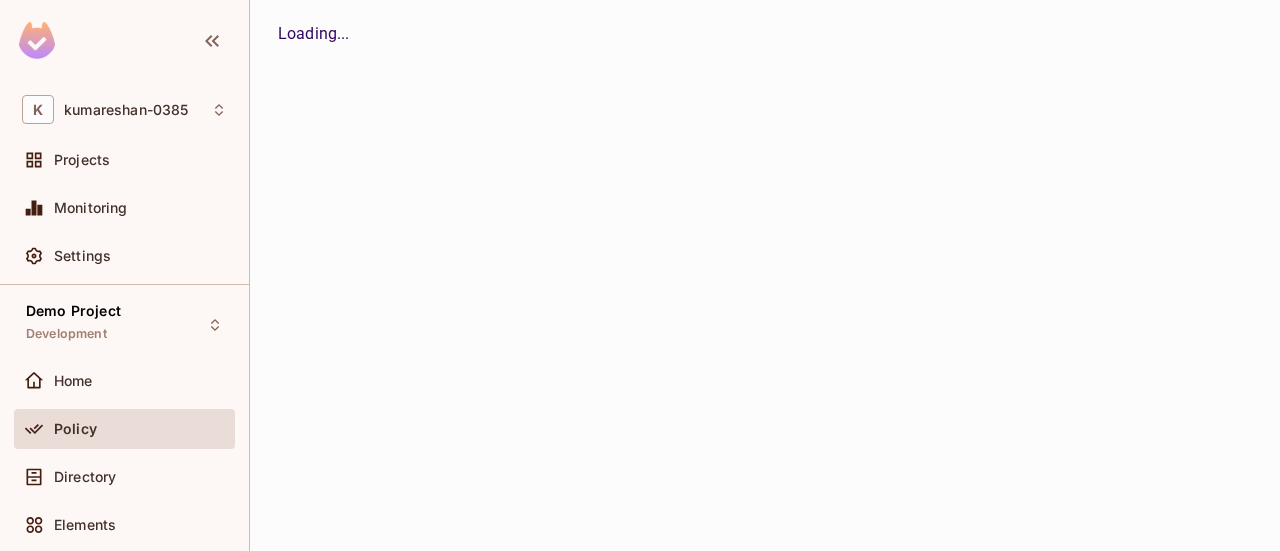 scroll, scrollTop: 0, scrollLeft: 0, axis: both 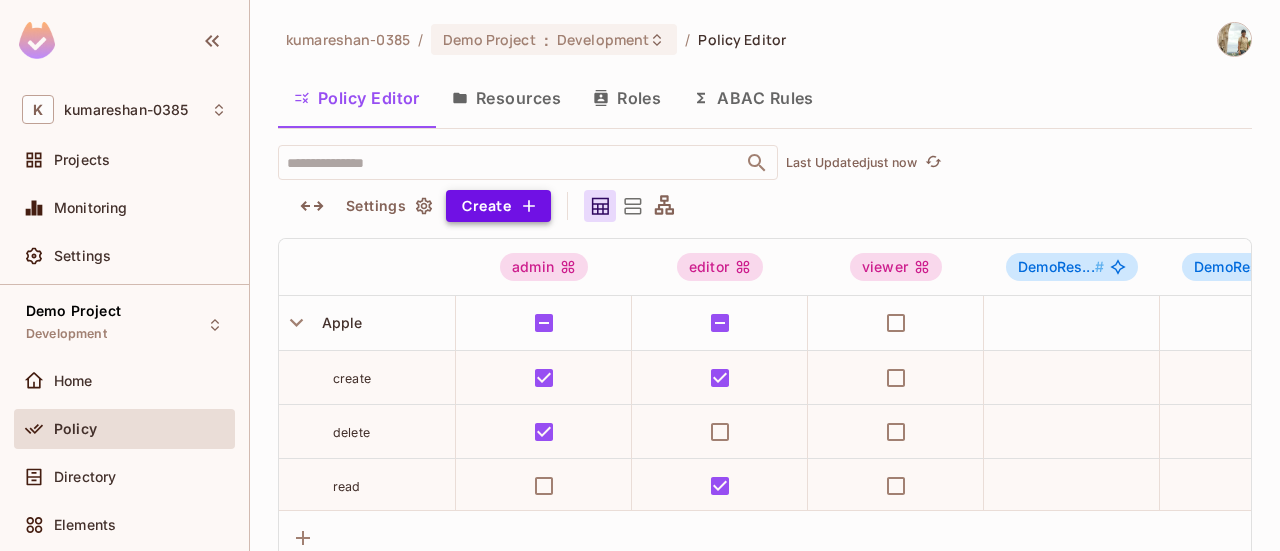 click on "Create" at bounding box center [498, 206] 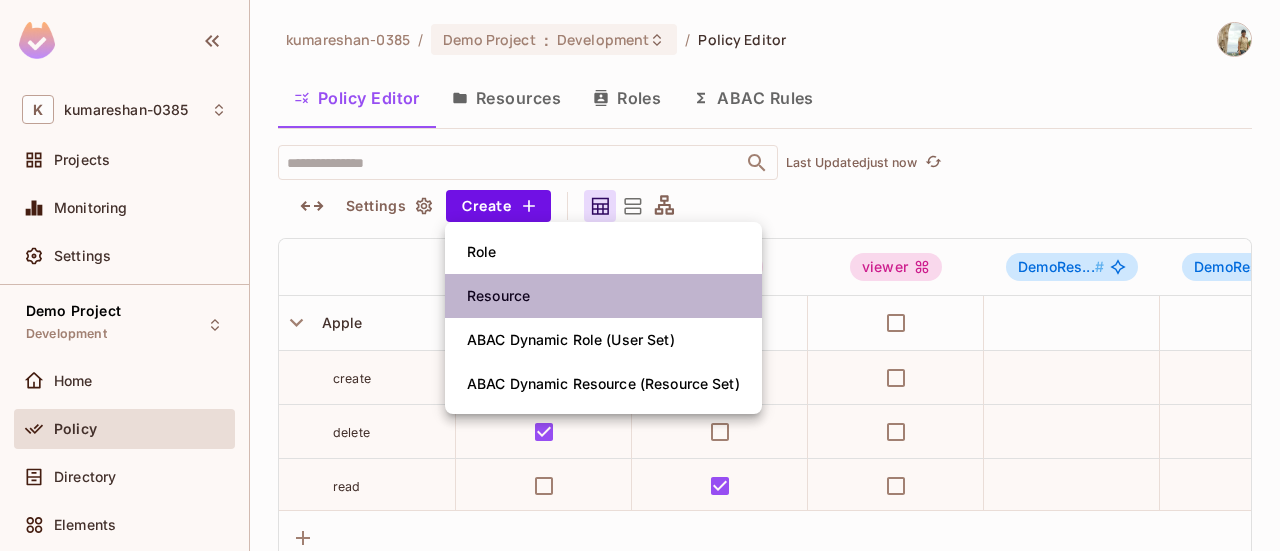 click on "Resource" at bounding box center [498, 296] 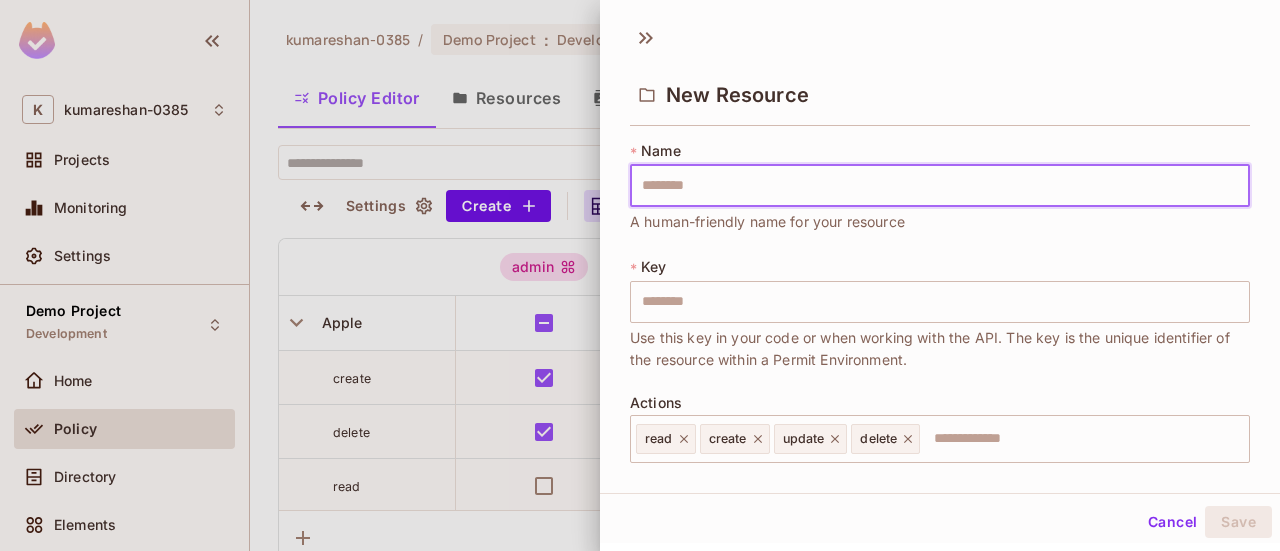 click at bounding box center [940, 186] 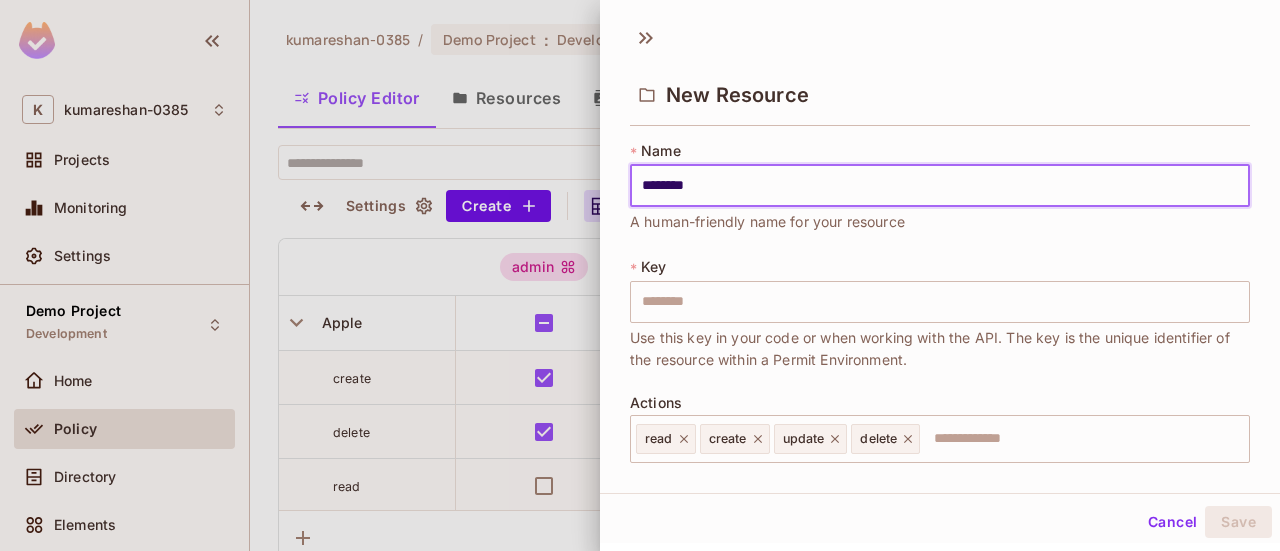 type on "********" 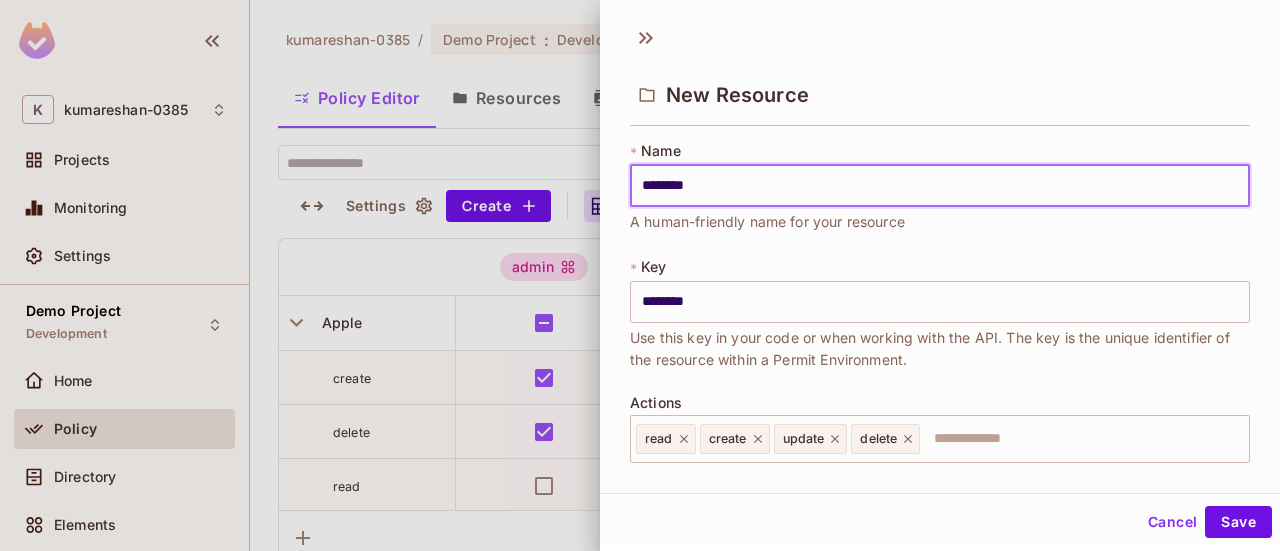 type on "*******" 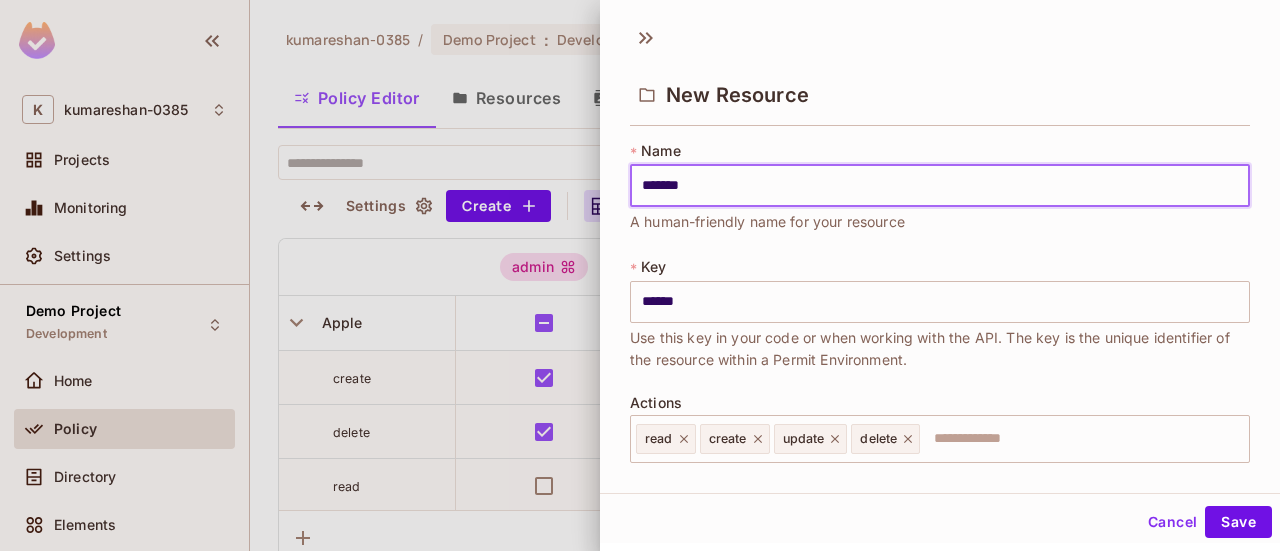 type on "********" 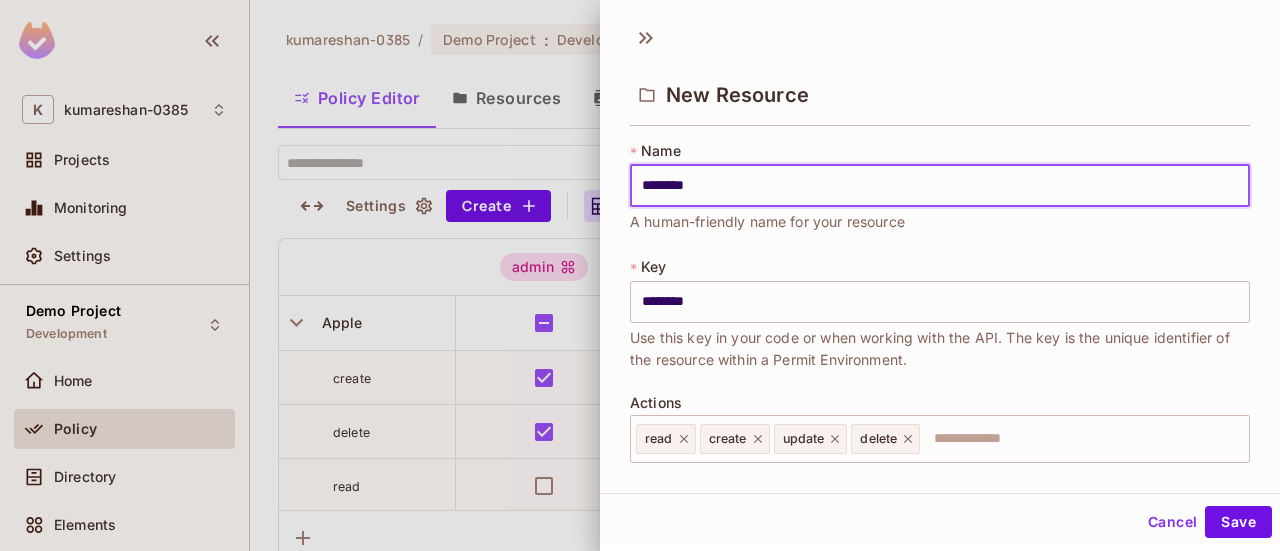 type on "********" 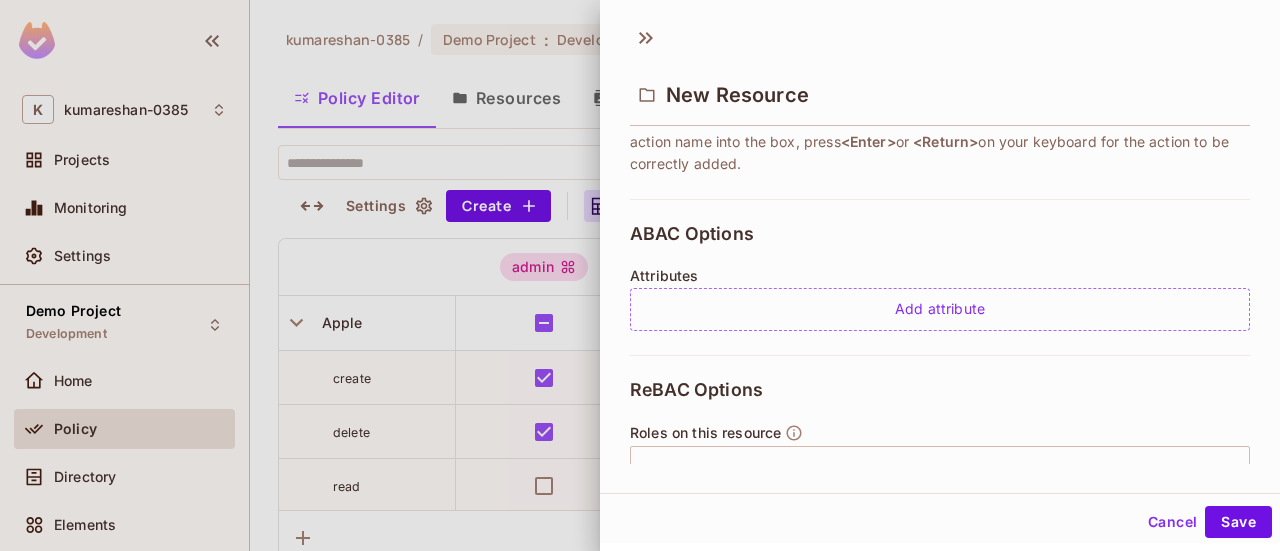 scroll, scrollTop: 342, scrollLeft: 0, axis: vertical 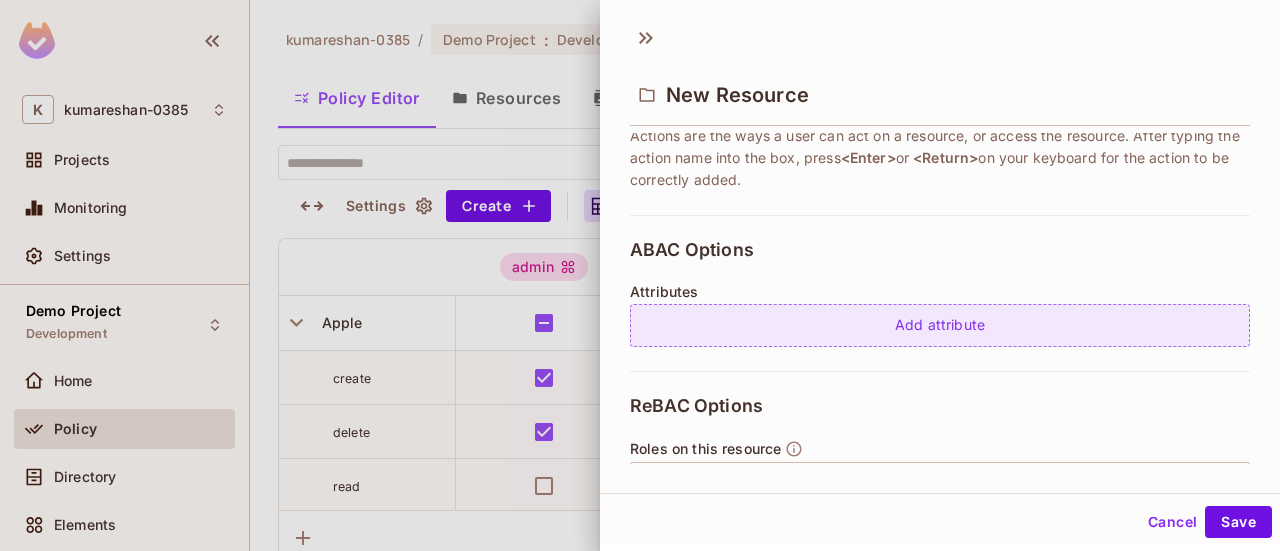 click on "Add attribute" at bounding box center [940, 325] 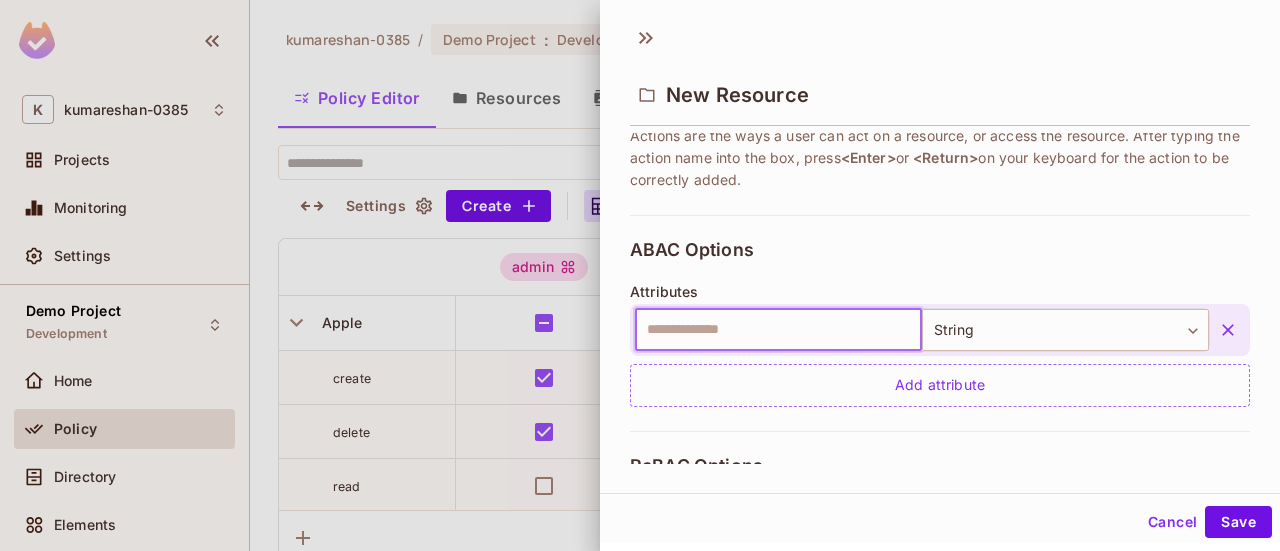 click at bounding box center (778, 330) 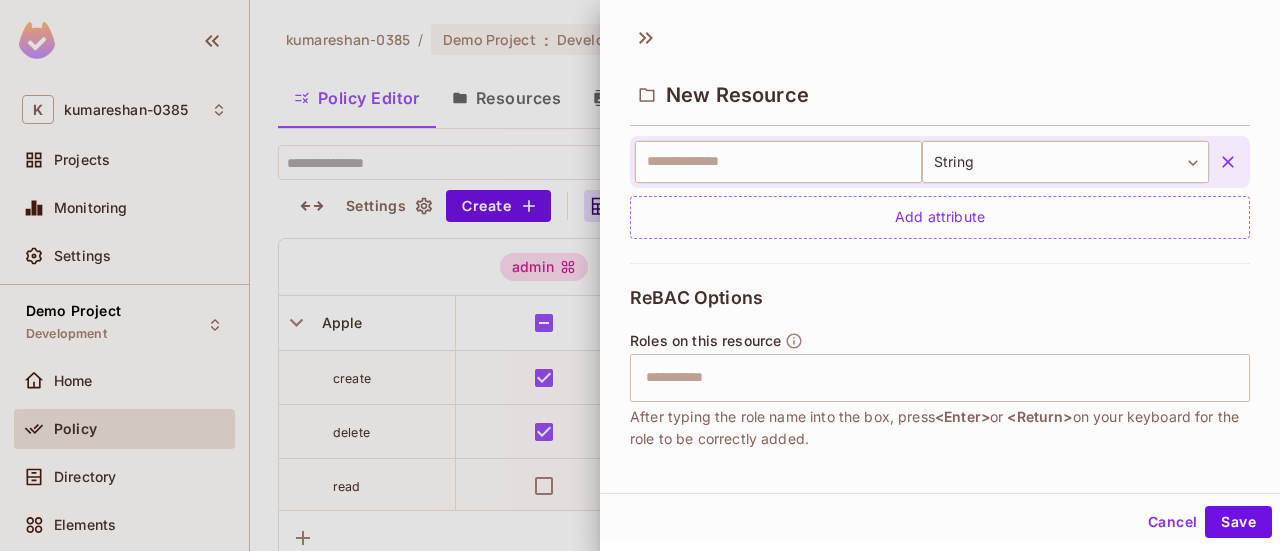 scroll, scrollTop: 607, scrollLeft: 0, axis: vertical 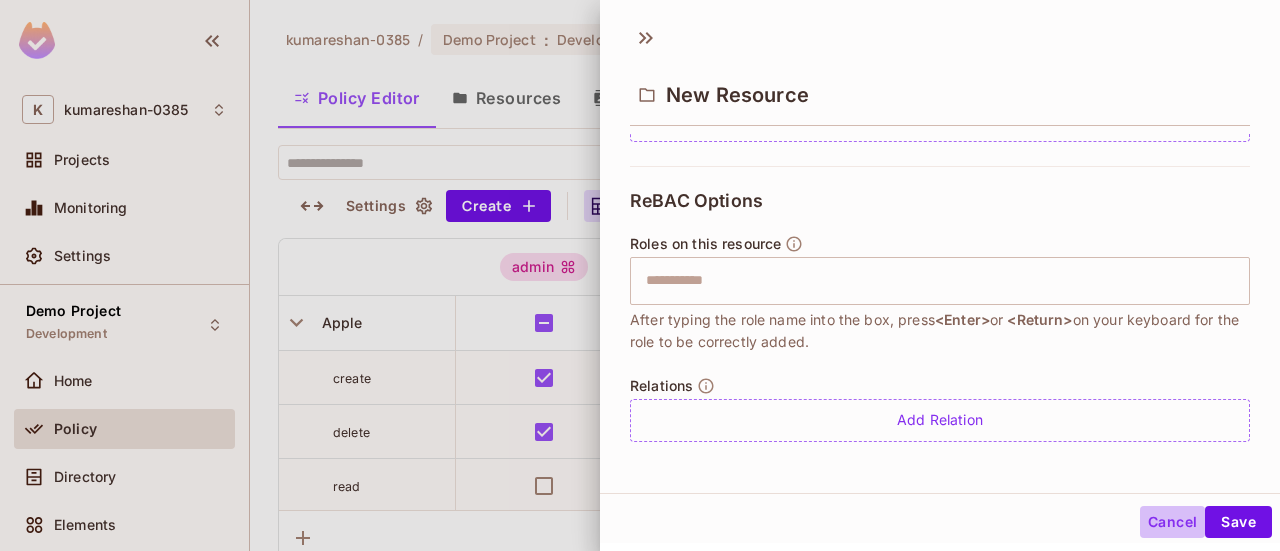 click on "Cancel" at bounding box center (1172, 522) 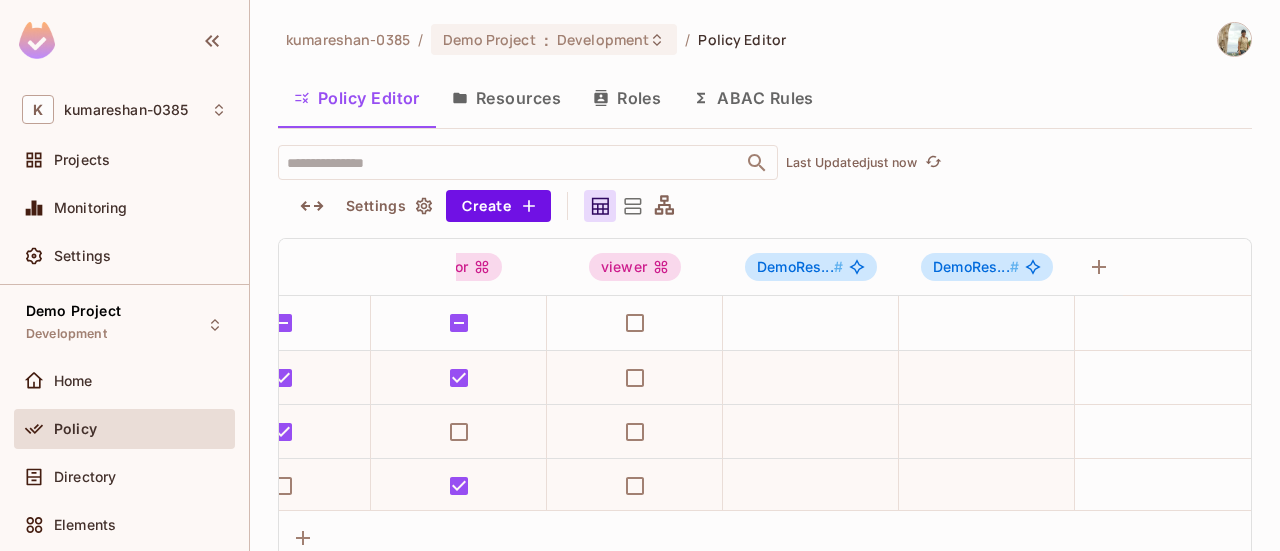 scroll, scrollTop: 0, scrollLeft: 292, axis: horizontal 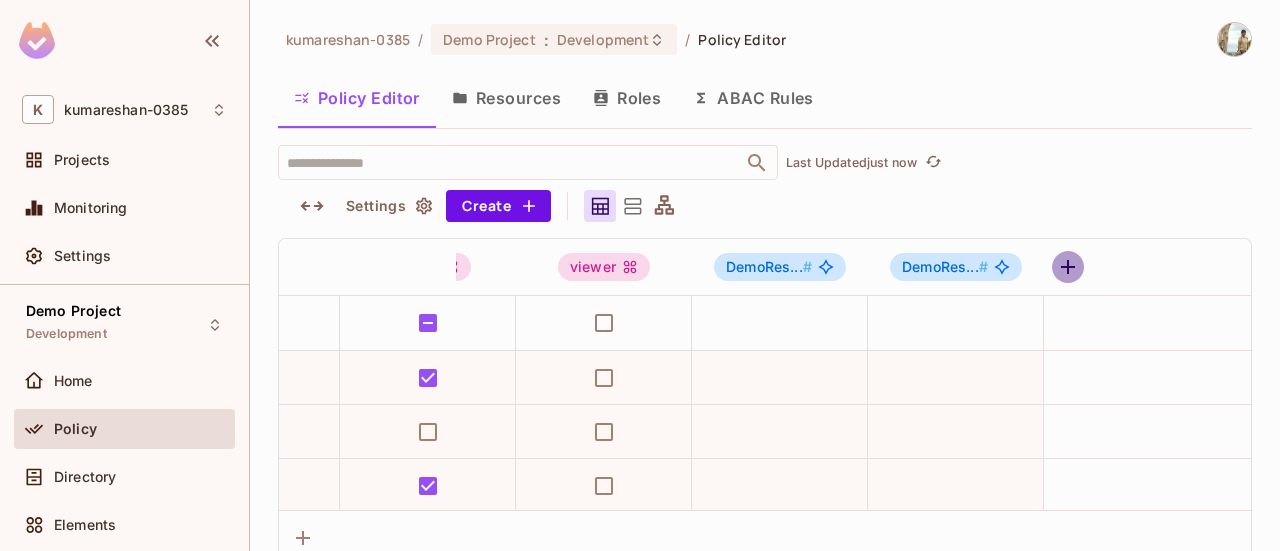 click 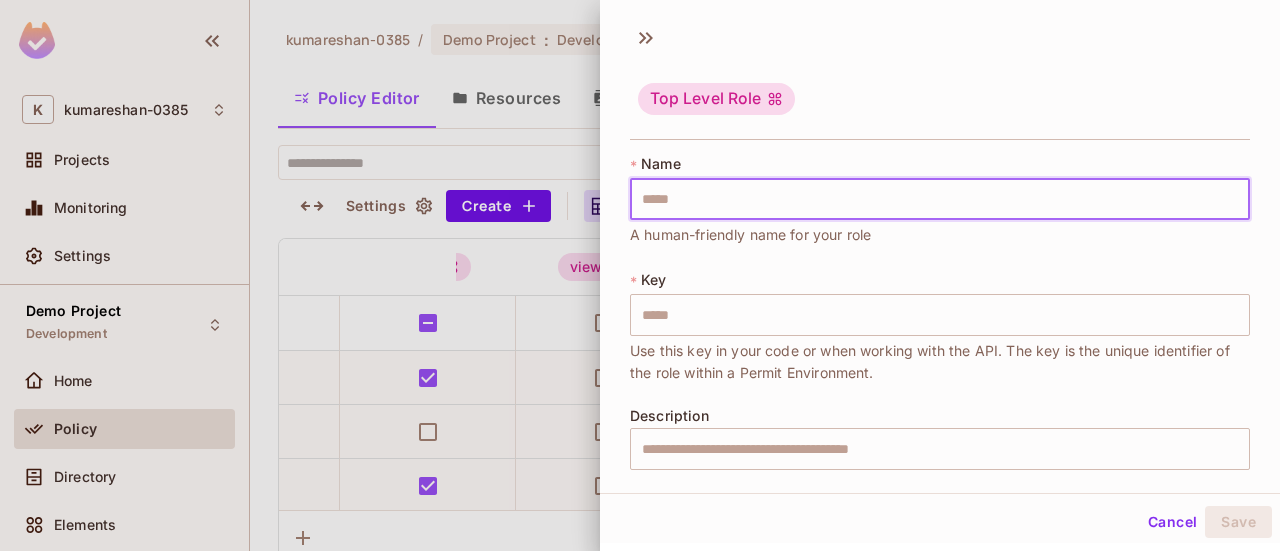 click at bounding box center [940, 199] 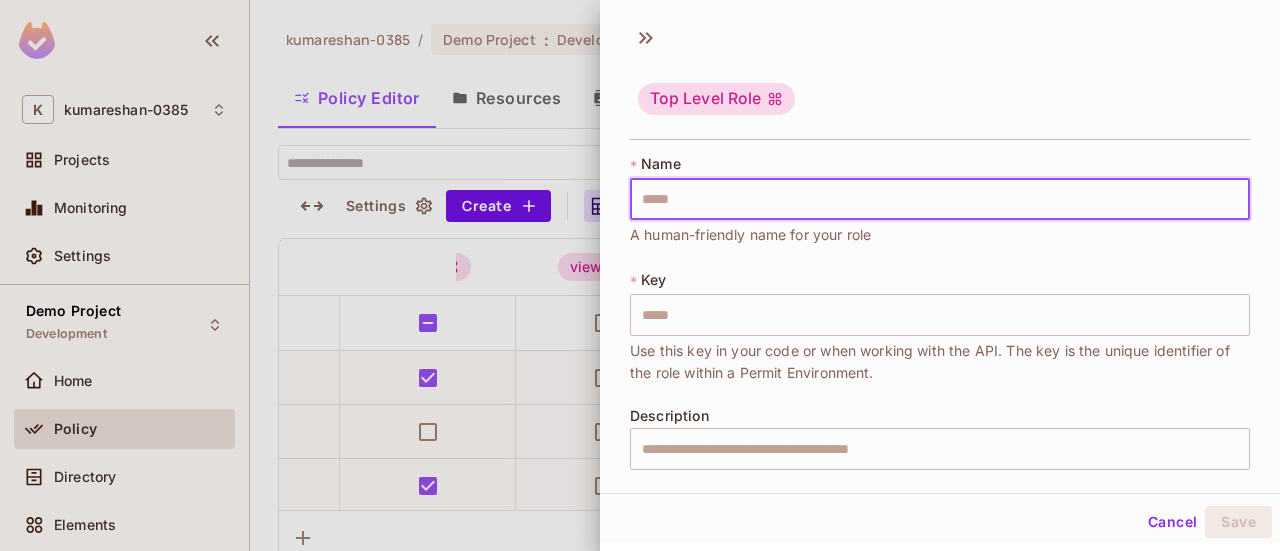 click at bounding box center [640, 275] 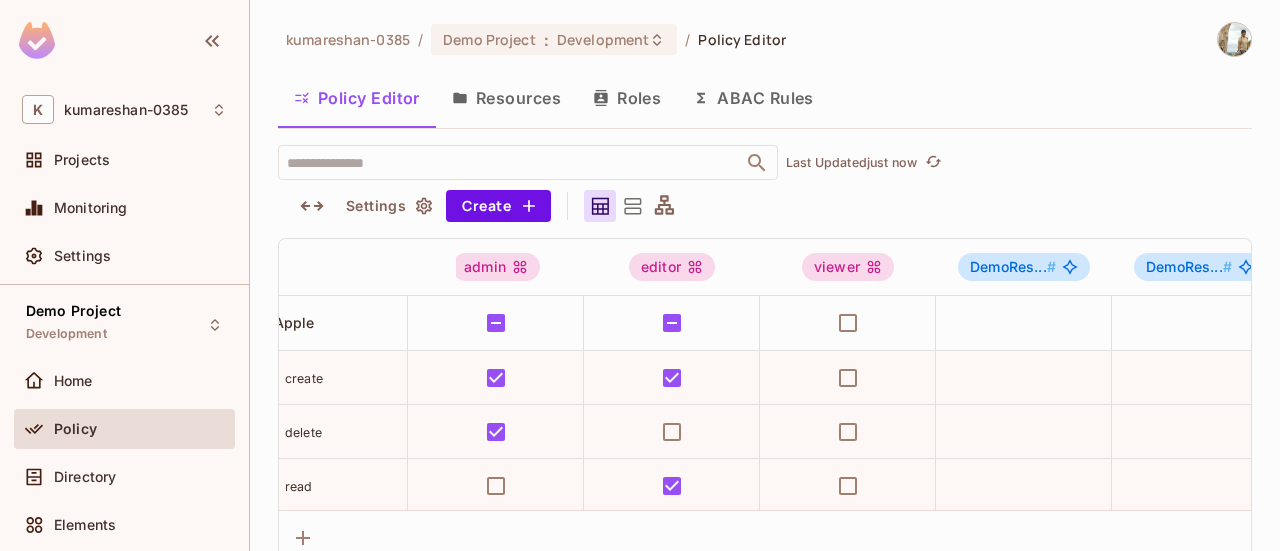 scroll, scrollTop: 0, scrollLeft: 0, axis: both 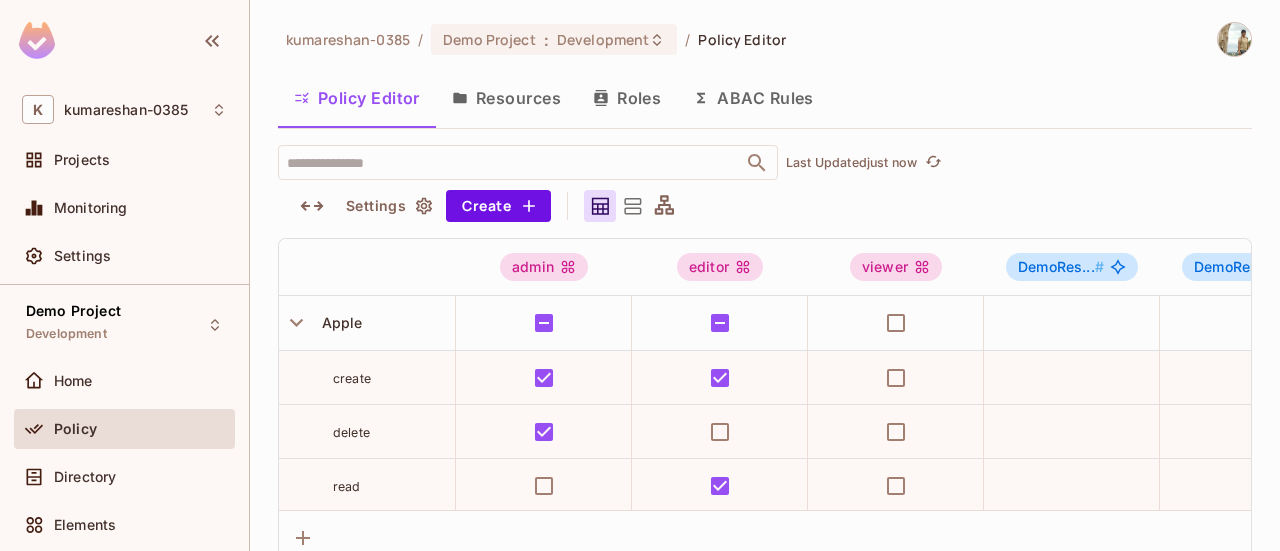 click on "Roles" at bounding box center [627, 98] 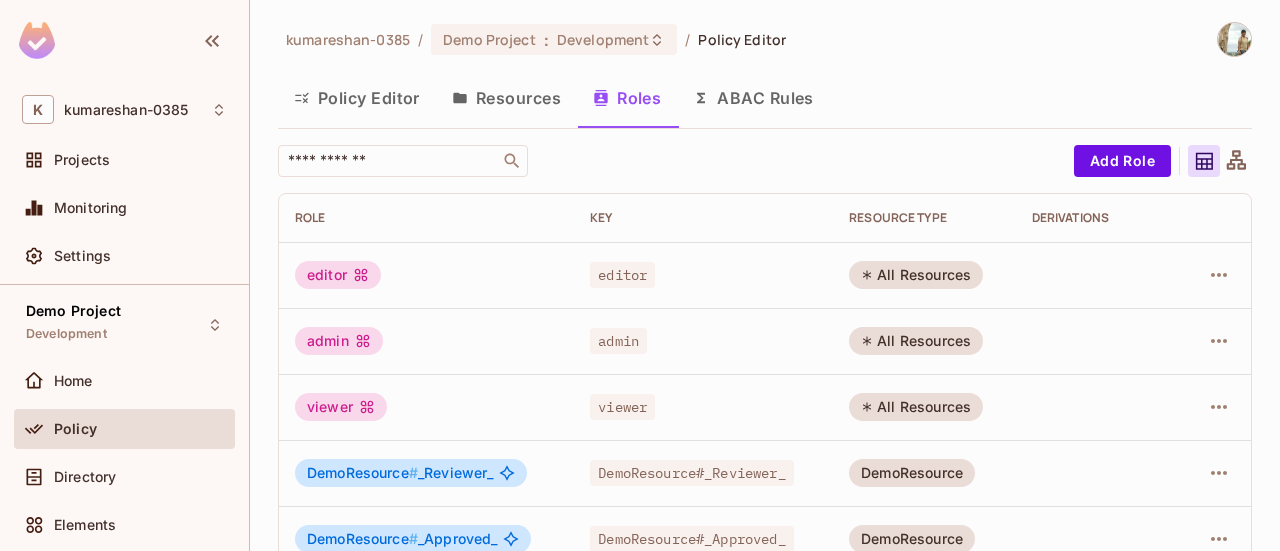 scroll, scrollTop: 36, scrollLeft: 0, axis: vertical 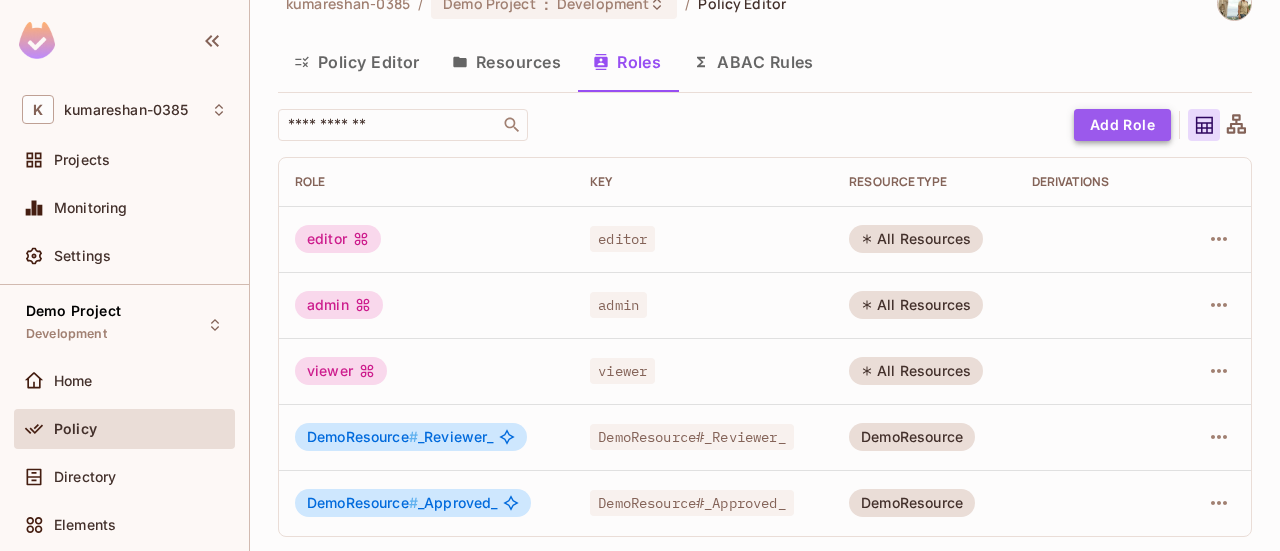 click on "Add Role" at bounding box center [1122, 125] 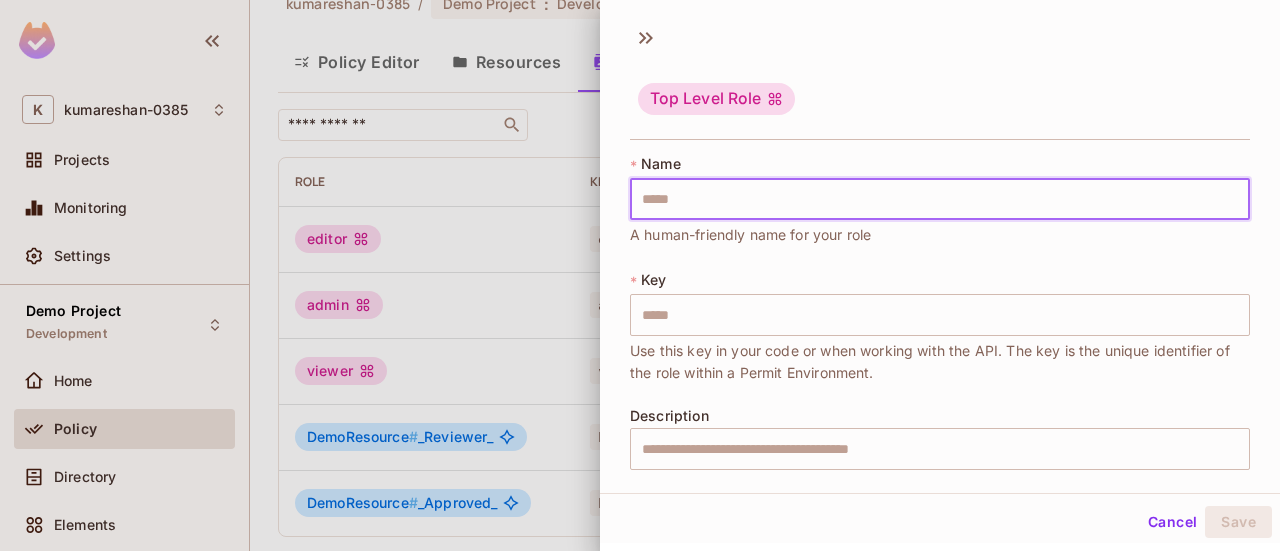 click at bounding box center (940, 199) 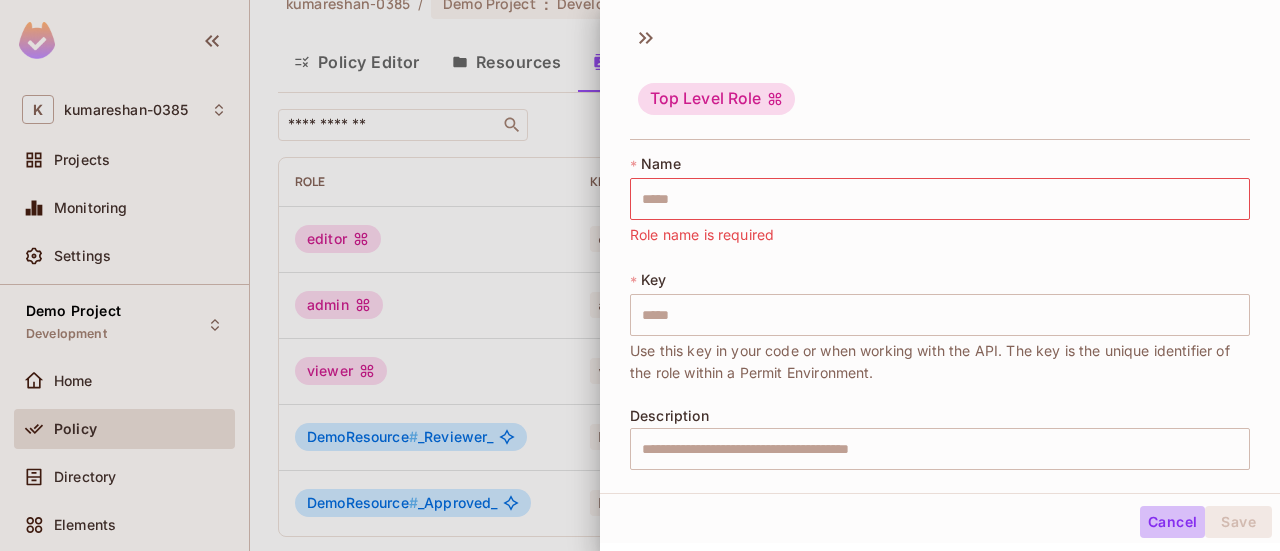 click on "Cancel" at bounding box center (1172, 522) 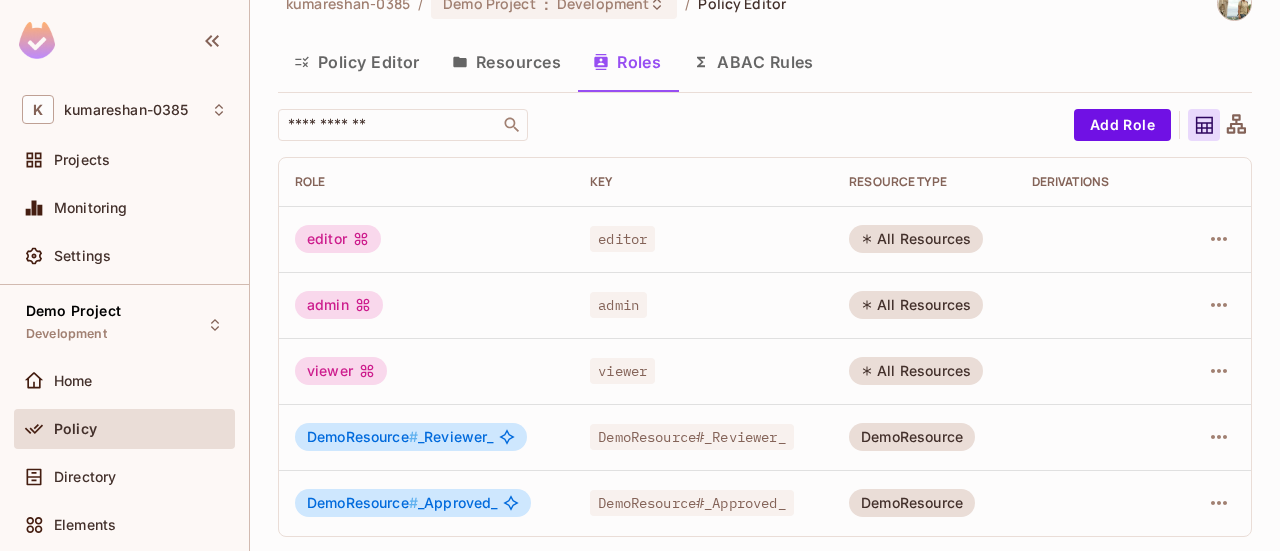 click on "Resources" at bounding box center [506, 62] 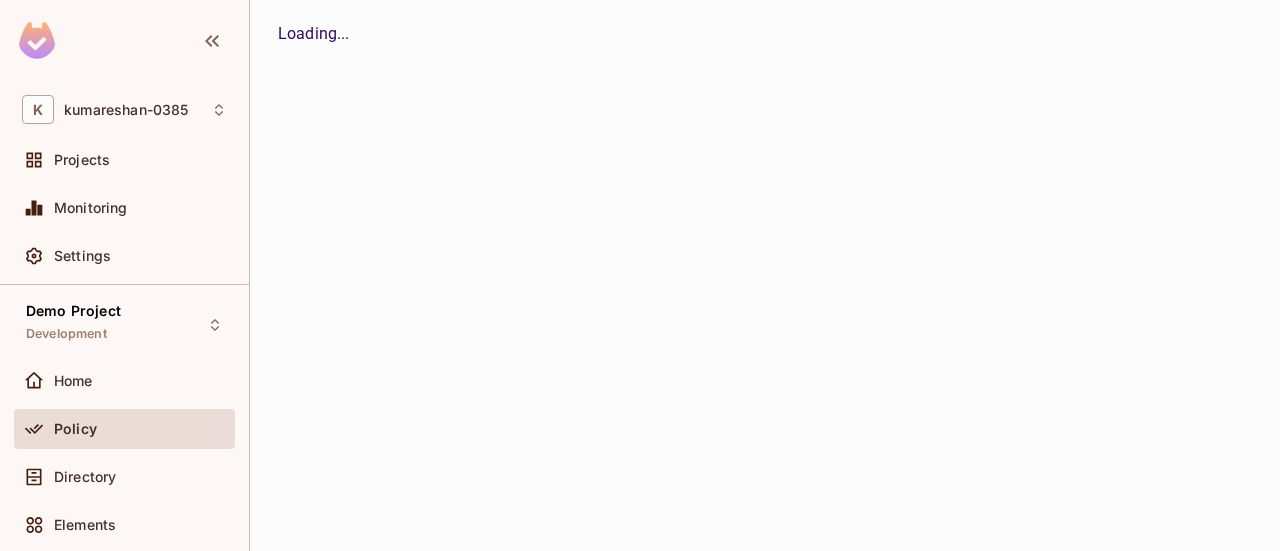 scroll, scrollTop: 0, scrollLeft: 0, axis: both 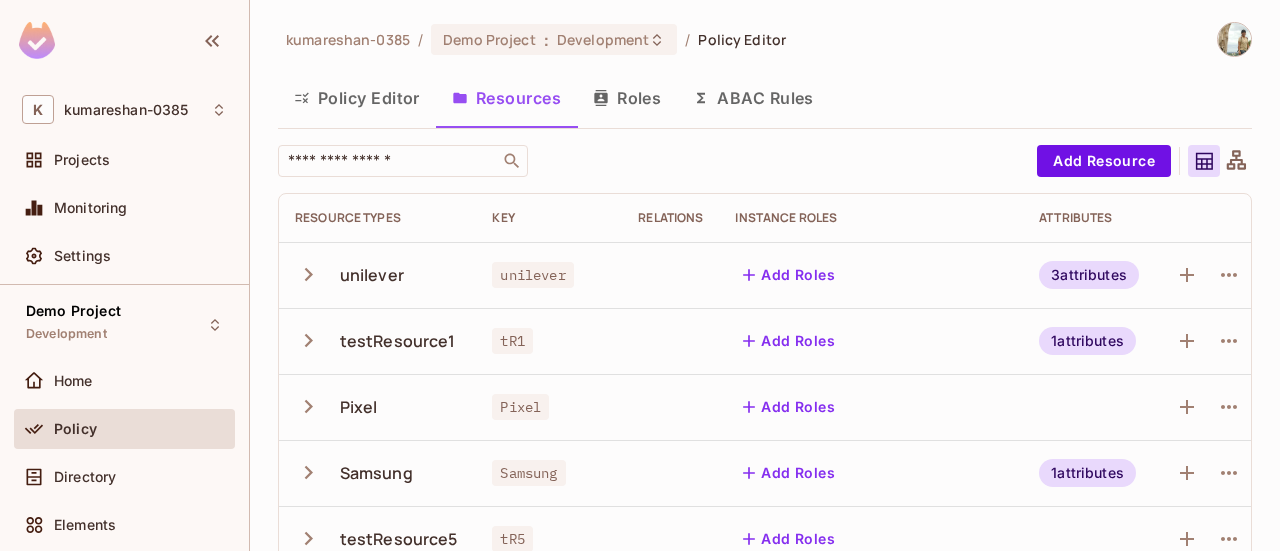 click on "Policy Editor" at bounding box center (357, 98) 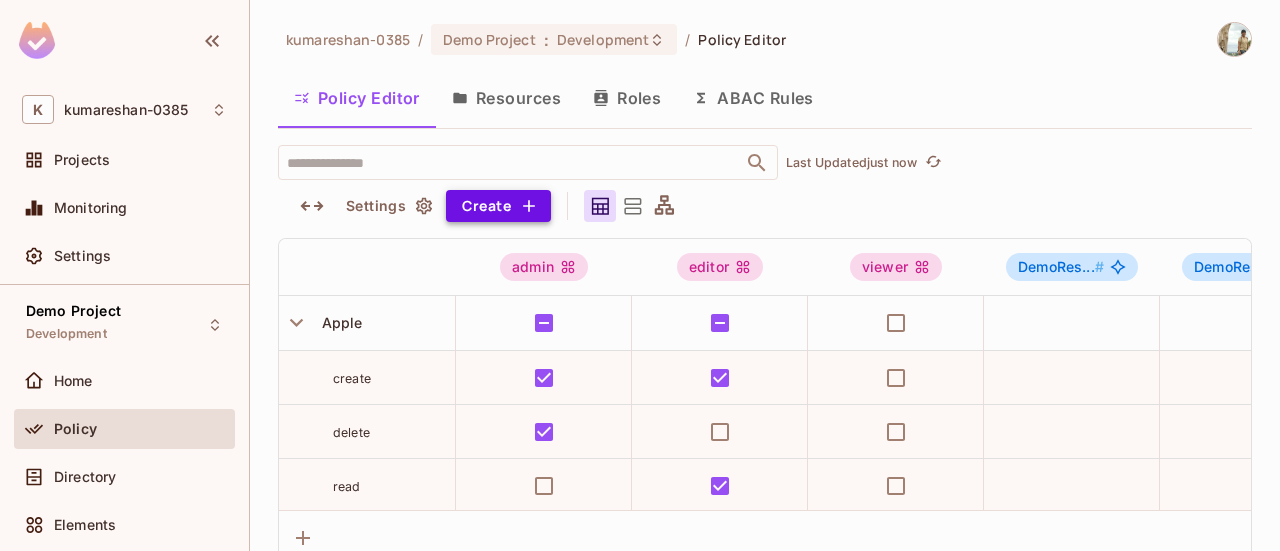 scroll, scrollTop: 0, scrollLeft: 2, axis: horizontal 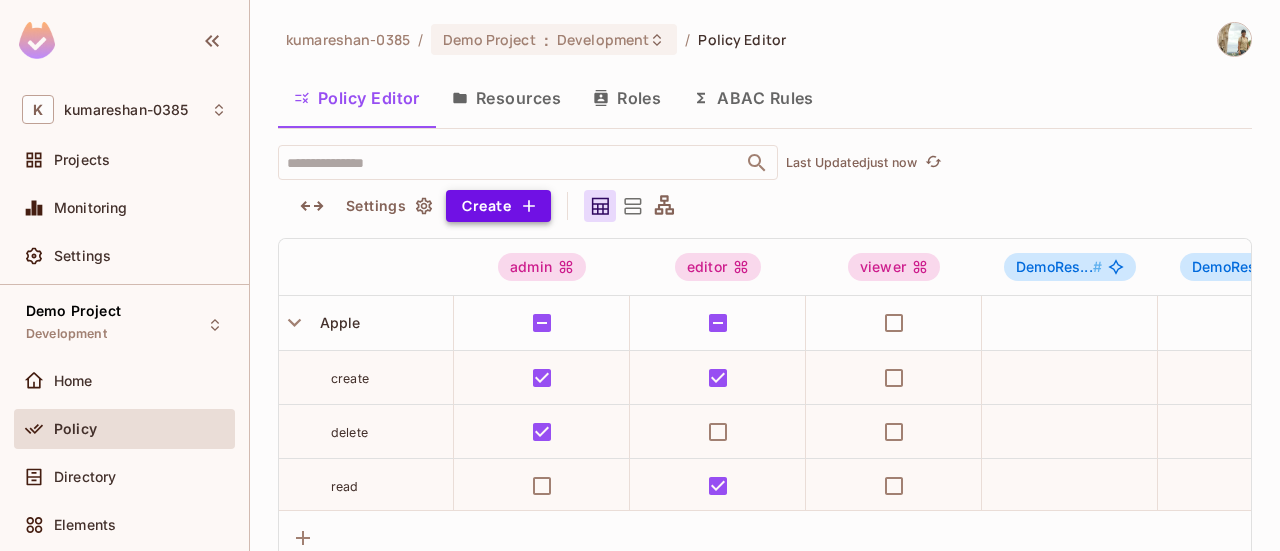 click on "Create" at bounding box center (498, 206) 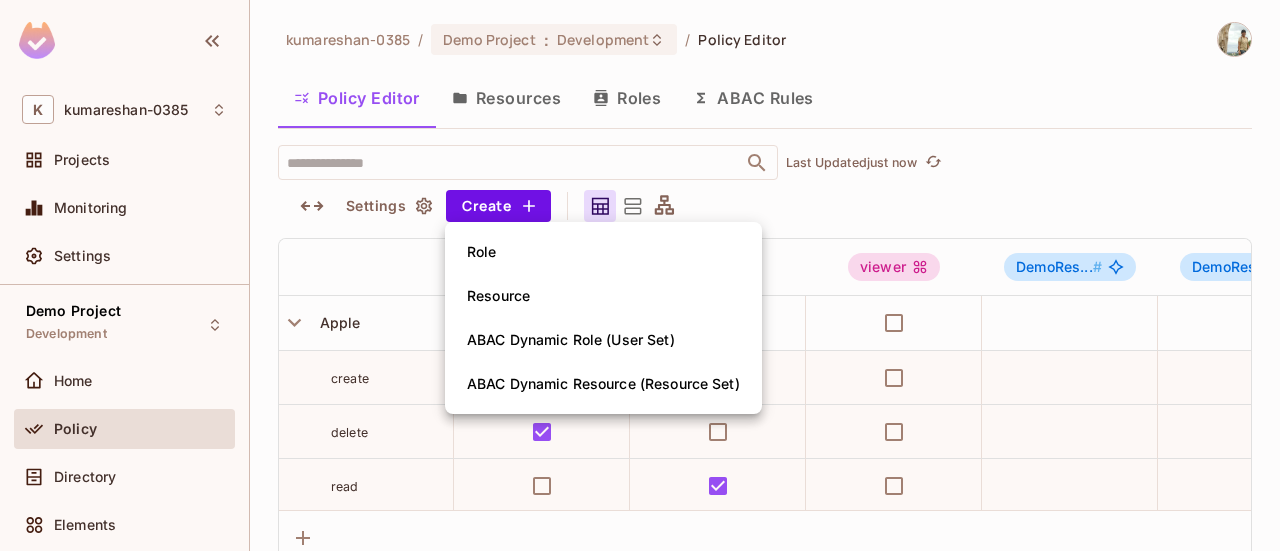 click at bounding box center (640, 275) 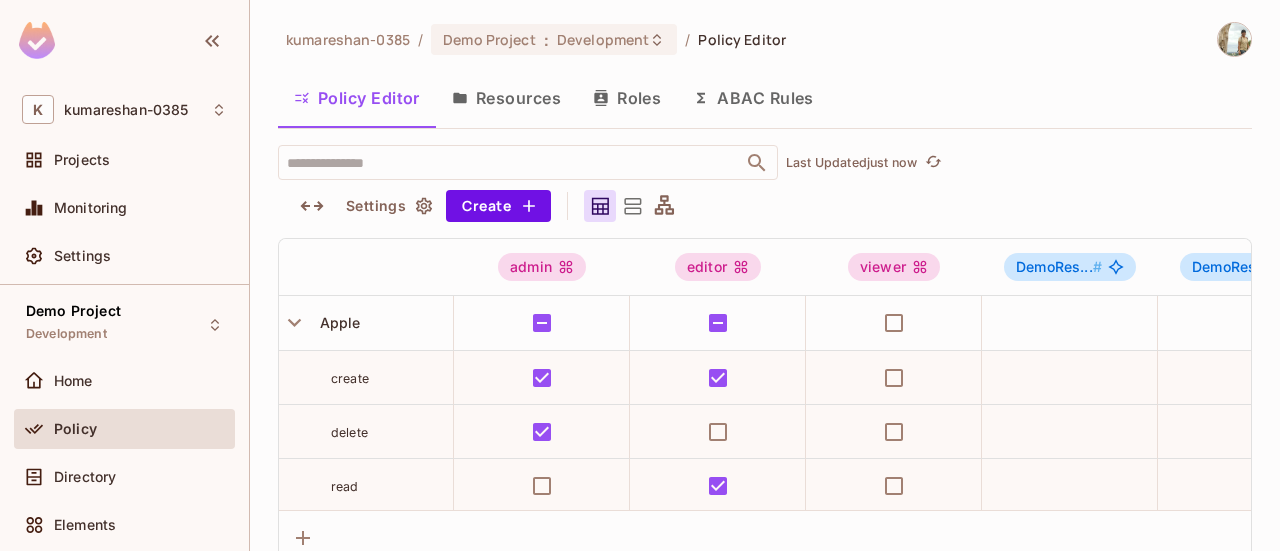 click on "Resources" at bounding box center [506, 98] 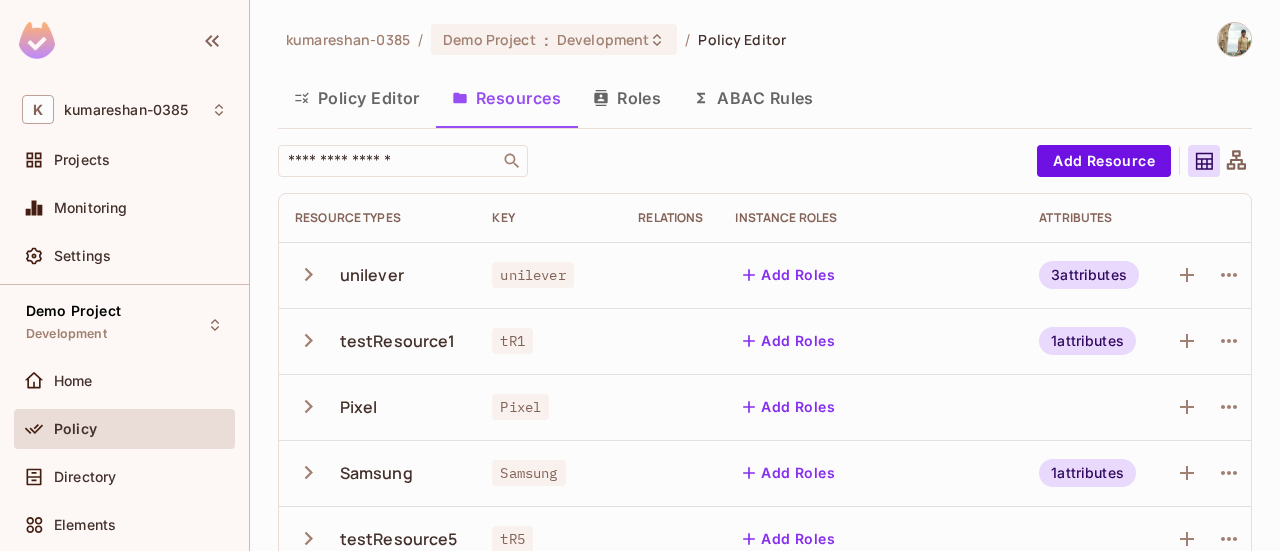 click on "Add Roles" at bounding box center (789, 341) 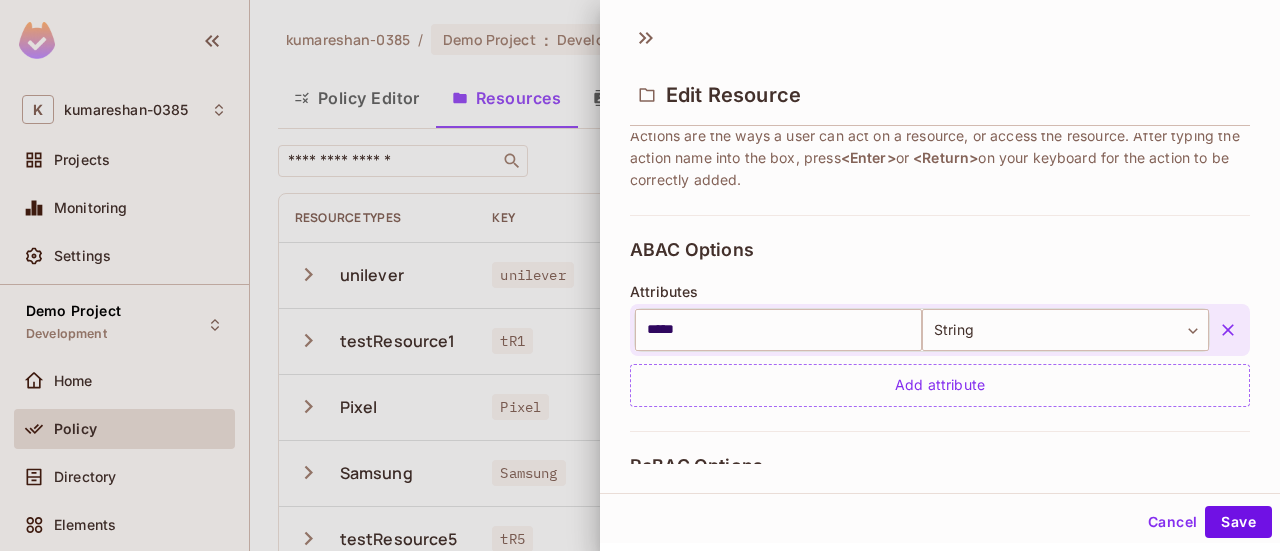 scroll, scrollTop: 607, scrollLeft: 0, axis: vertical 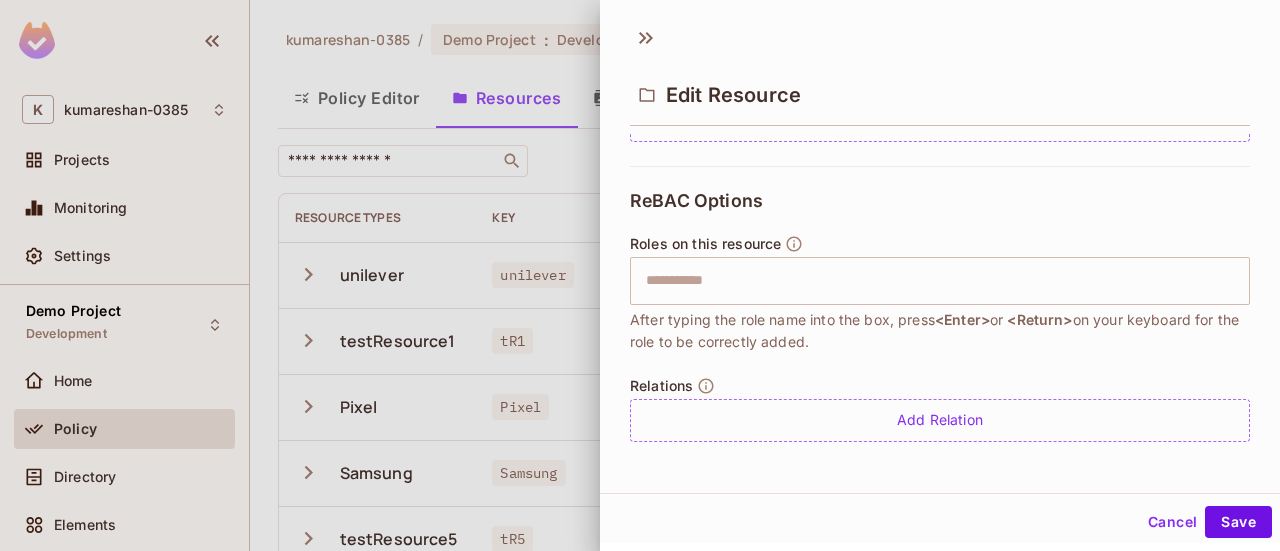 click at bounding box center [640, 275] 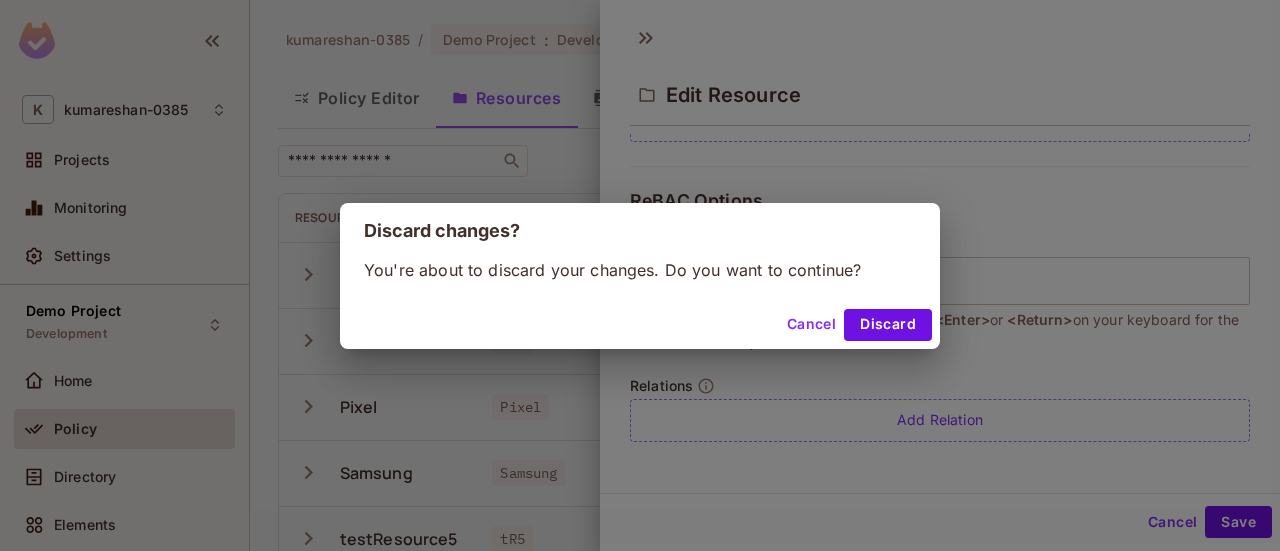 click on "Cancel" at bounding box center [811, 325] 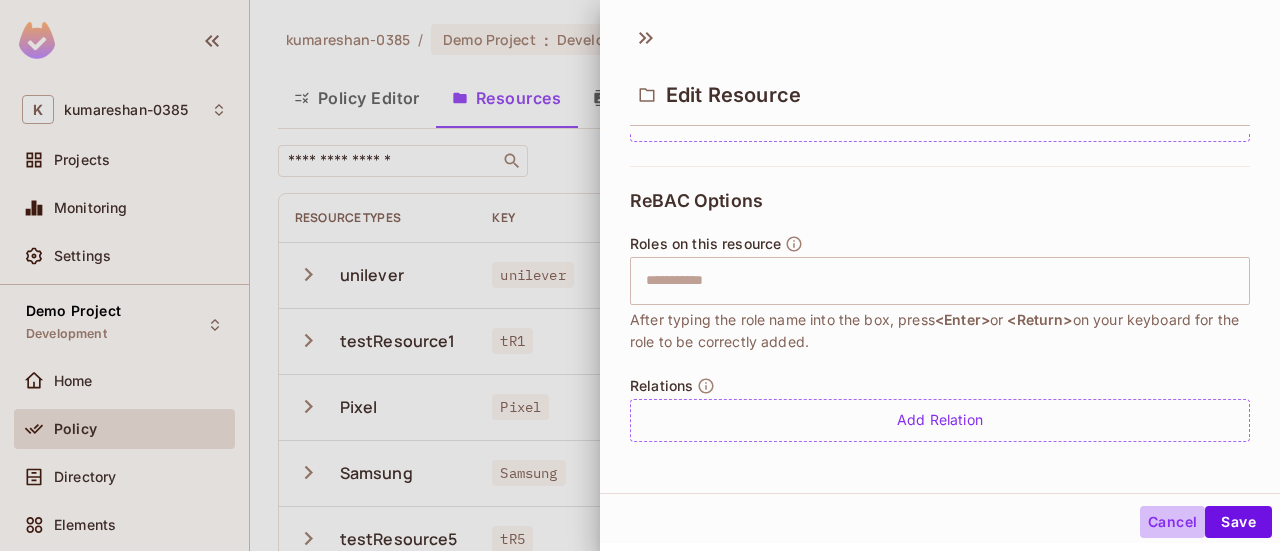 click on "Cancel" at bounding box center (1172, 522) 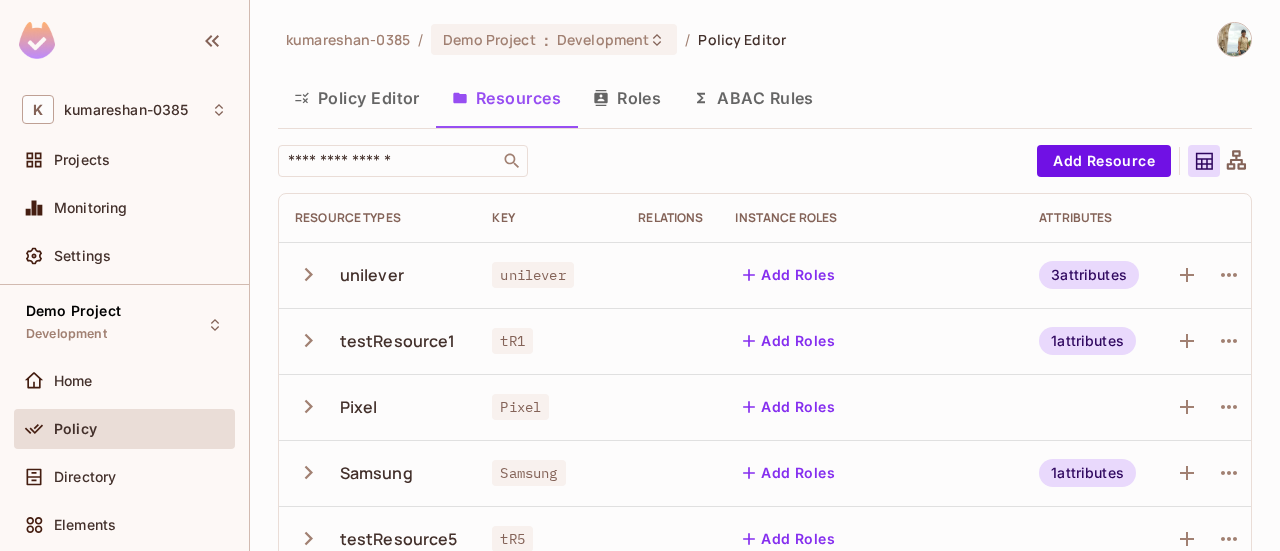 click 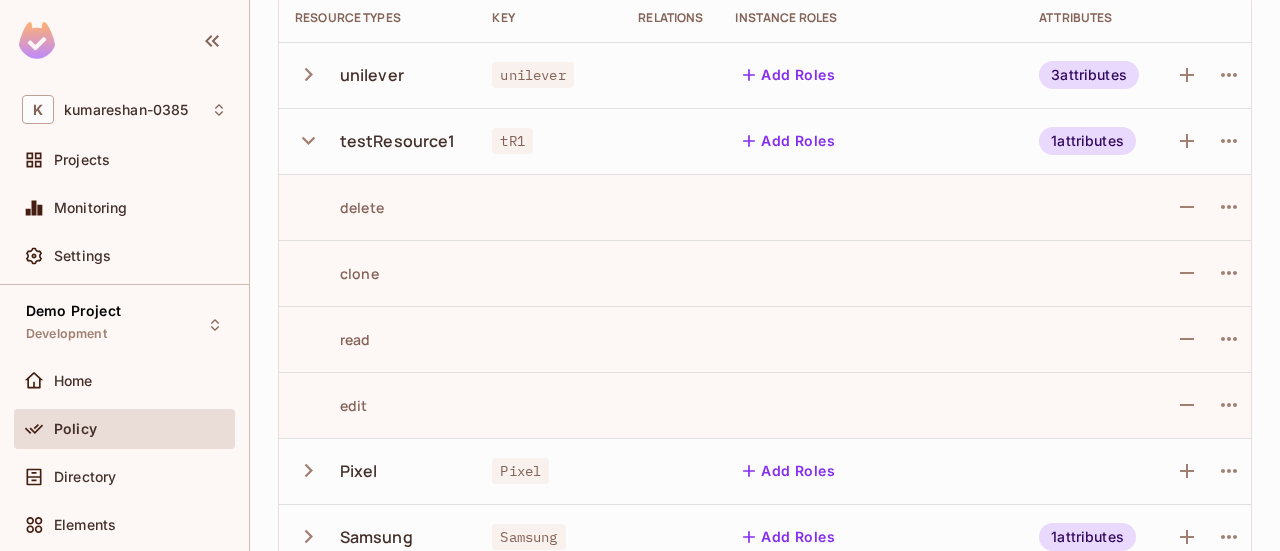 scroll, scrollTop: 198, scrollLeft: 0, axis: vertical 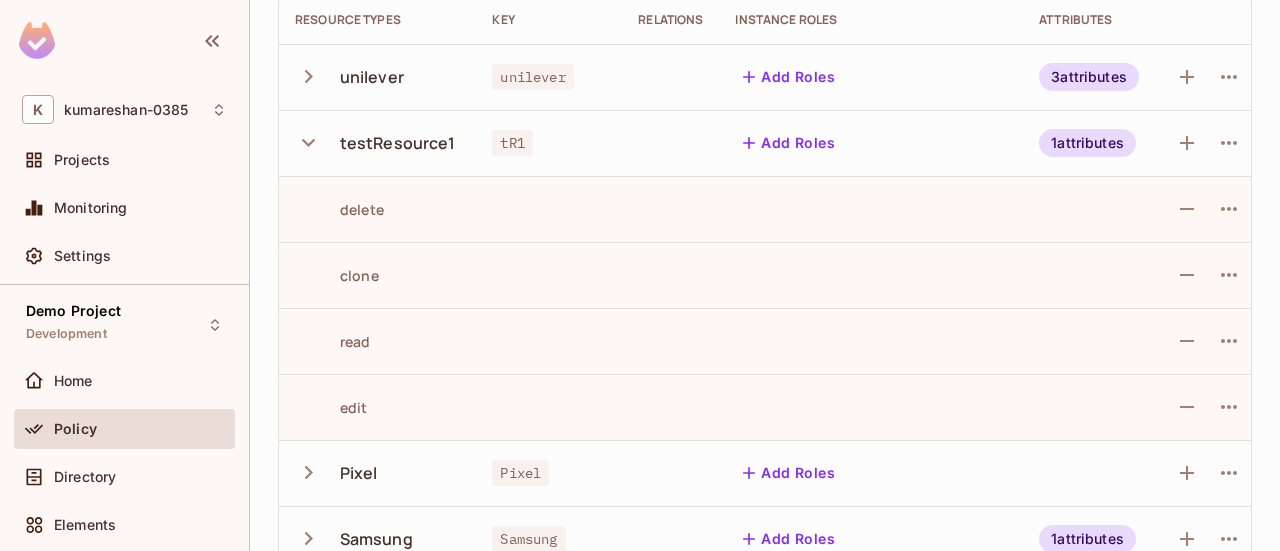 click on "1  attributes" at bounding box center (1087, 143) 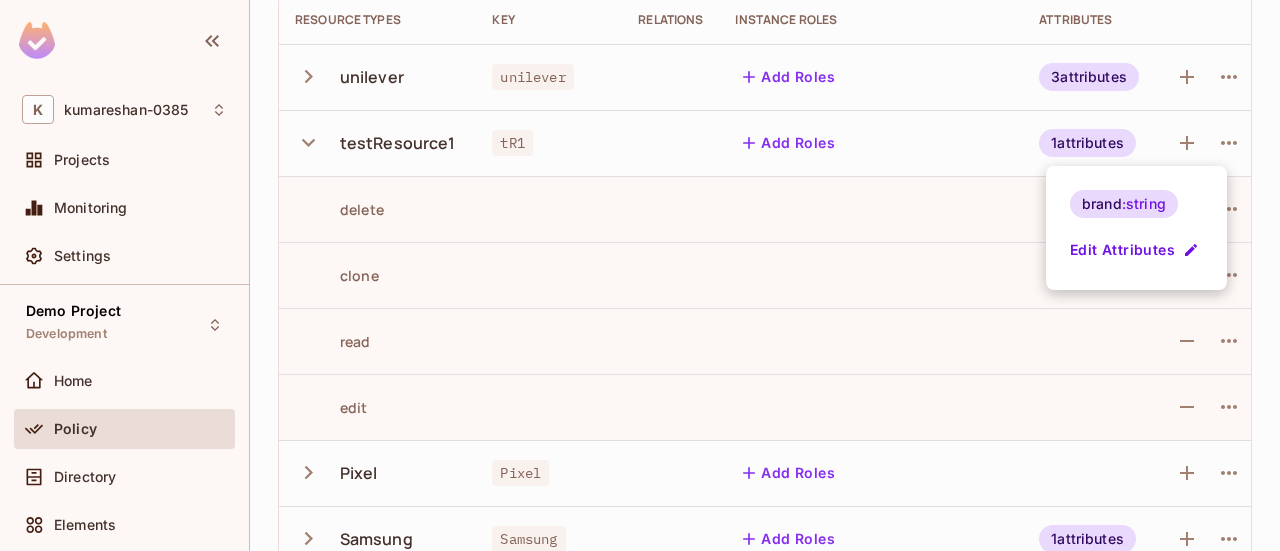 click at bounding box center [640, 275] 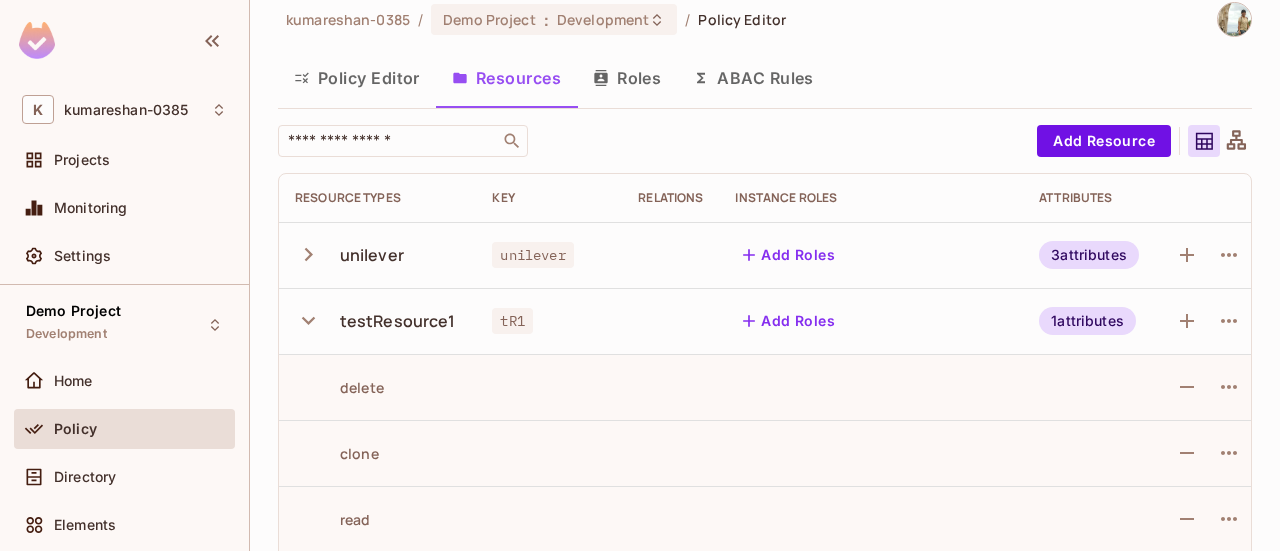 scroll, scrollTop: 18, scrollLeft: 0, axis: vertical 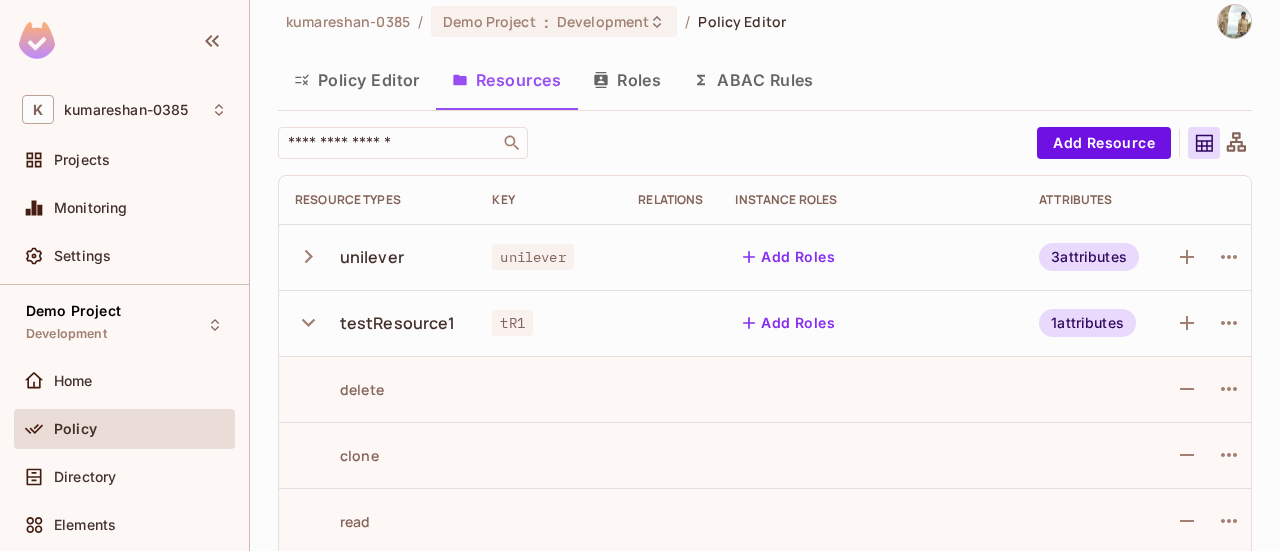 click 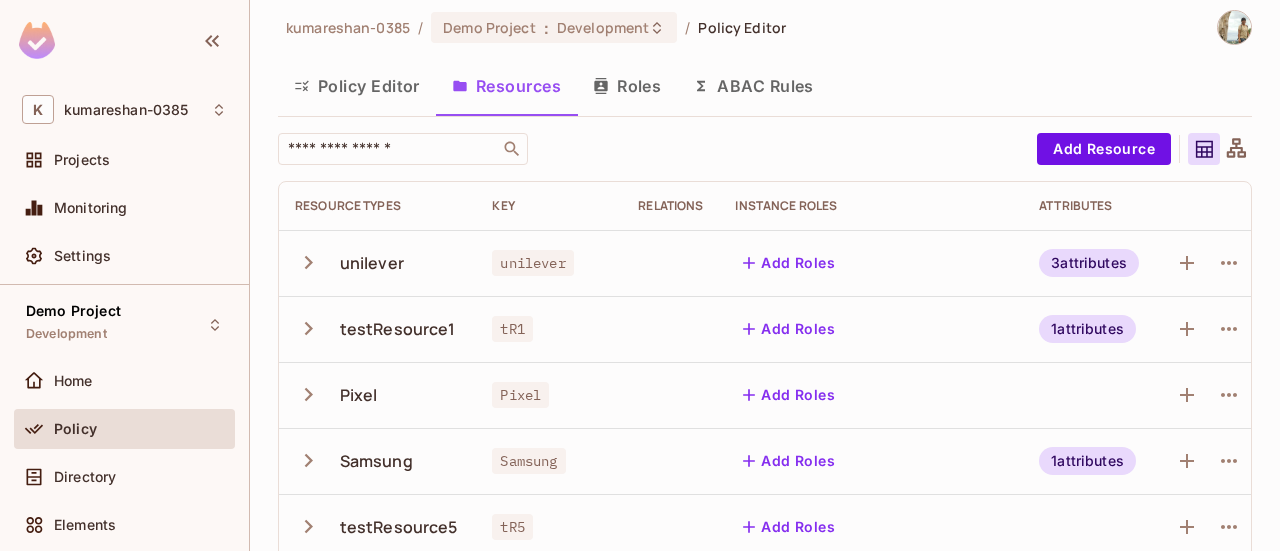 scroll, scrollTop: 4, scrollLeft: 0, axis: vertical 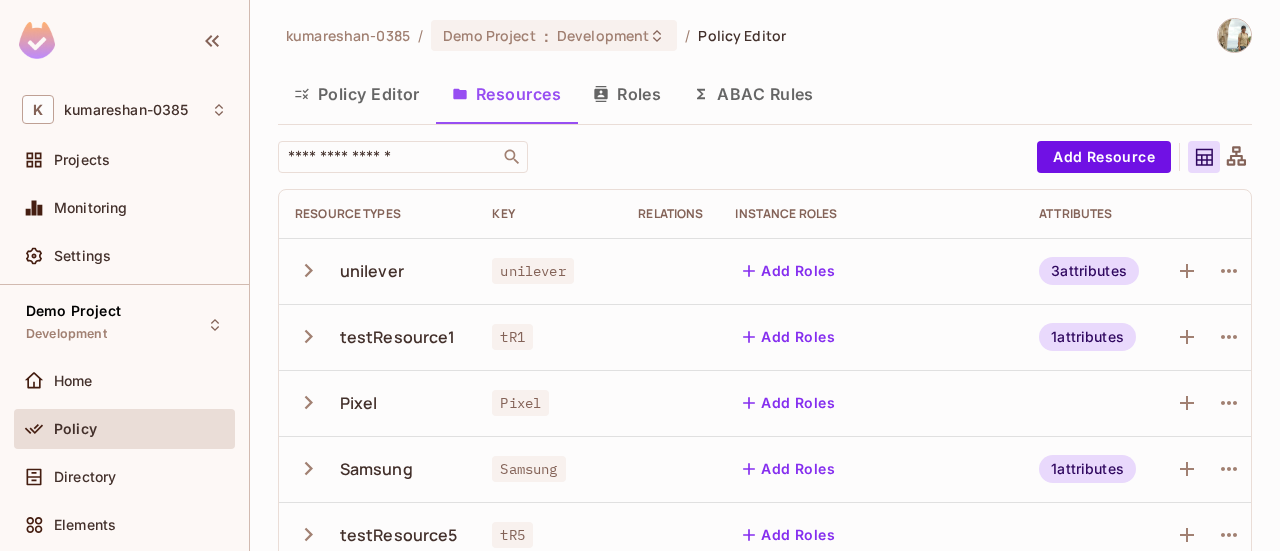 click 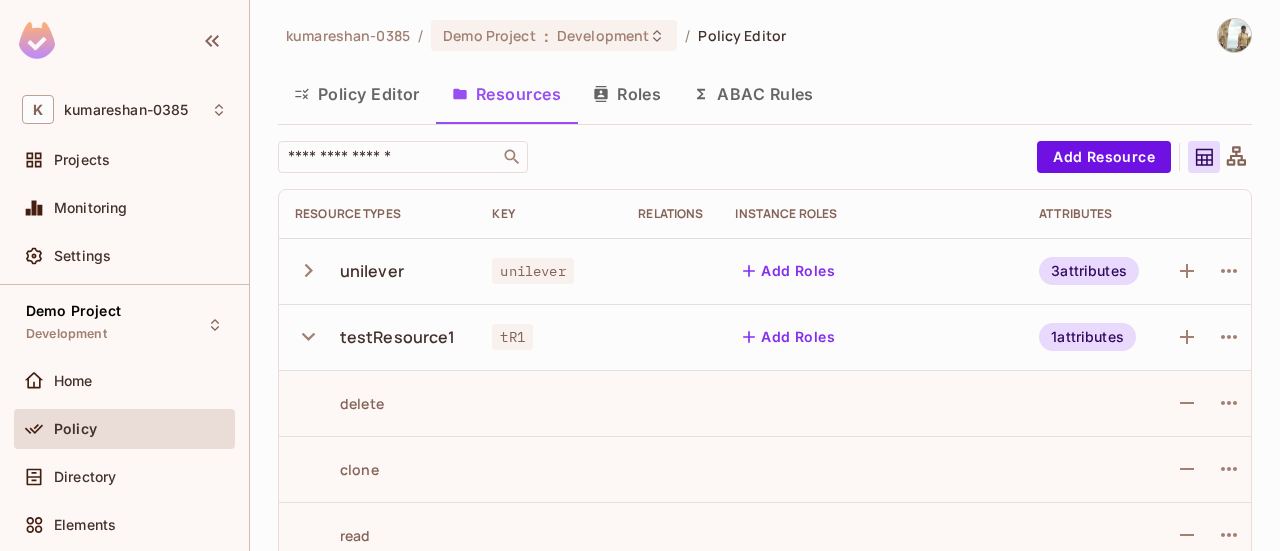 click 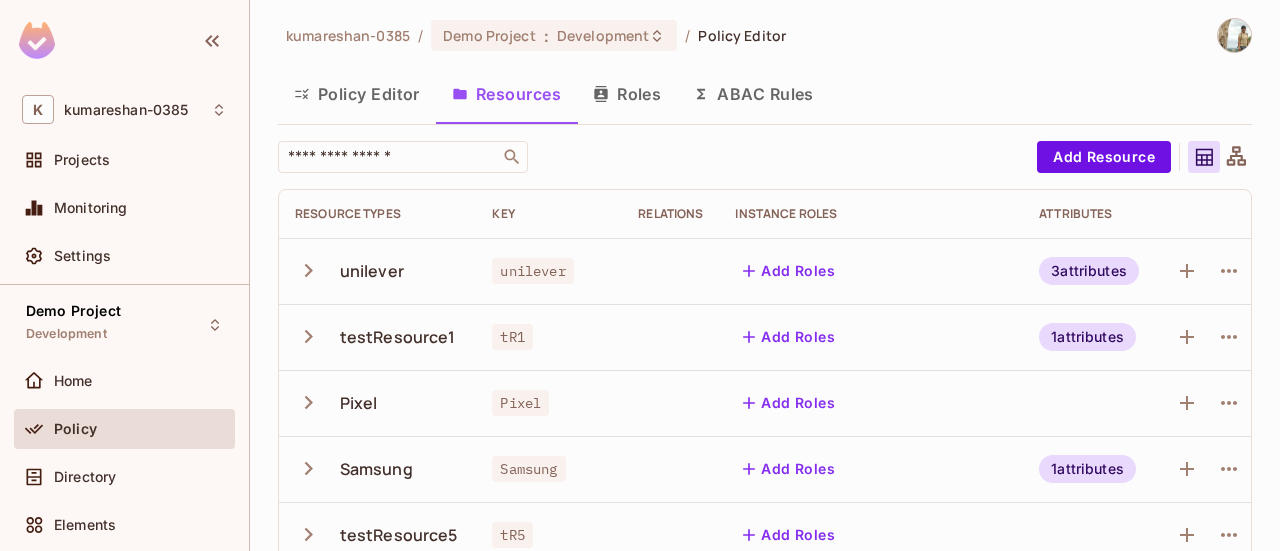 click on "Roles" at bounding box center [627, 94] 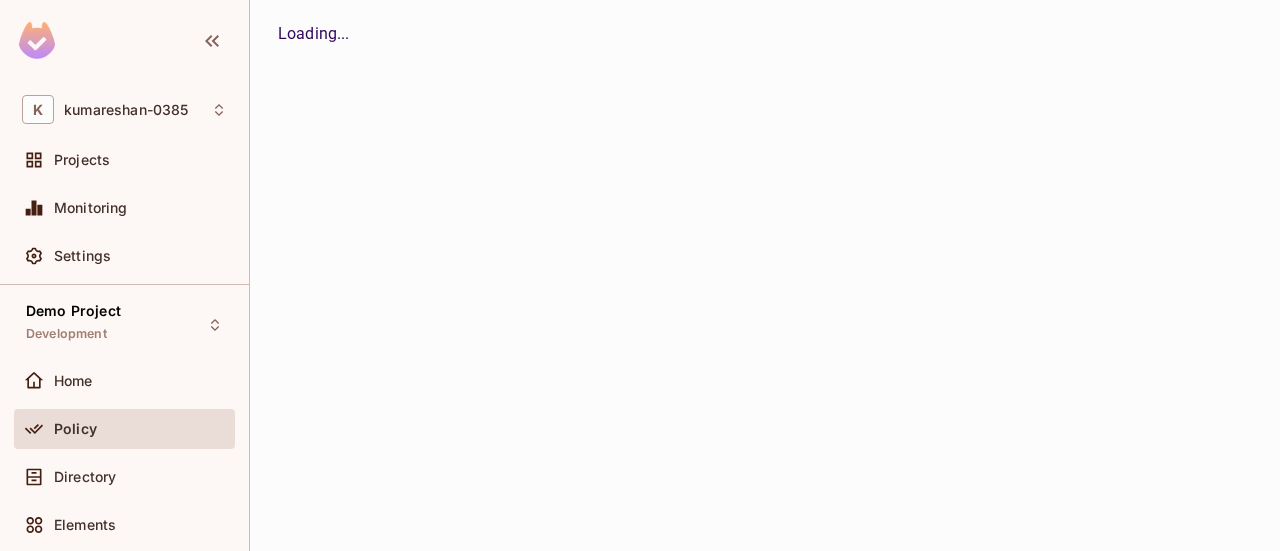 scroll, scrollTop: 0, scrollLeft: 0, axis: both 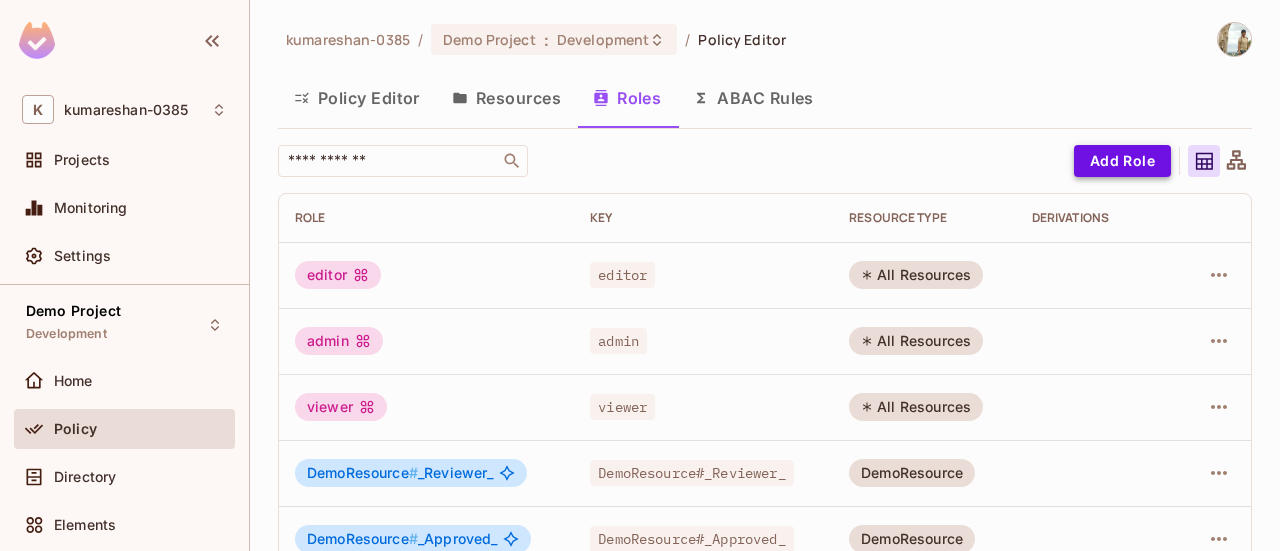 click on "Add Role" at bounding box center [1122, 161] 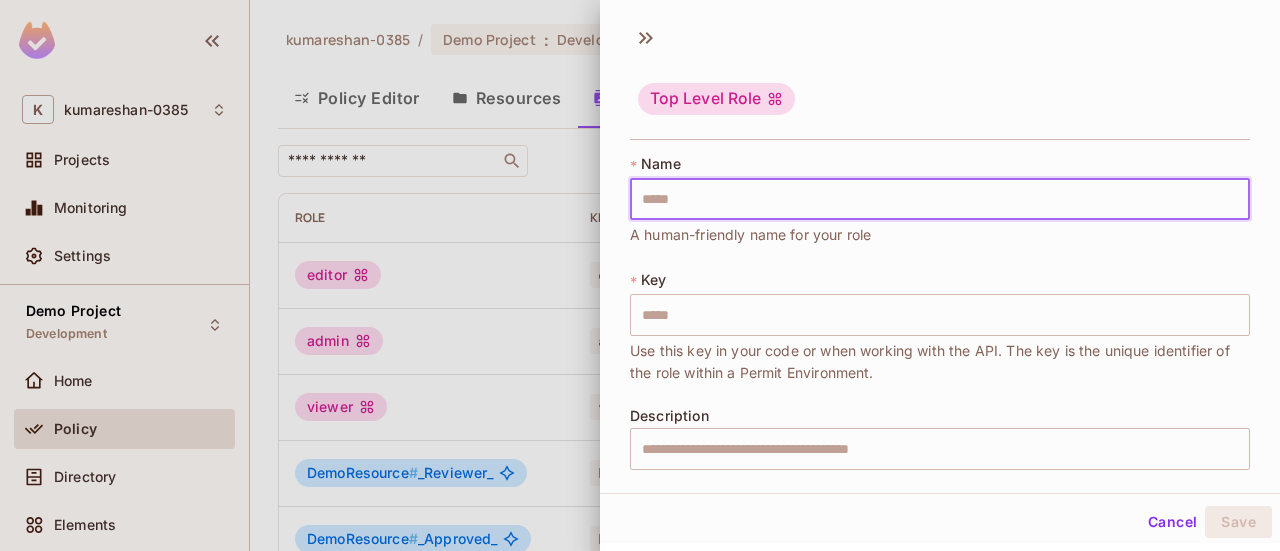 click at bounding box center [940, 199] 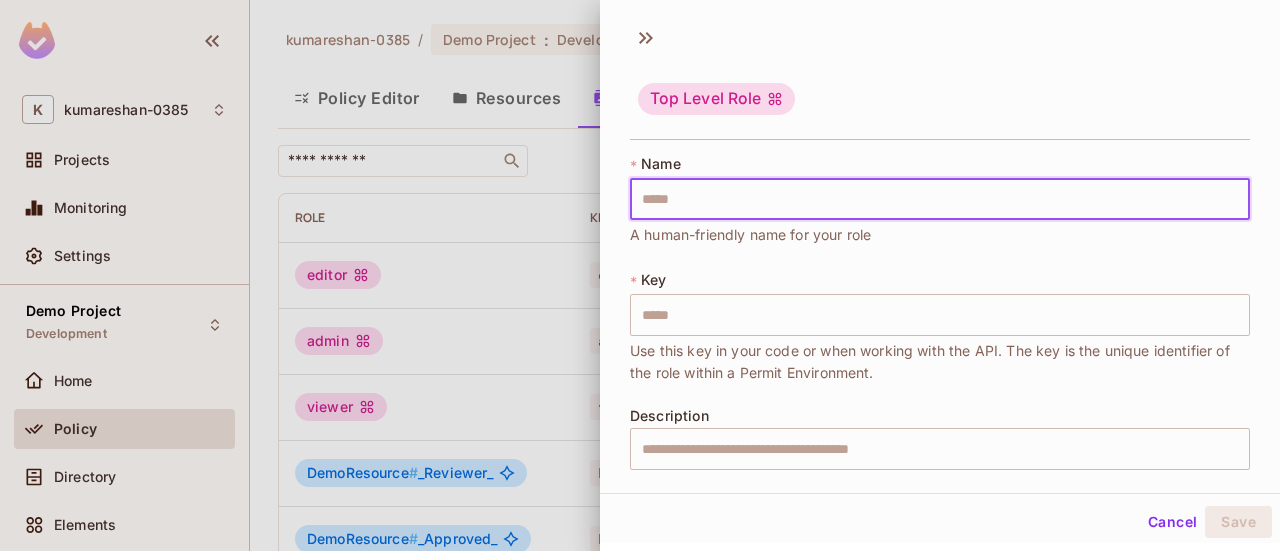 type on "********" 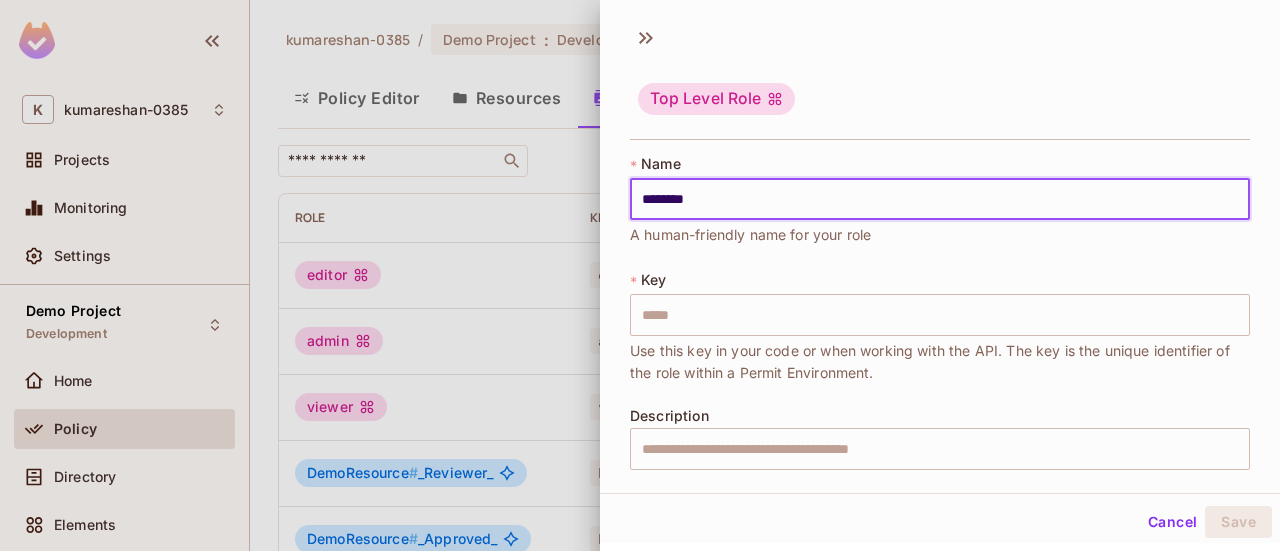 type on "********" 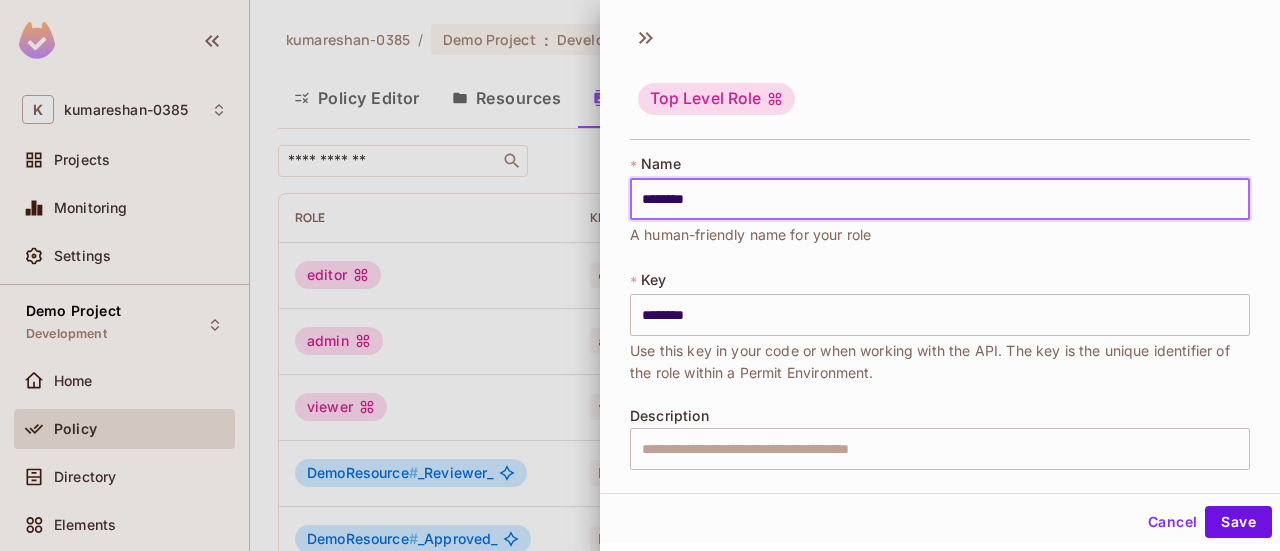 drag, startPoint x: 692, startPoint y: 203, endPoint x: 704, endPoint y: 200, distance: 12.369317 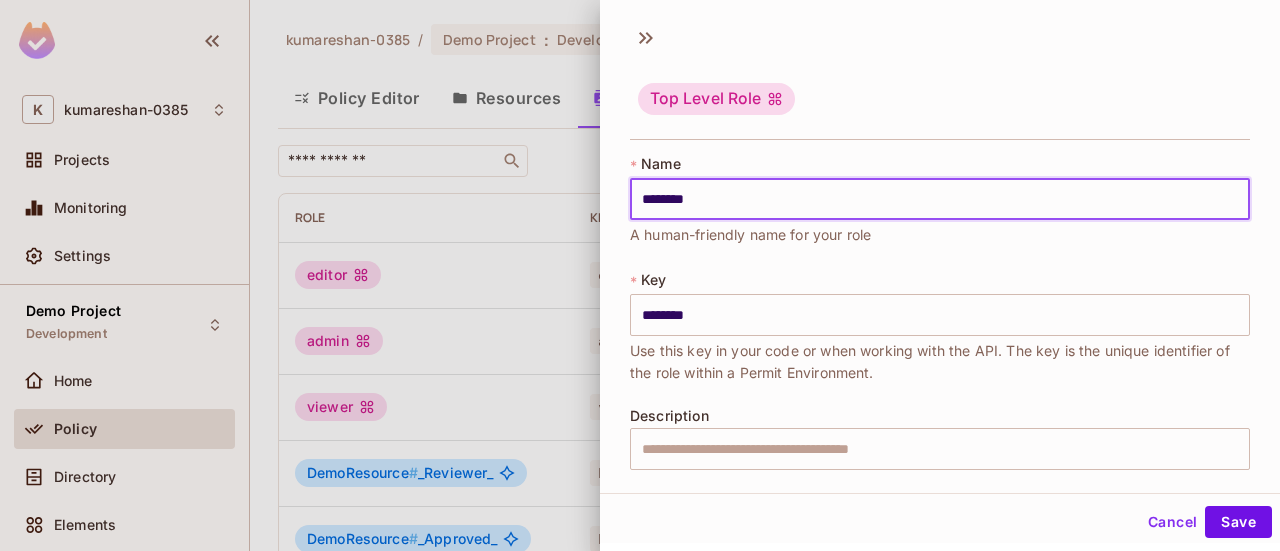 type on "********" 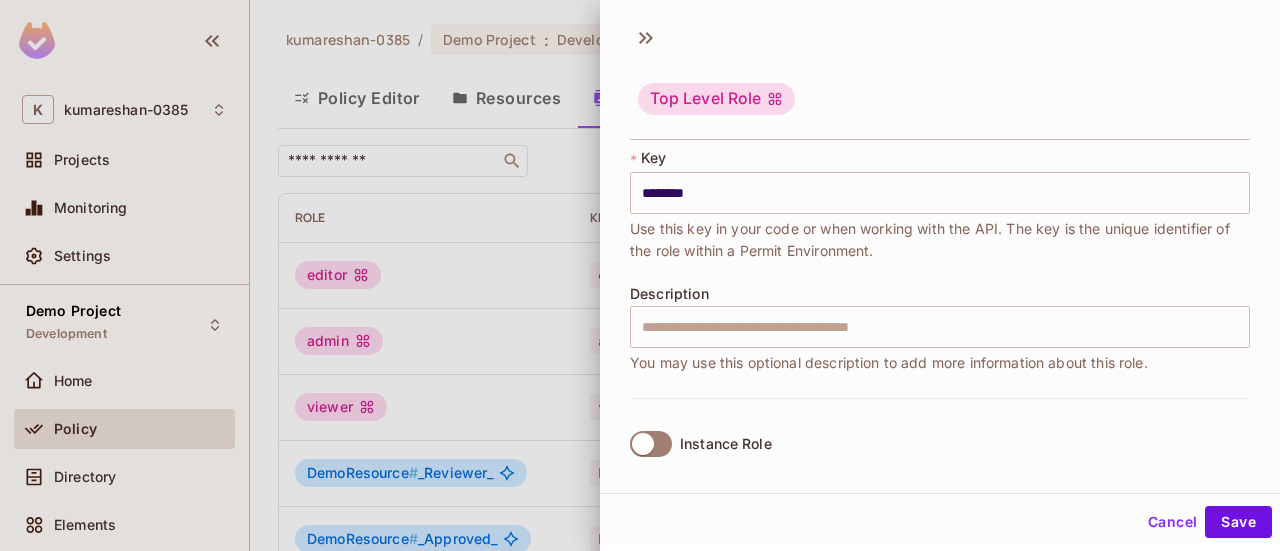 scroll, scrollTop: 133, scrollLeft: 0, axis: vertical 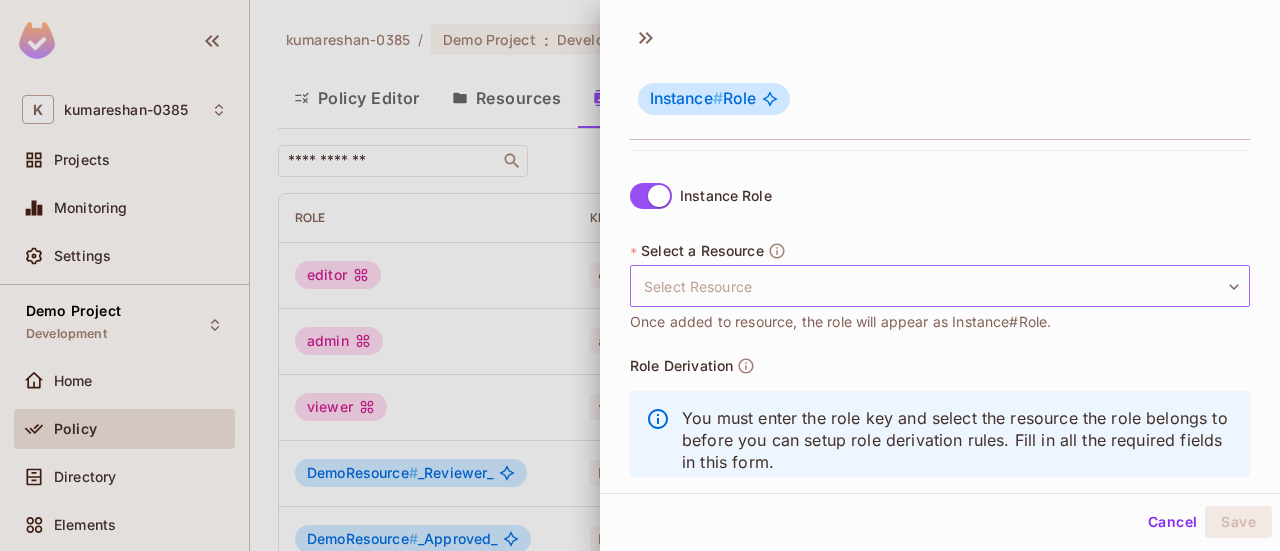 click on "K kumareshan-0385 Projects Monitoring Settings Demo Project Development Home Policy Directory Elements Audit Log FoAz Proxy Connect Upgrade Help & Updates kumareshan-0385 / Demo Project : Development / Policy Editor Policy Editor Resources Roles ABAC Rules ​ Add Role Role Key RESOURCE TYPE Derivations editor editor  All Resources admin admin  All Resources viewer viewer  All Resources DemoResource # _Reviewer_ DemoResource#_Reviewer_ DemoResource DemoResource # _Approved_ DemoResource#_Approved_ DemoResource
Instance # Role * Name ******** ​ A human-friendly name for your role * Key ******** ​ Use this key in your code or when working with the API. The key is the unique identifier of the role within a Permit Environment. Description ​ You may use this optional description to add more information about this role. Instance Role * Select a Resource Select Resource ​ Select Resource Once added to resource, the role will appear as Instance#Role. Role Derivation" at bounding box center (640, 275) 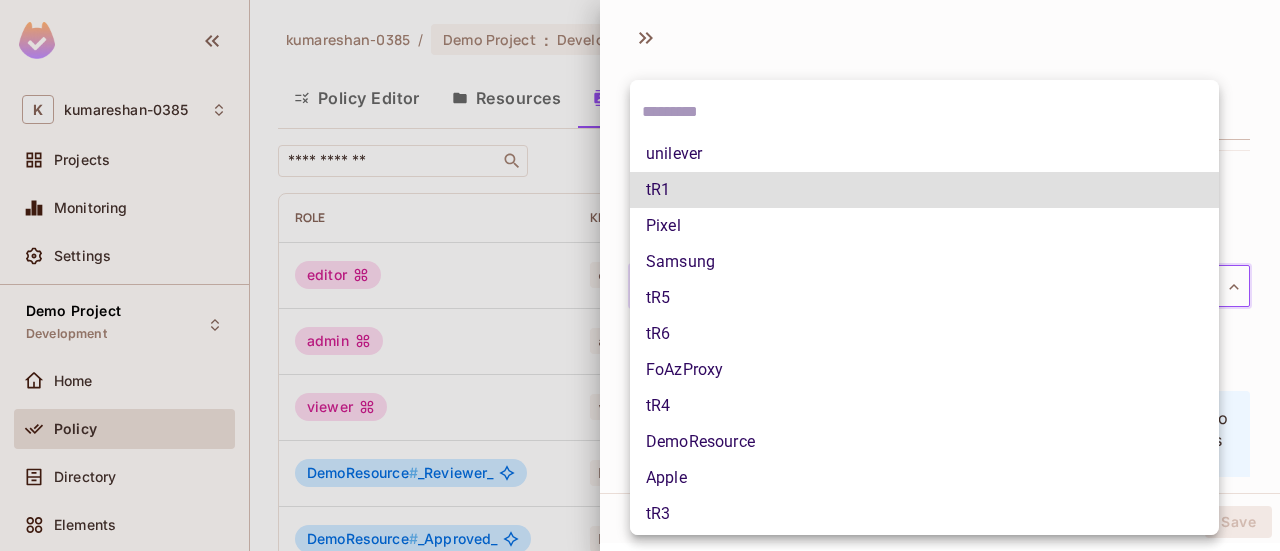 type 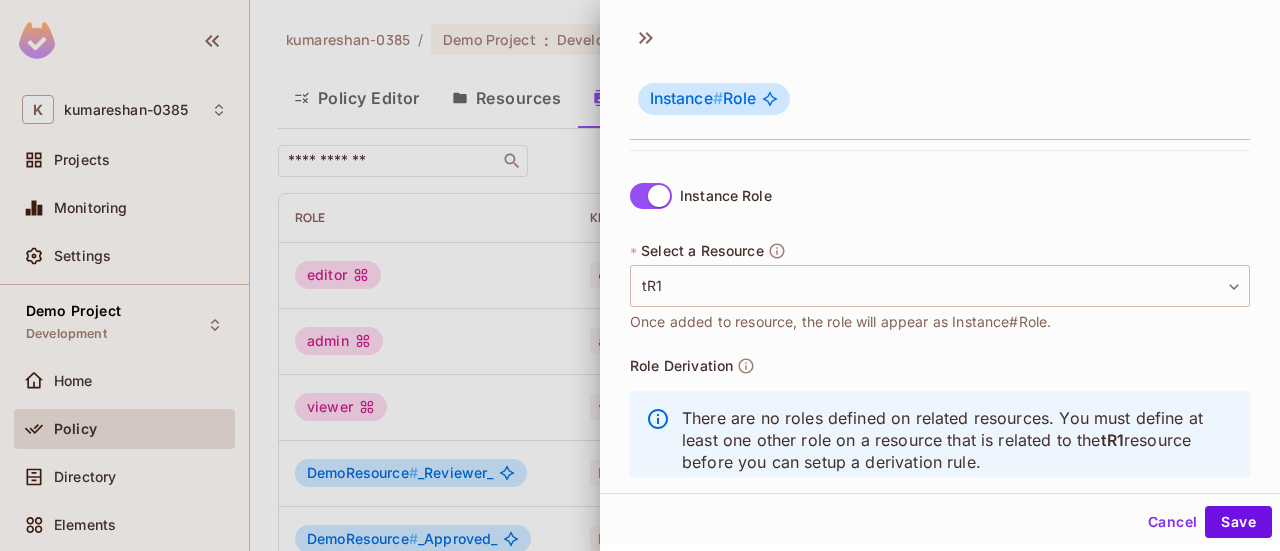 scroll, scrollTop: 417, scrollLeft: 0, axis: vertical 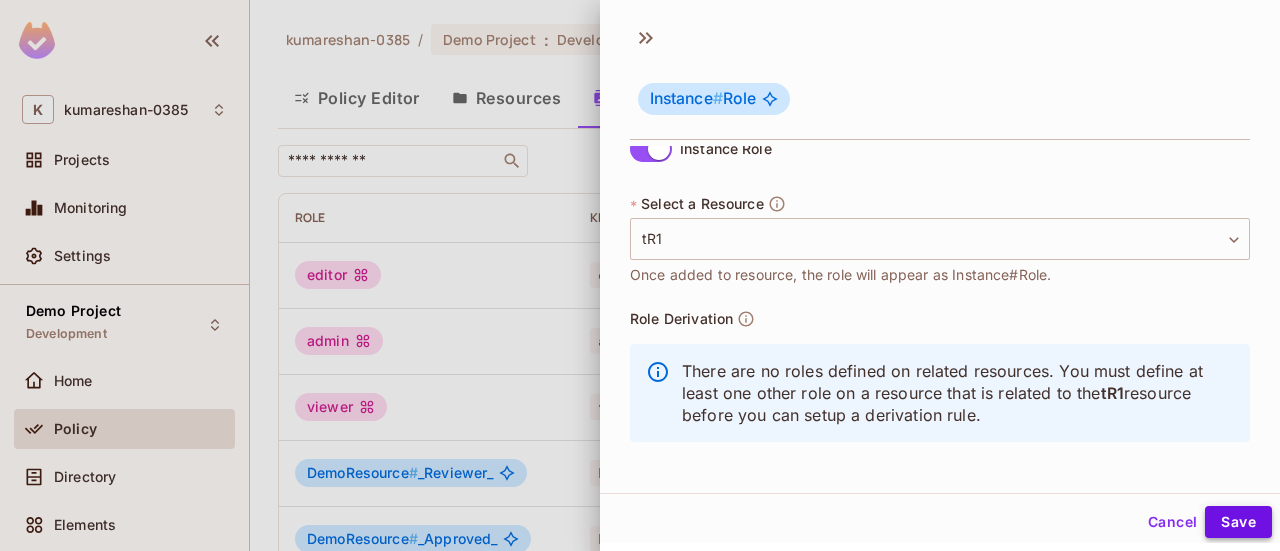 click on "Save" at bounding box center (1238, 522) 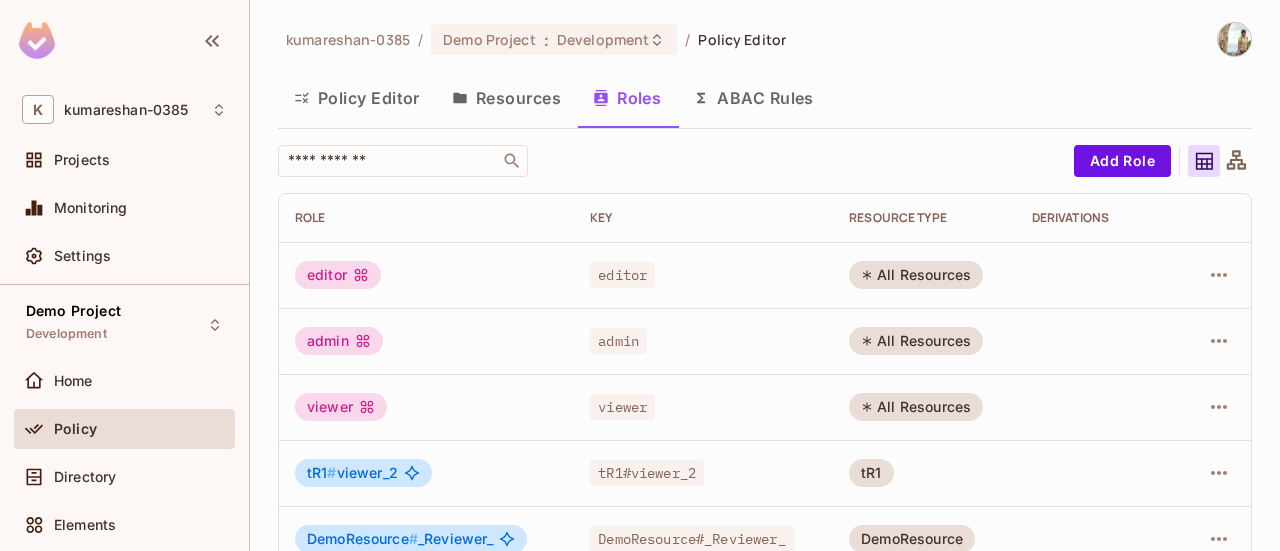 scroll, scrollTop: 0, scrollLeft: 0, axis: both 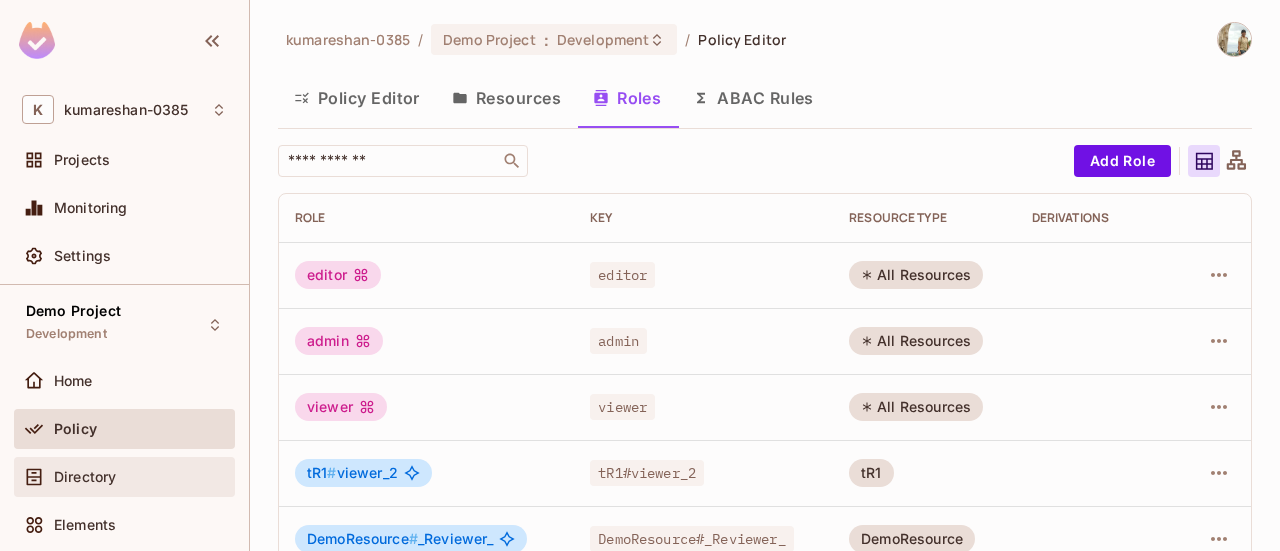 click on "Directory" at bounding box center (124, 477) 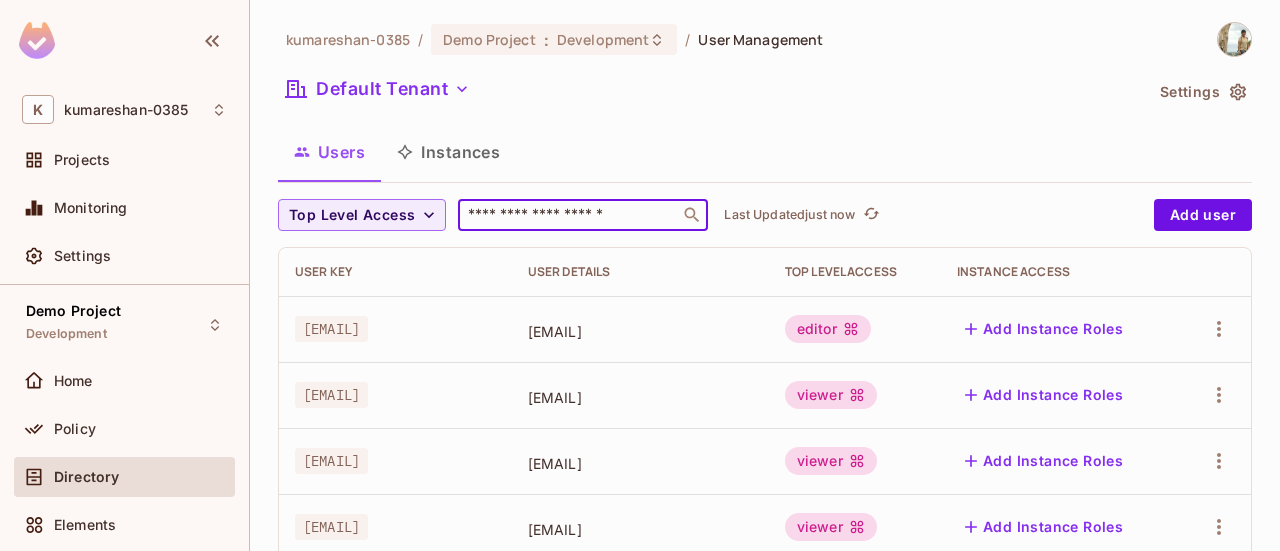 click at bounding box center [569, 215] 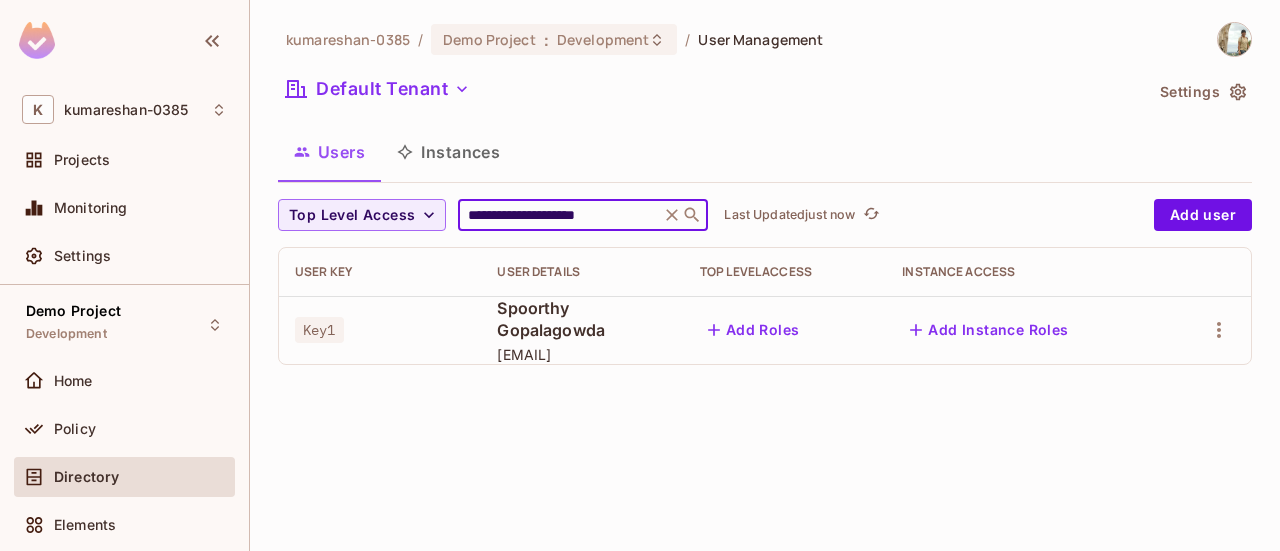 click on "Add Instance Roles" at bounding box center (989, 330) 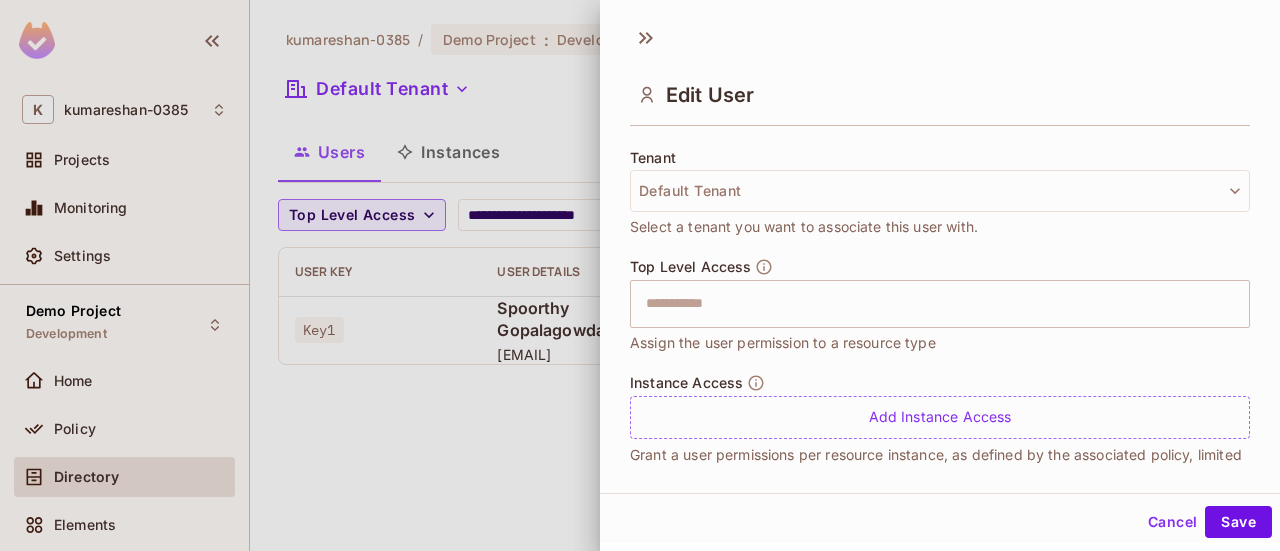 scroll, scrollTop: 512, scrollLeft: 0, axis: vertical 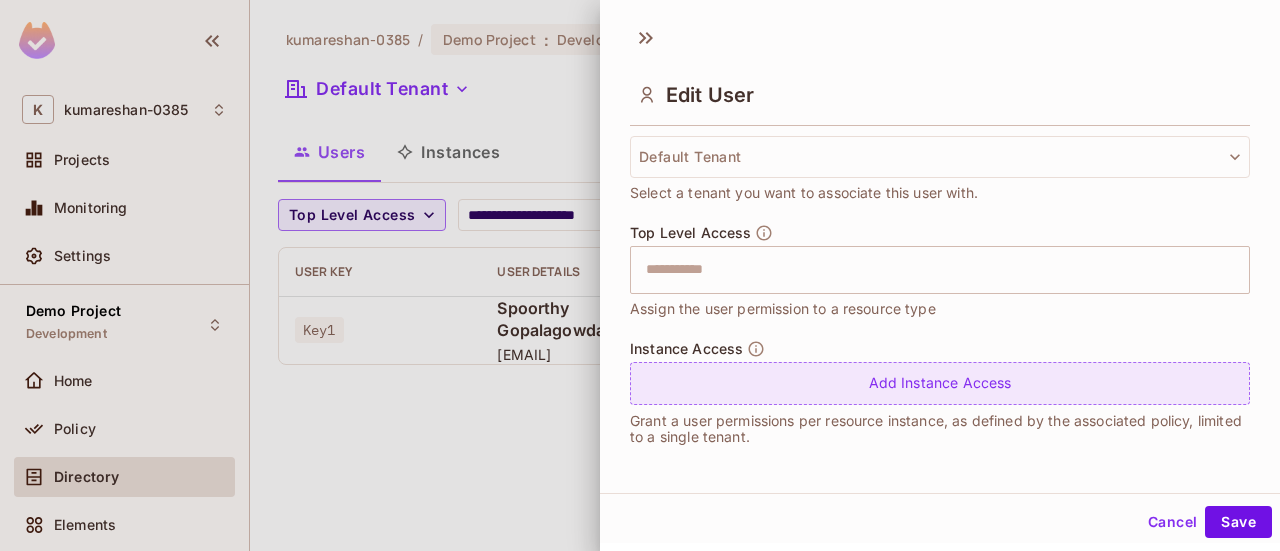 click on "Add Instance Access" at bounding box center [940, 383] 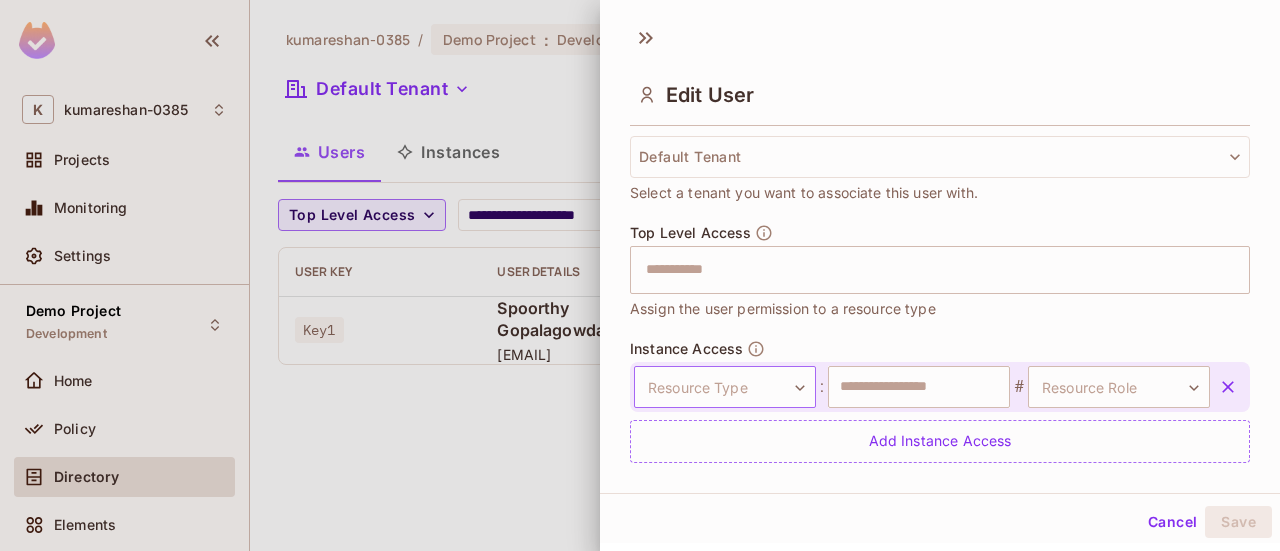 click on "**********" at bounding box center [640, 275] 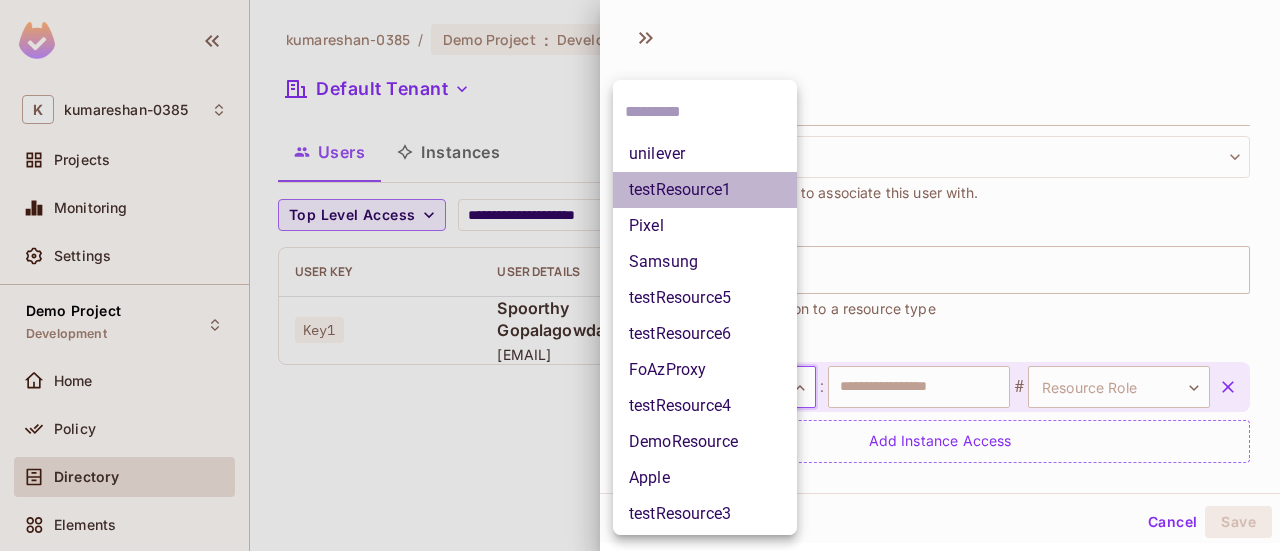 click on "testResource1" at bounding box center (705, 190) 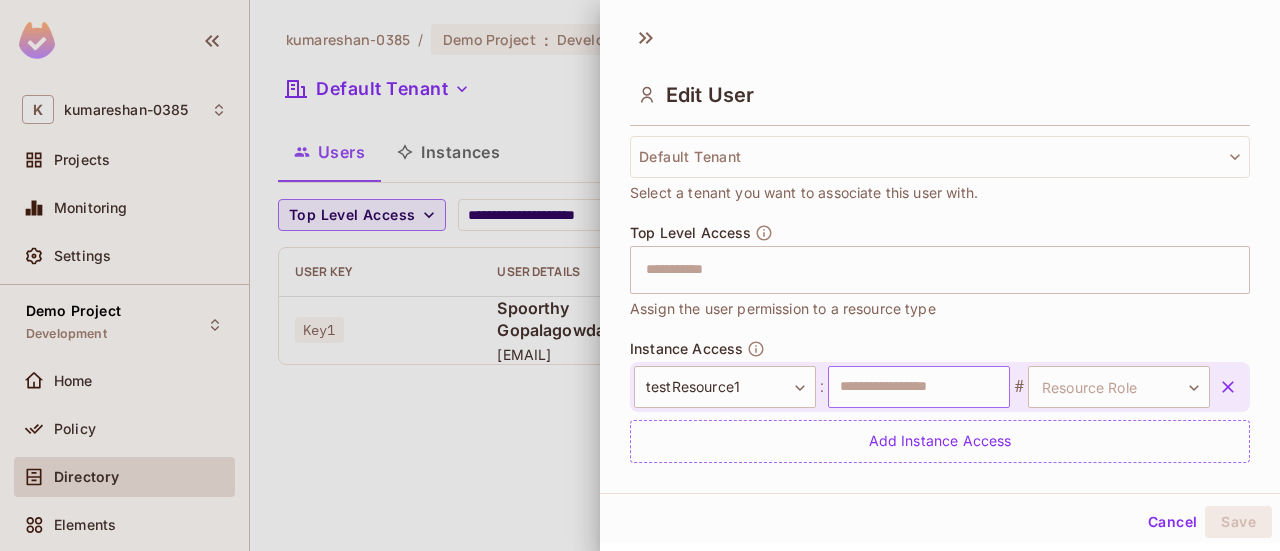 click at bounding box center [919, 387] 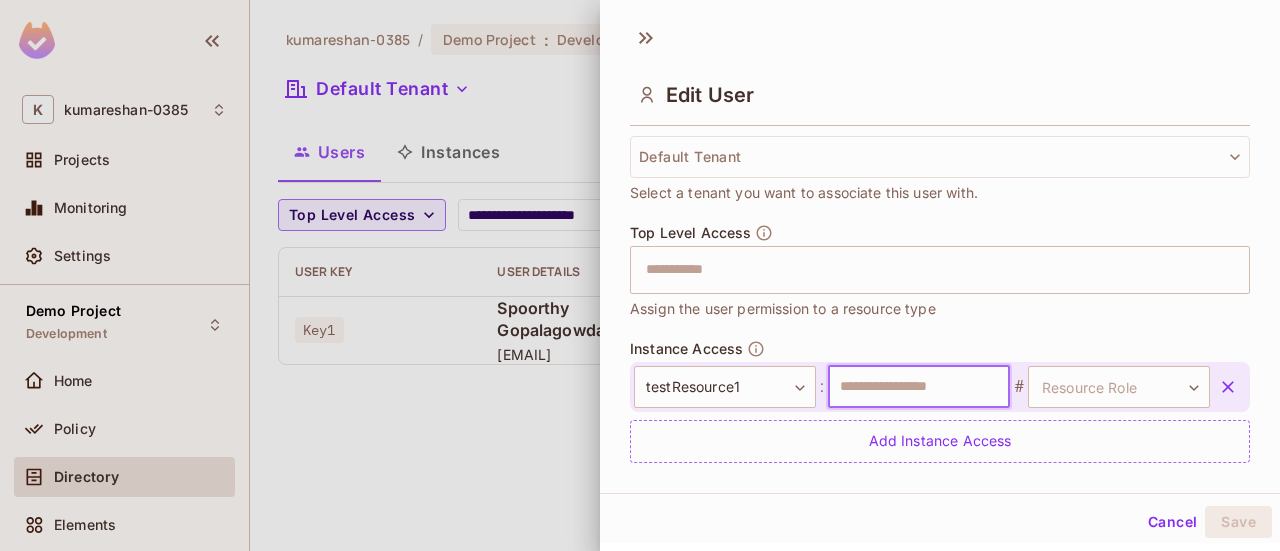 type on "****" 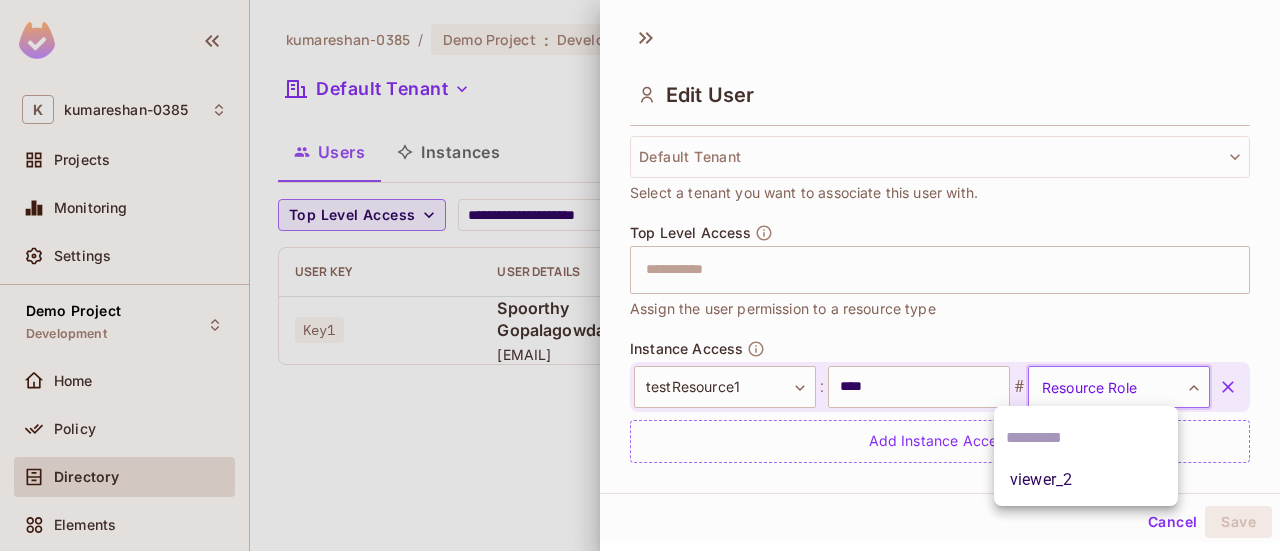 click on "**********" at bounding box center (640, 275) 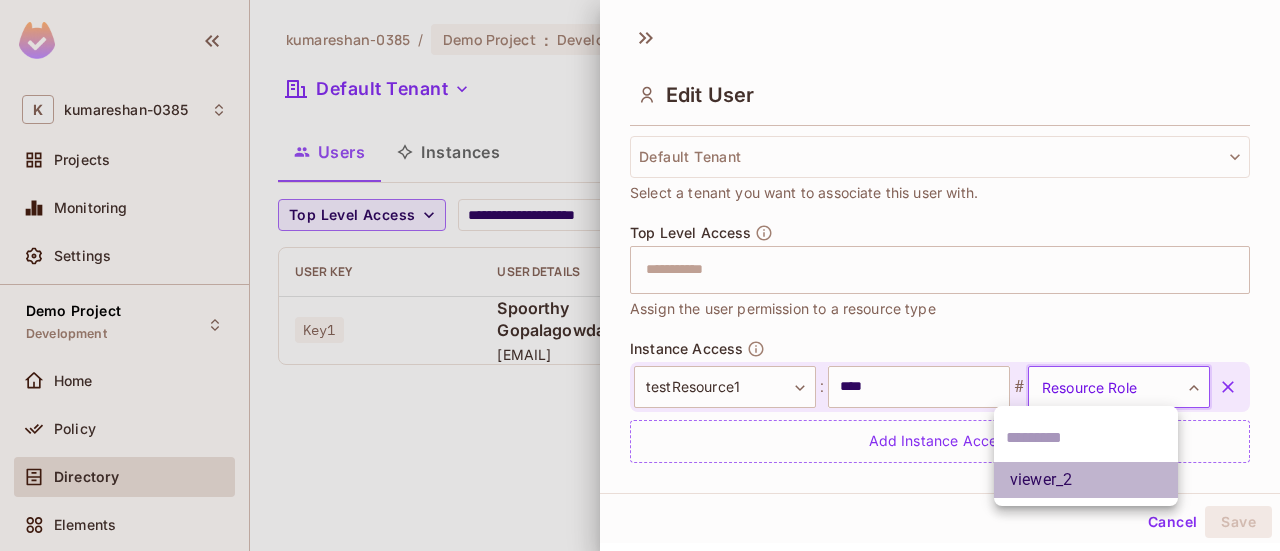 click on "viewer_2" at bounding box center (1086, 480) 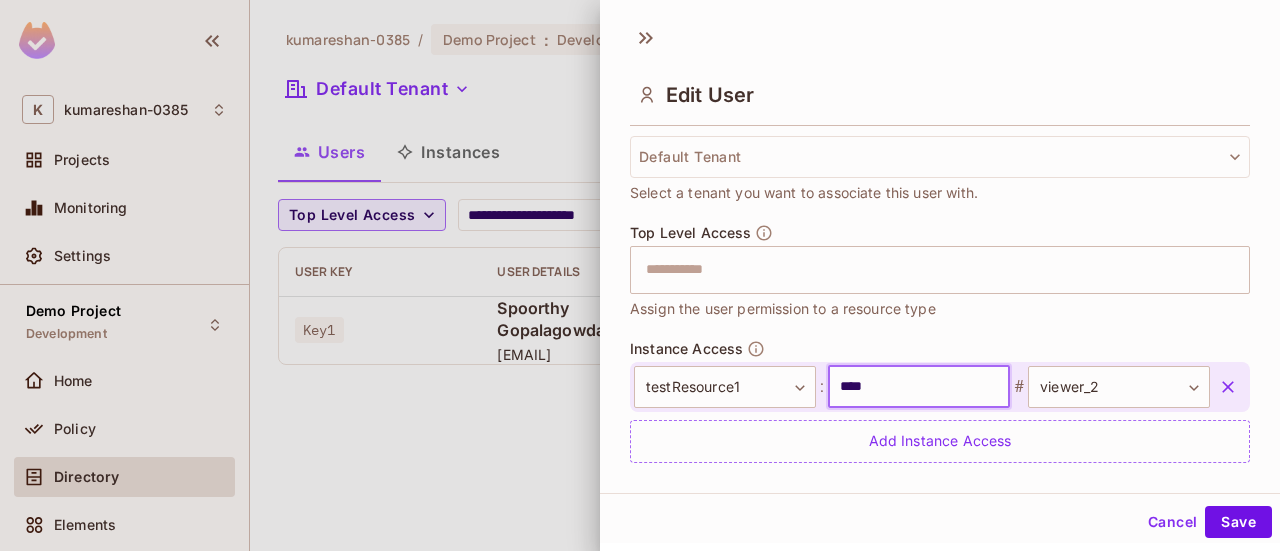 click on "****" at bounding box center [919, 387] 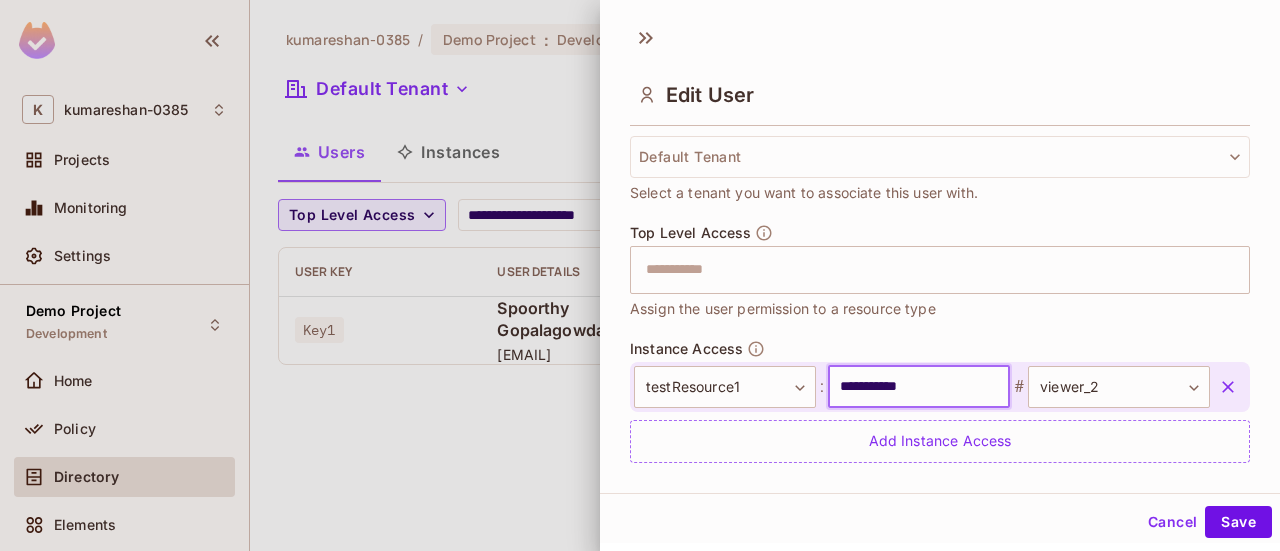 click on "**********" at bounding box center [919, 387] 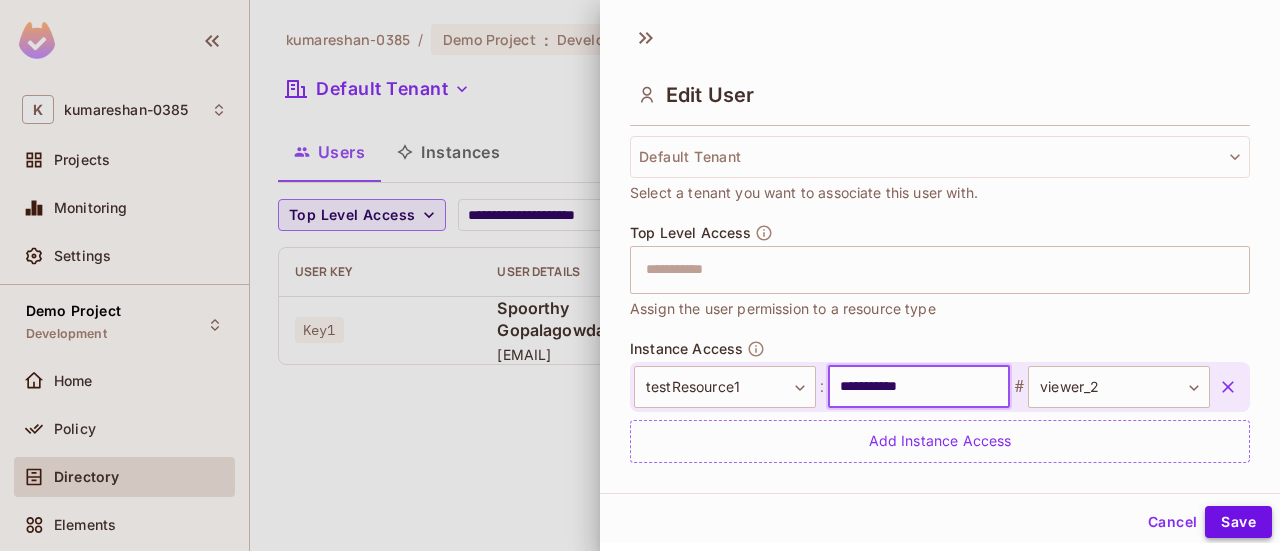 type on "**********" 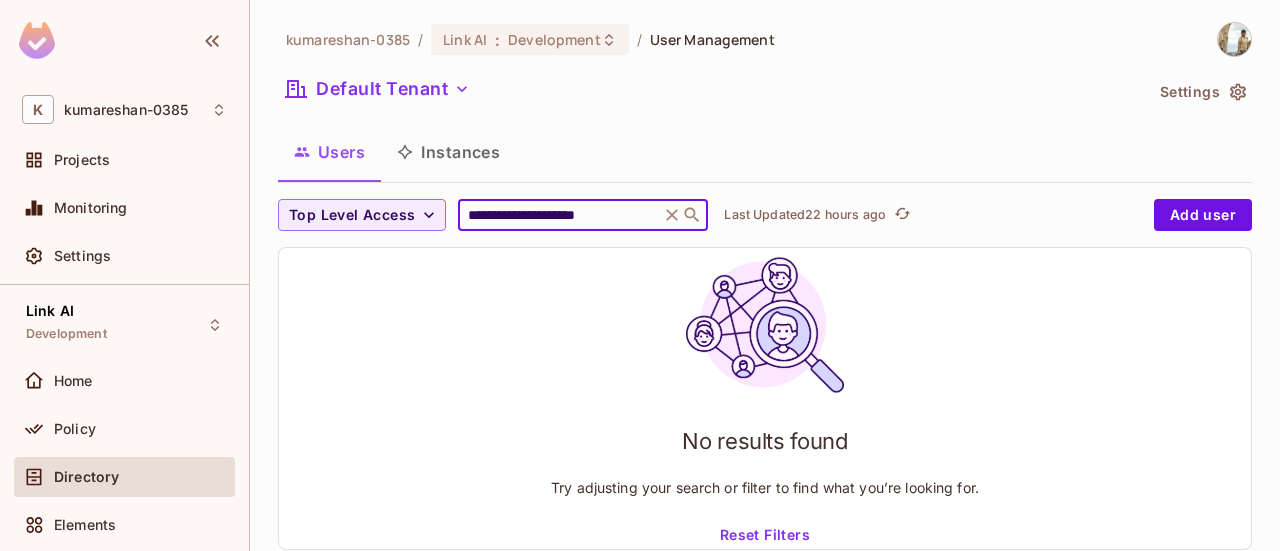 scroll, scrollTop: 0, scrollLeft: 0, axis: both 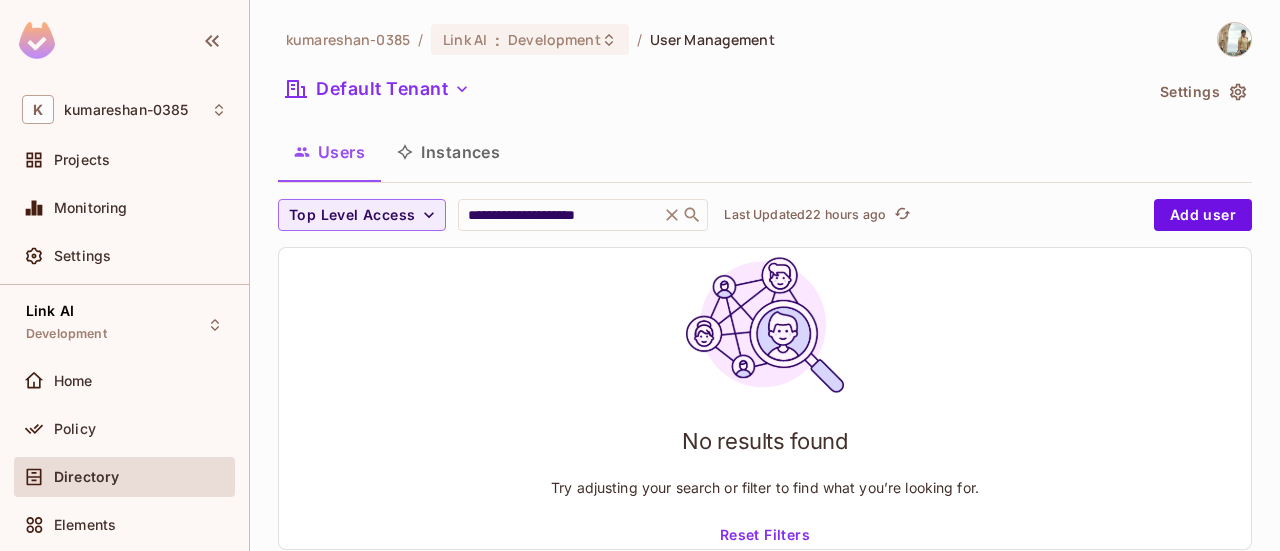 click on "Instances" at bounding box center [448, 152] 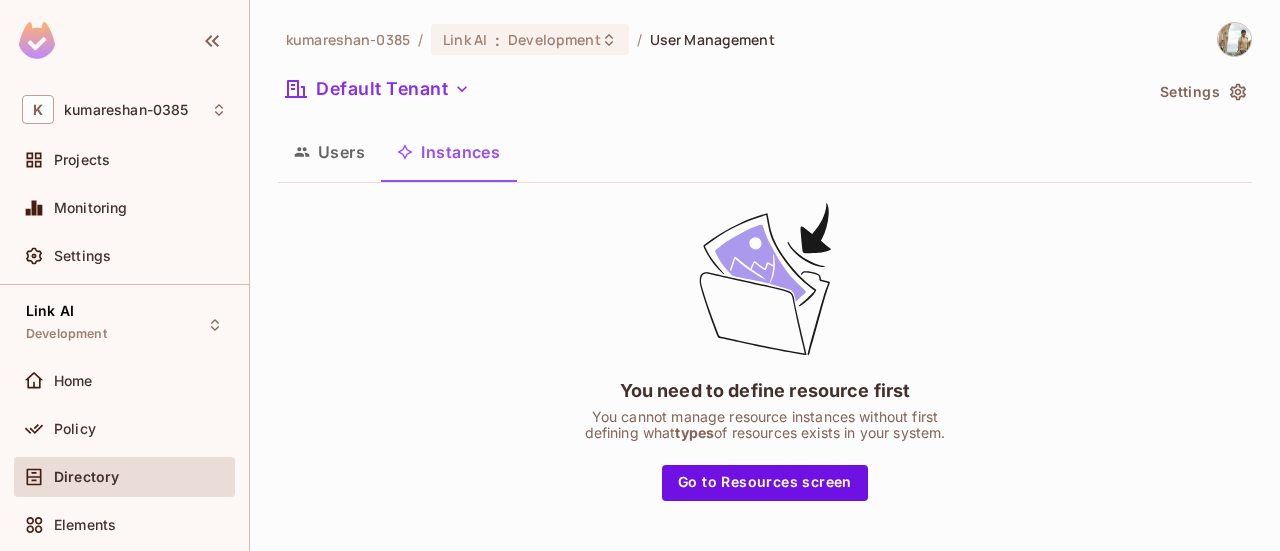 click on "Users" at bounding box center [329, 152] 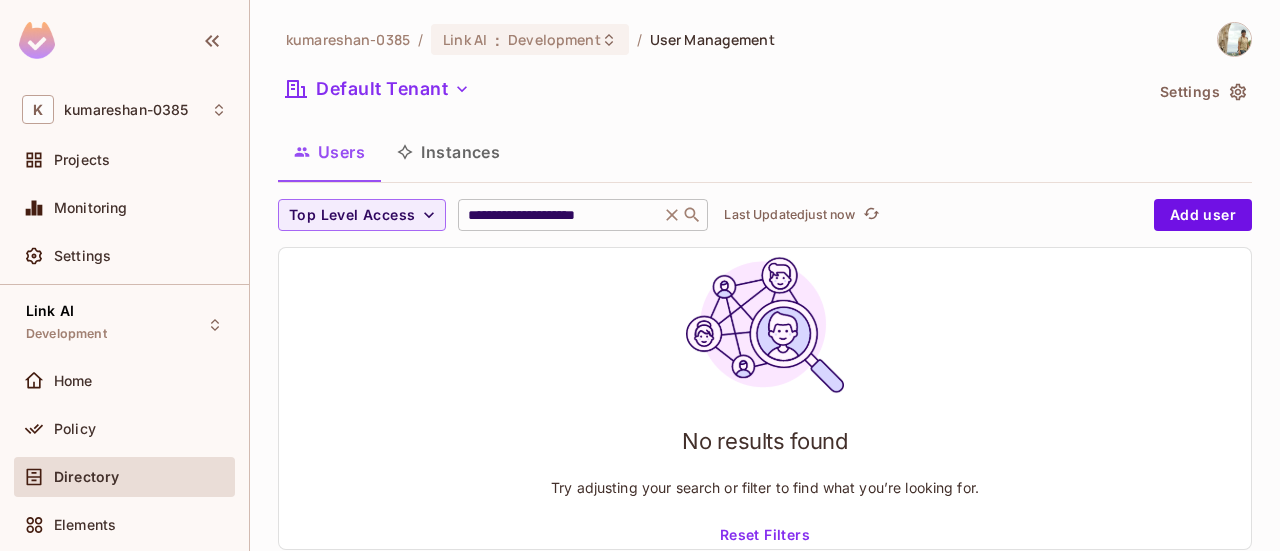 click 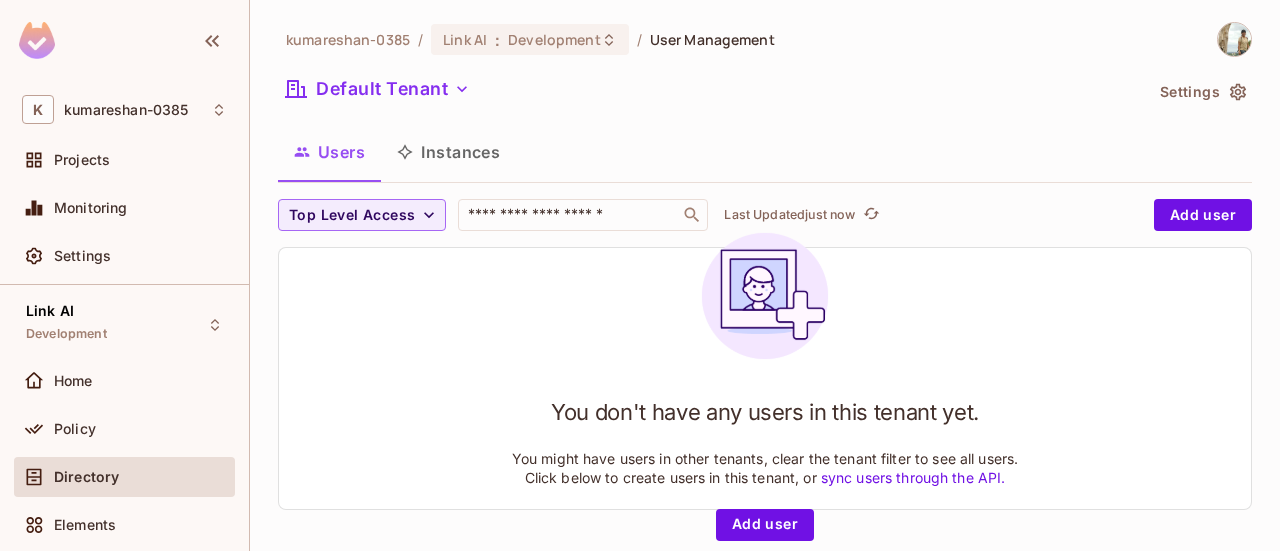 click on "Instances" at bounding box center (448, 152) 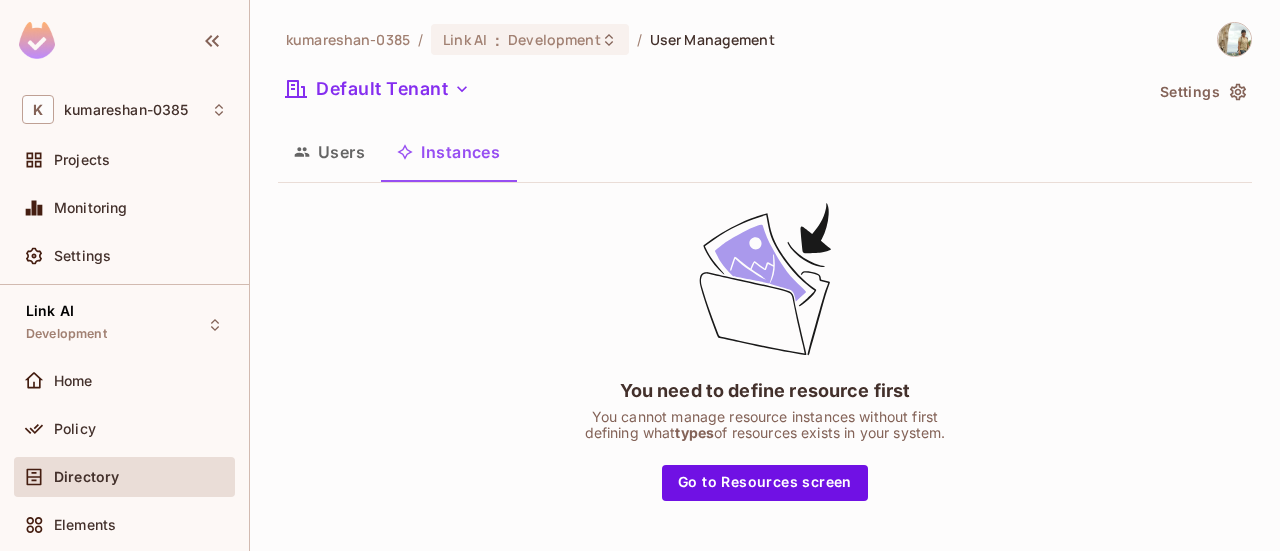 click on "Users" at bounding box center [329, 152] 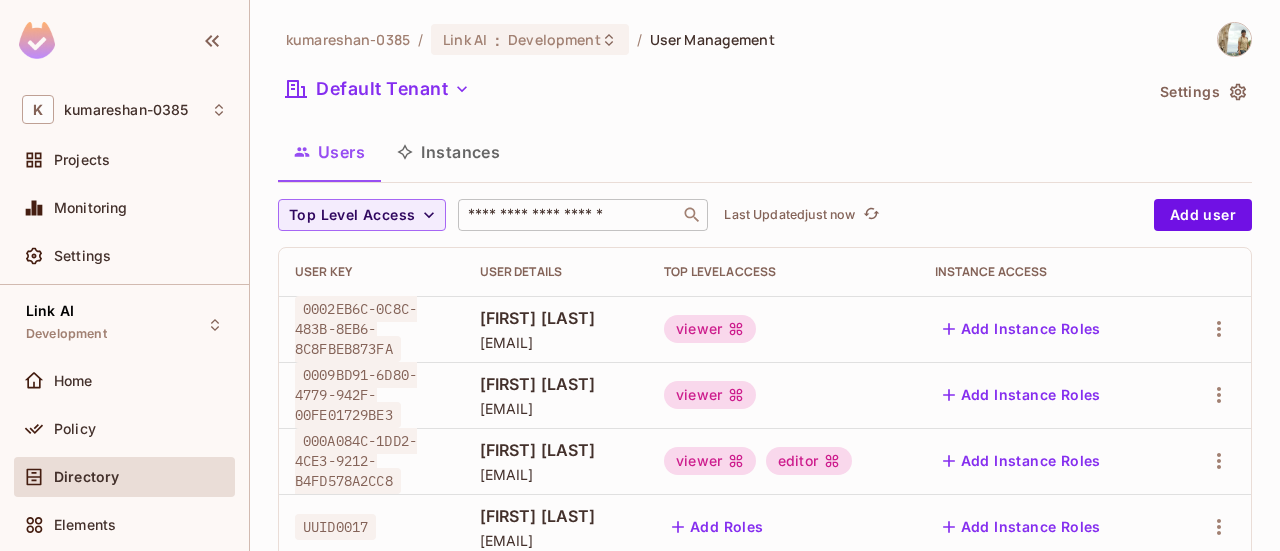 click on "​" at bounding box center [583, 215] 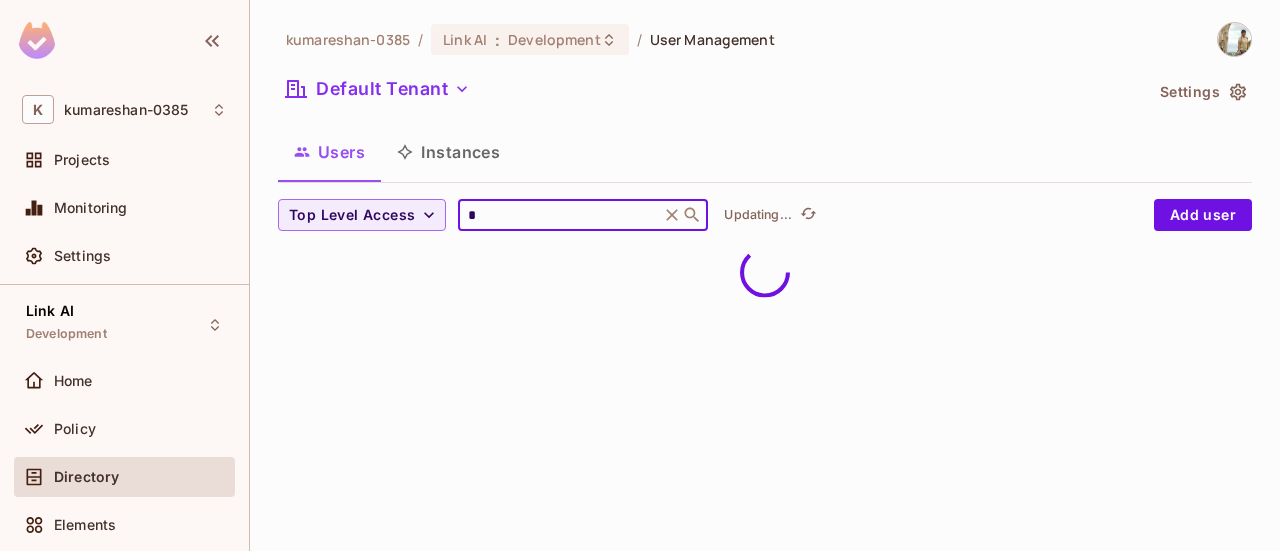 type on "**********" 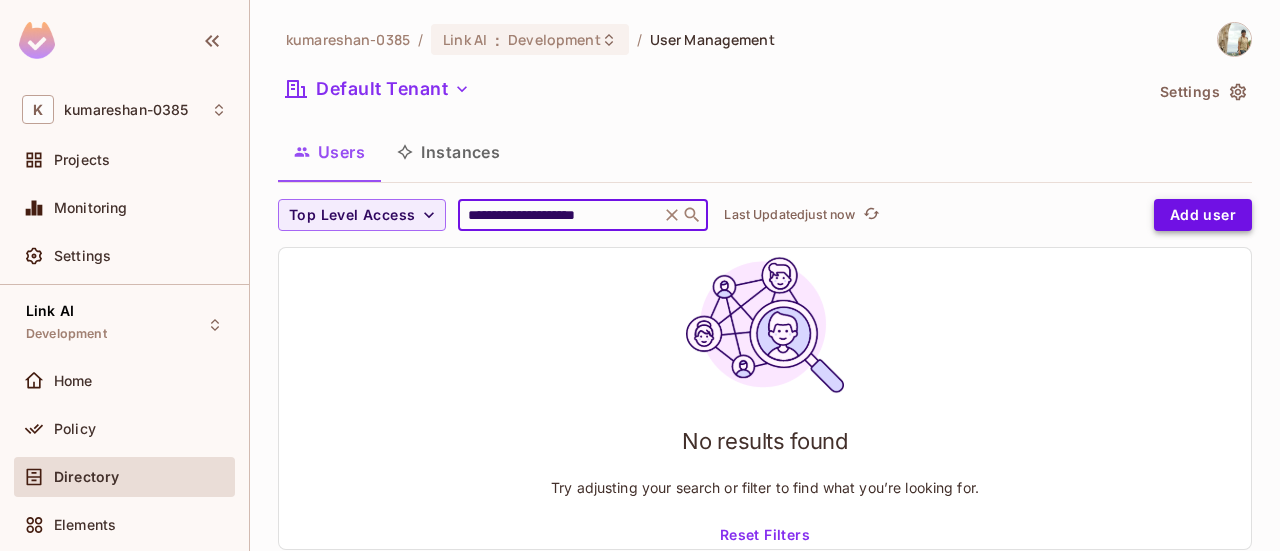 click on "Add user" at bounding box center [1203, 215] 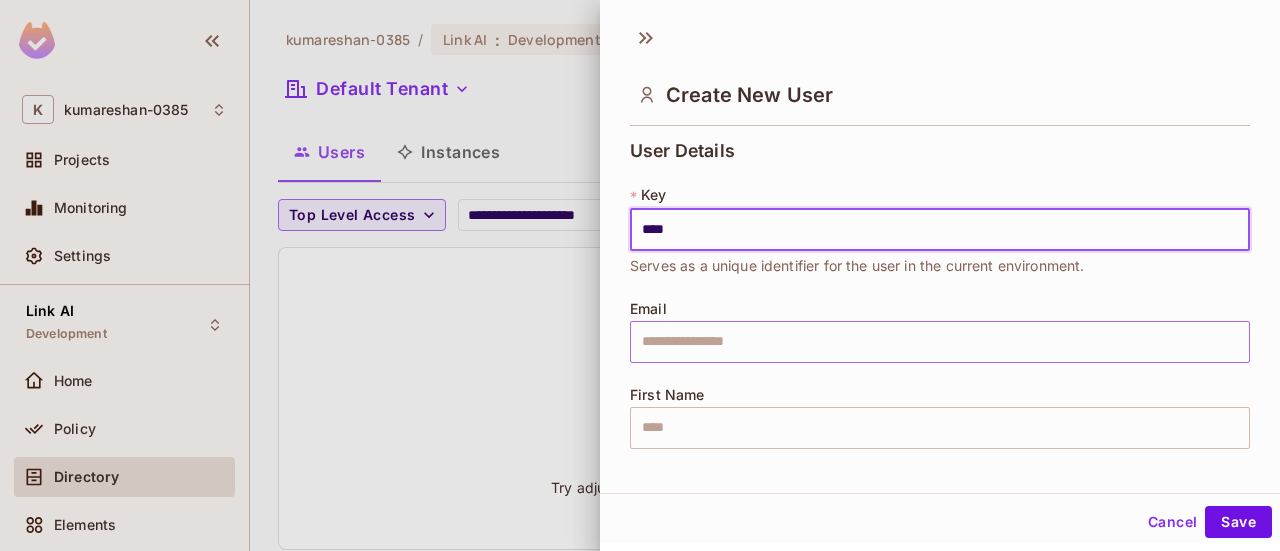 type on "****" 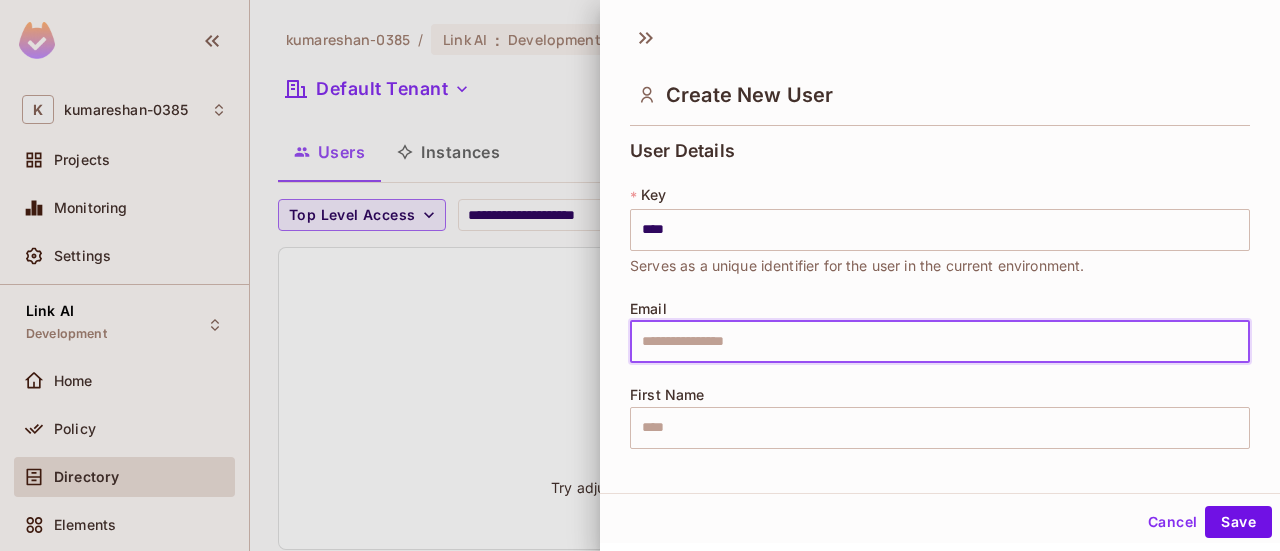 type on "**********" 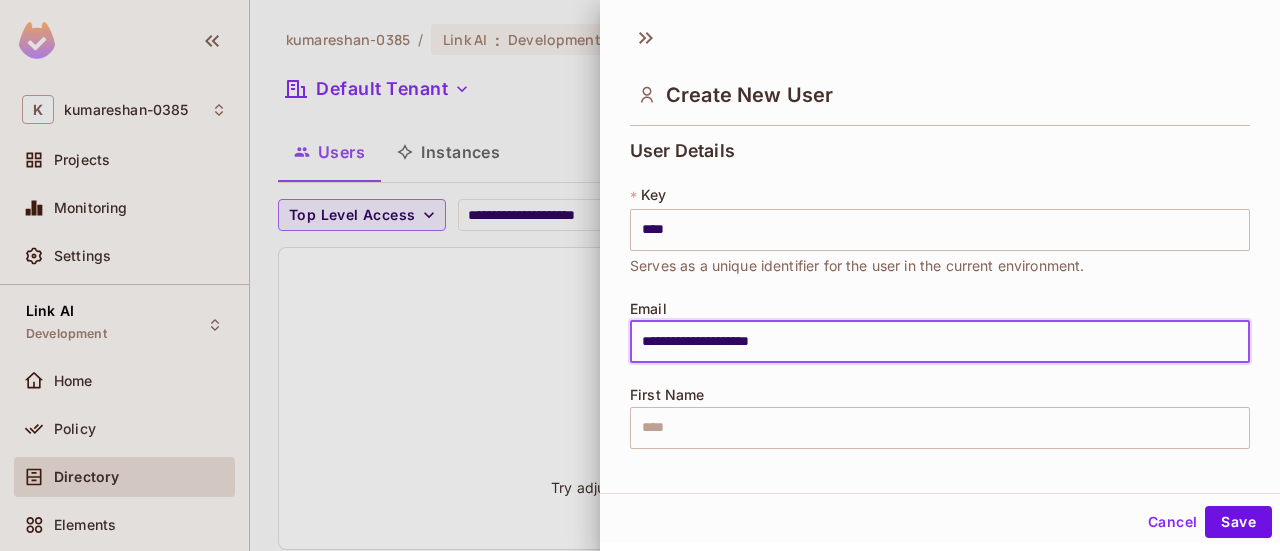 type on "********" 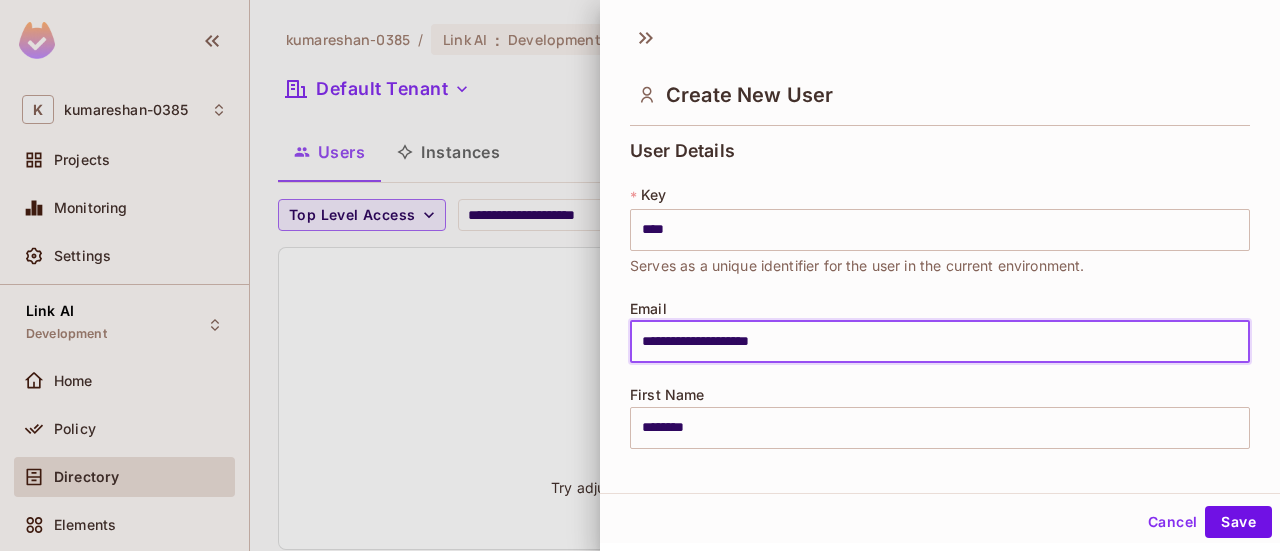 type on "**********" 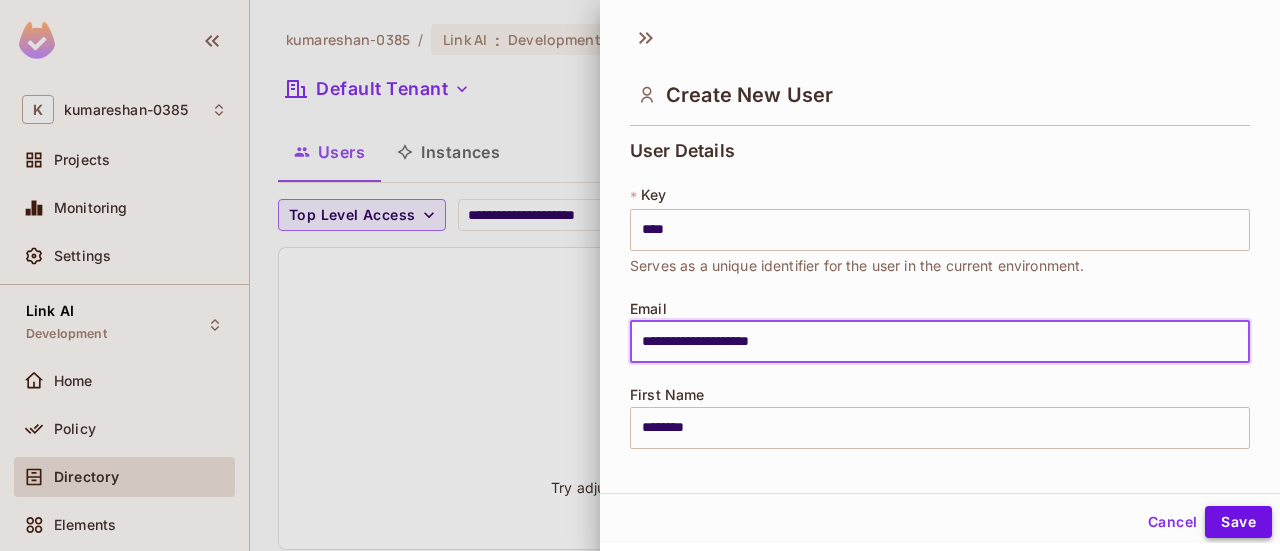 click on "Save" at bounding box center (1238, 522) 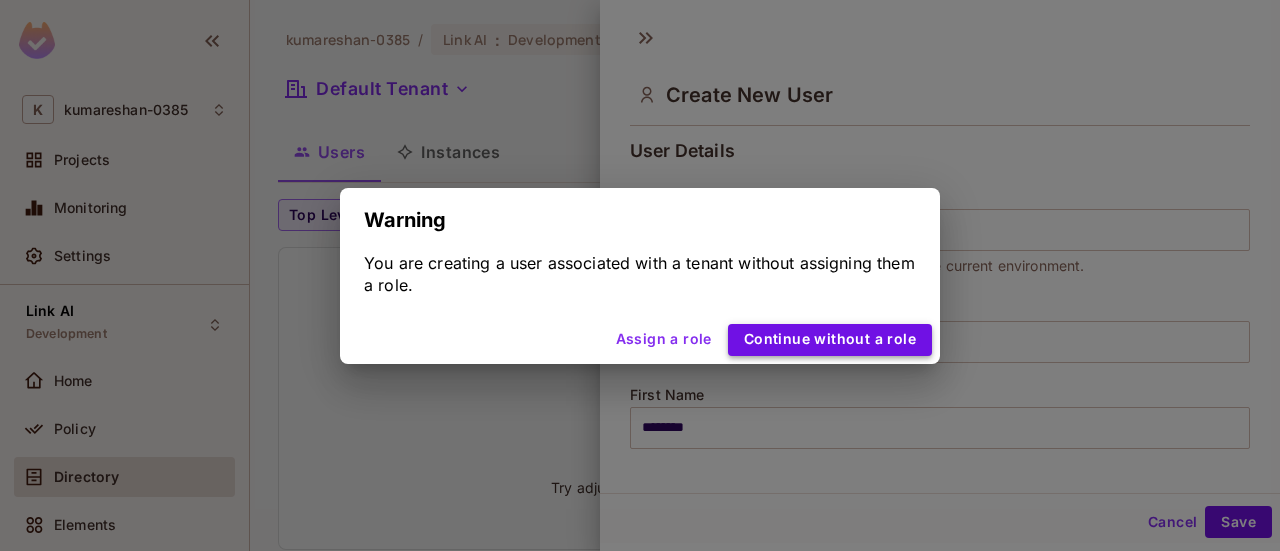 click on "Continue without a role" at bounding box center [830, 340] 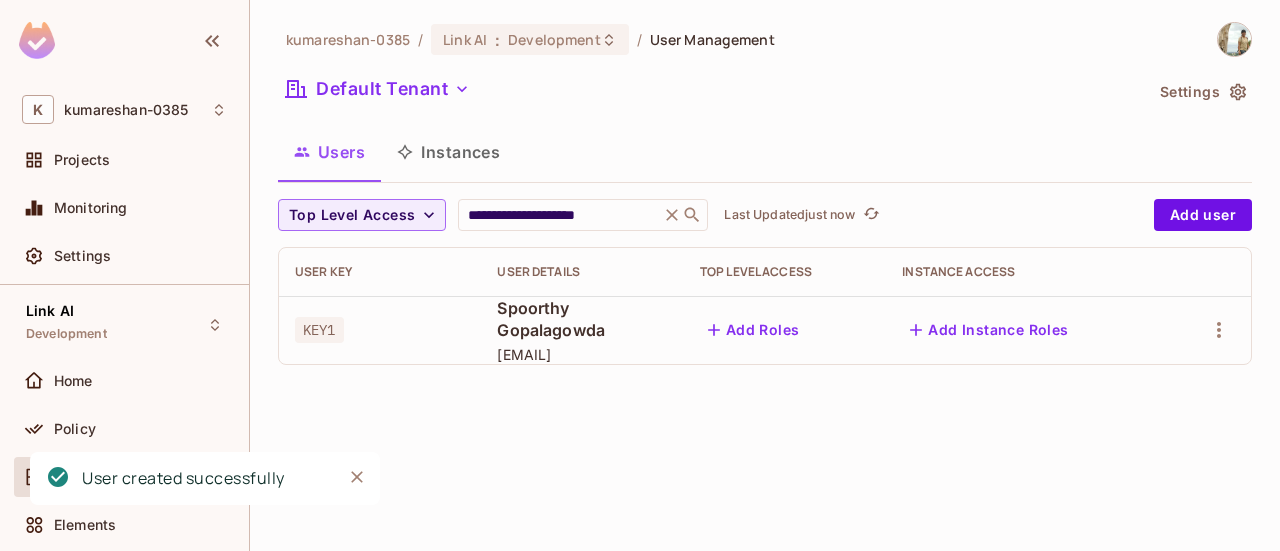 click on "Add Instance Roles" at bounding box center [989, 330] 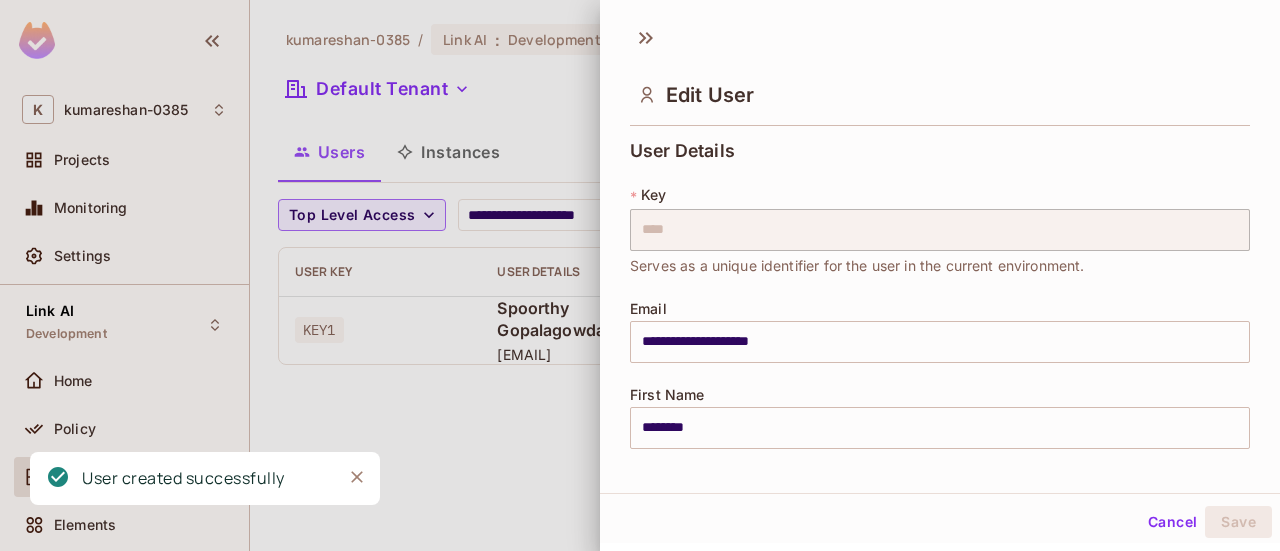 scroll, scrollTop: 528, scrollLeft: 0, axis: vertical 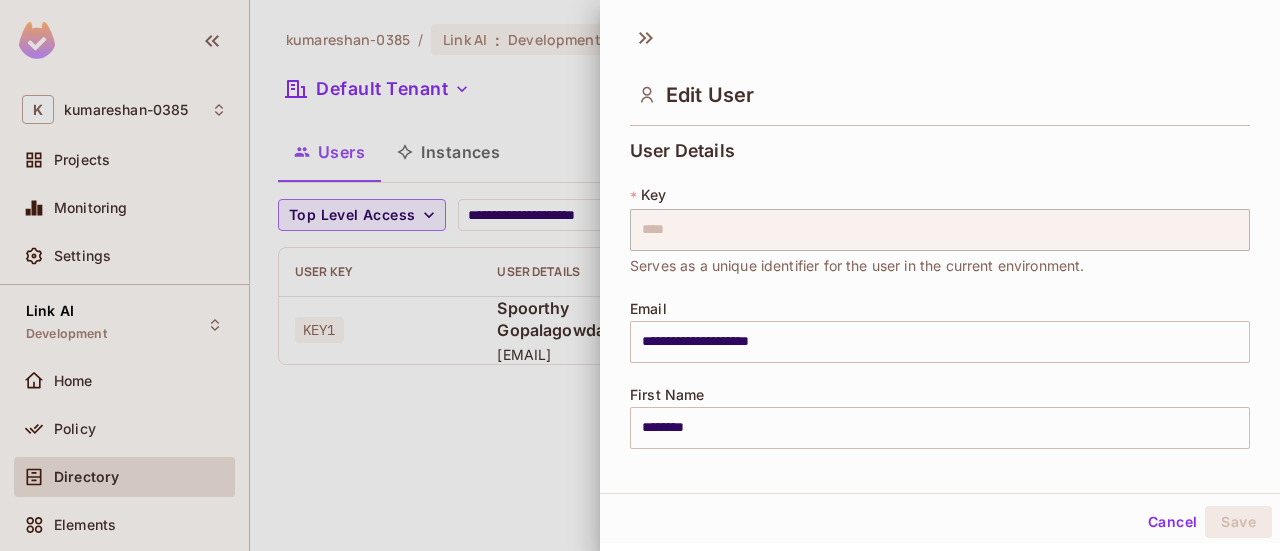 click at bounding box center [640, 275] 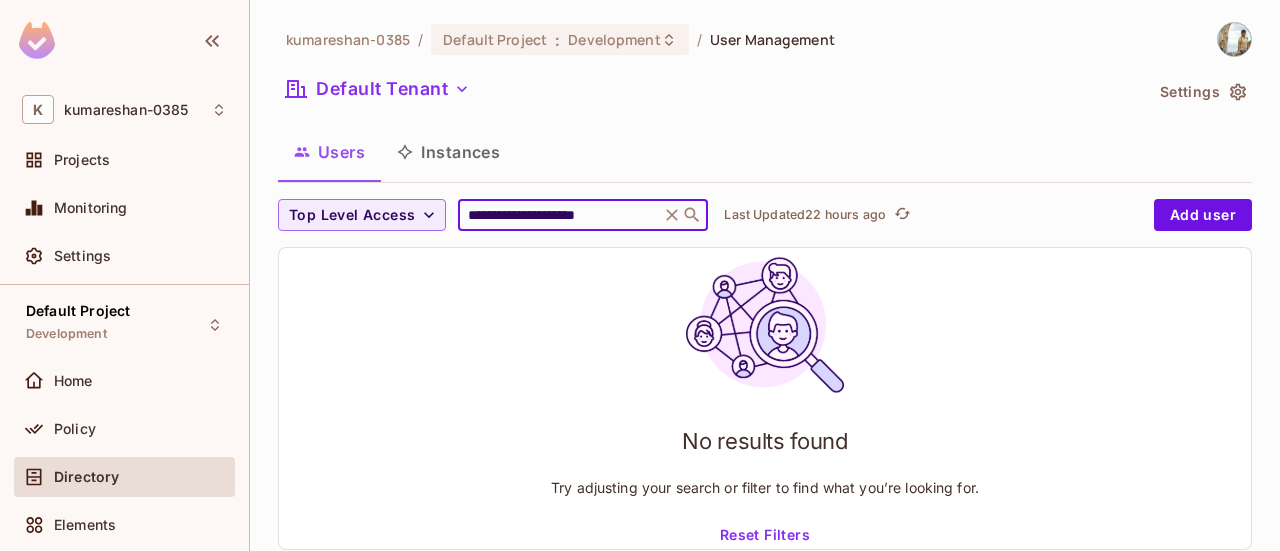 scroll, scrollTop: 0, scrollLeft: 0, axis: both 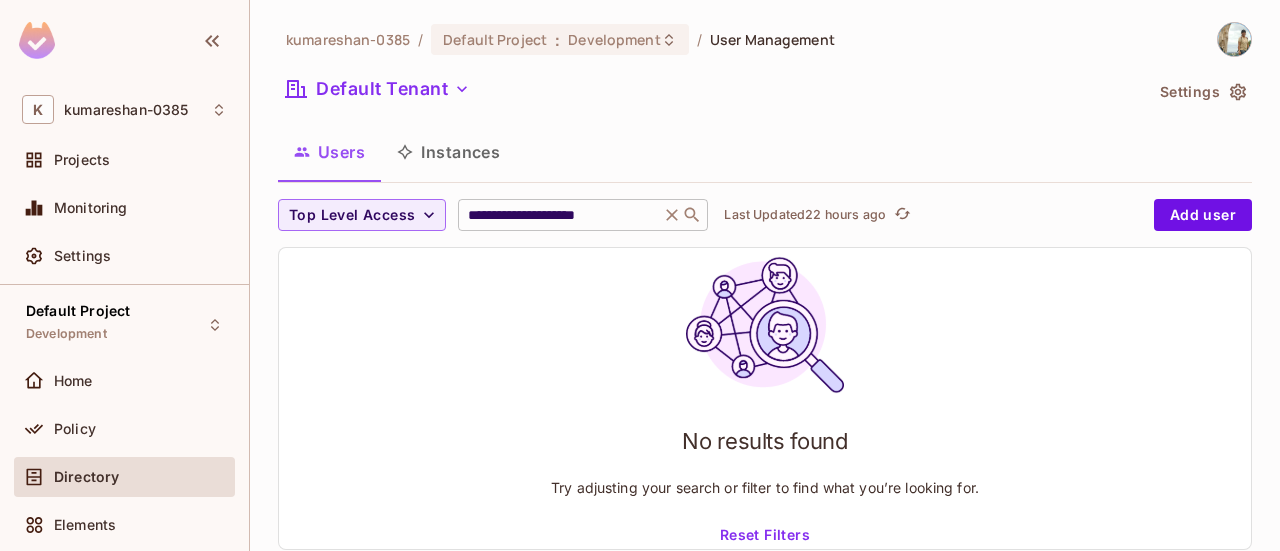 click 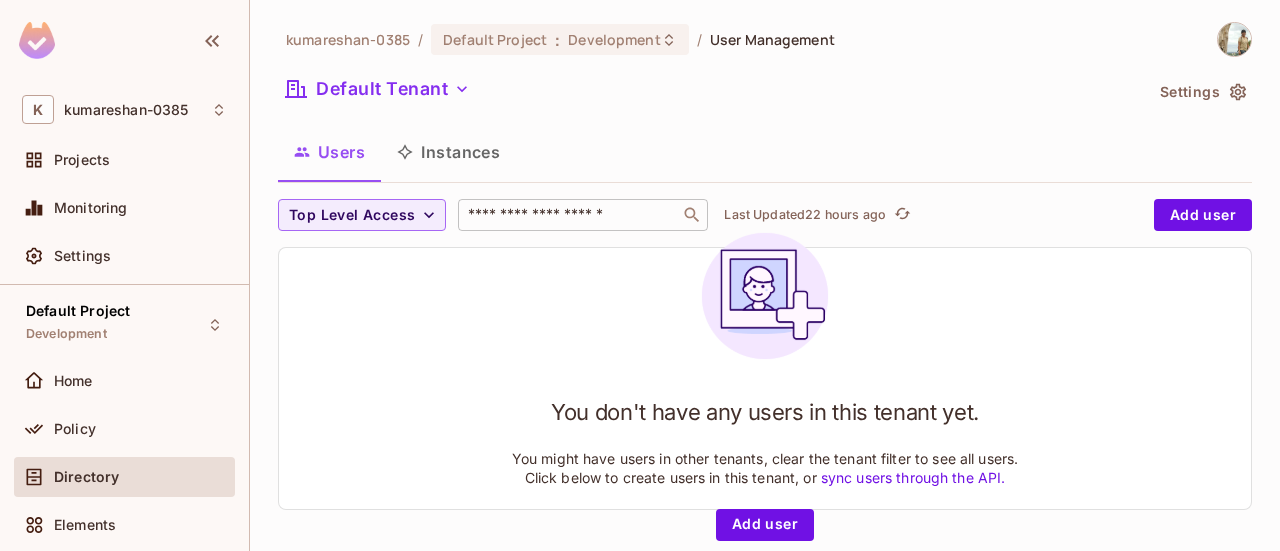 click on "Instances" at bounding box center [448, 152] 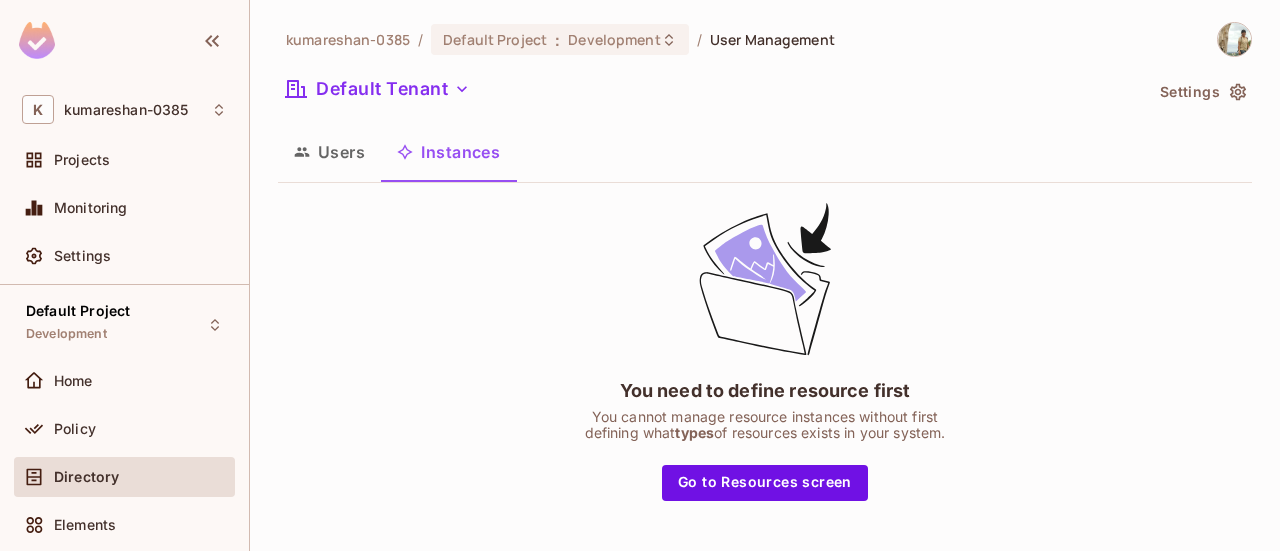 drag, startPoint x: 327, startPoint y: 151, endPoint x: 359, endPoint y: 169, distance: 36.71512 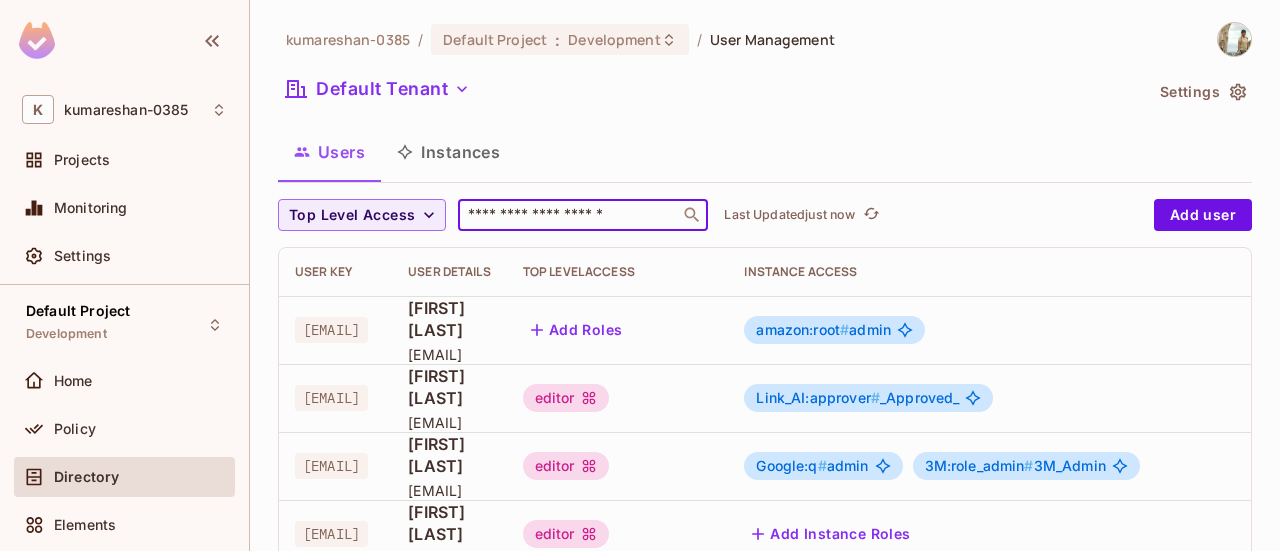 click at bounding box center [569, 215] 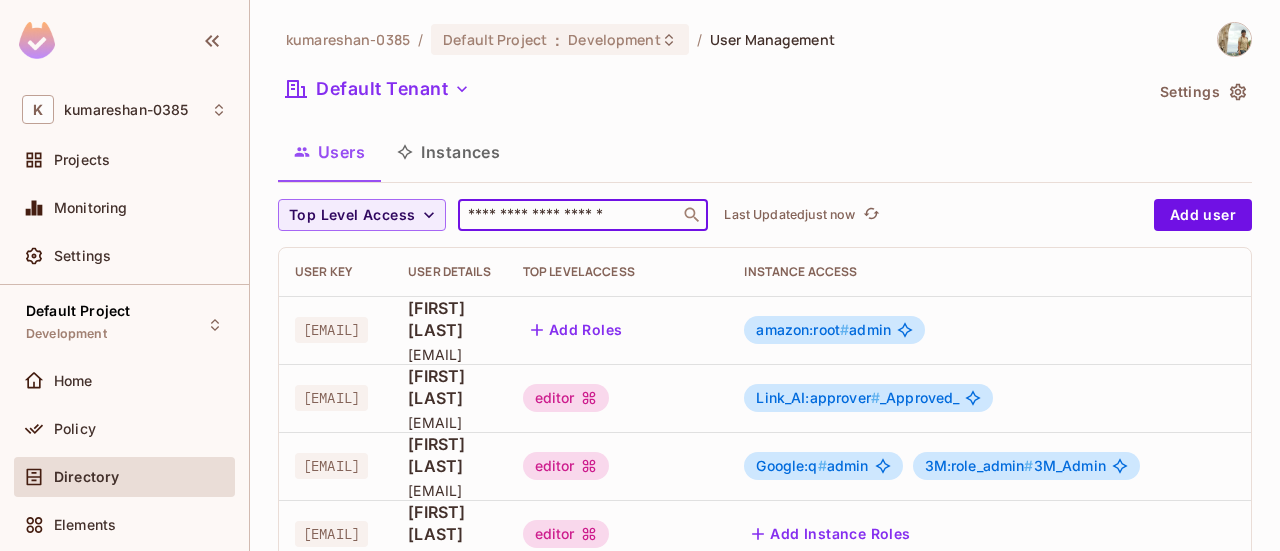 type on "**********" 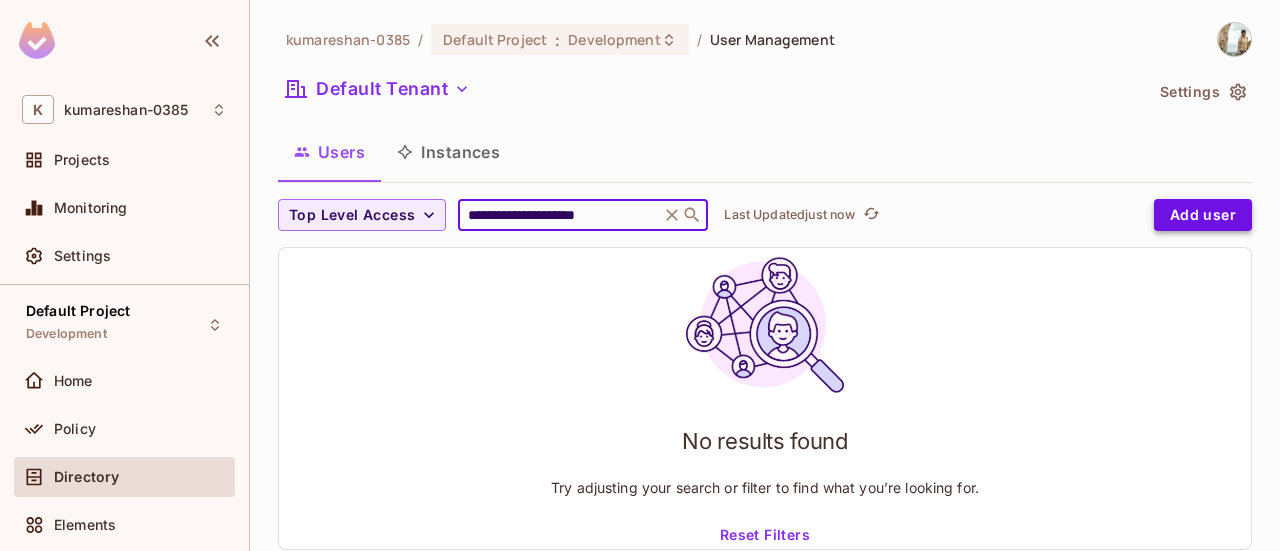 click on "Add user" at bounding box center [1203, 215] 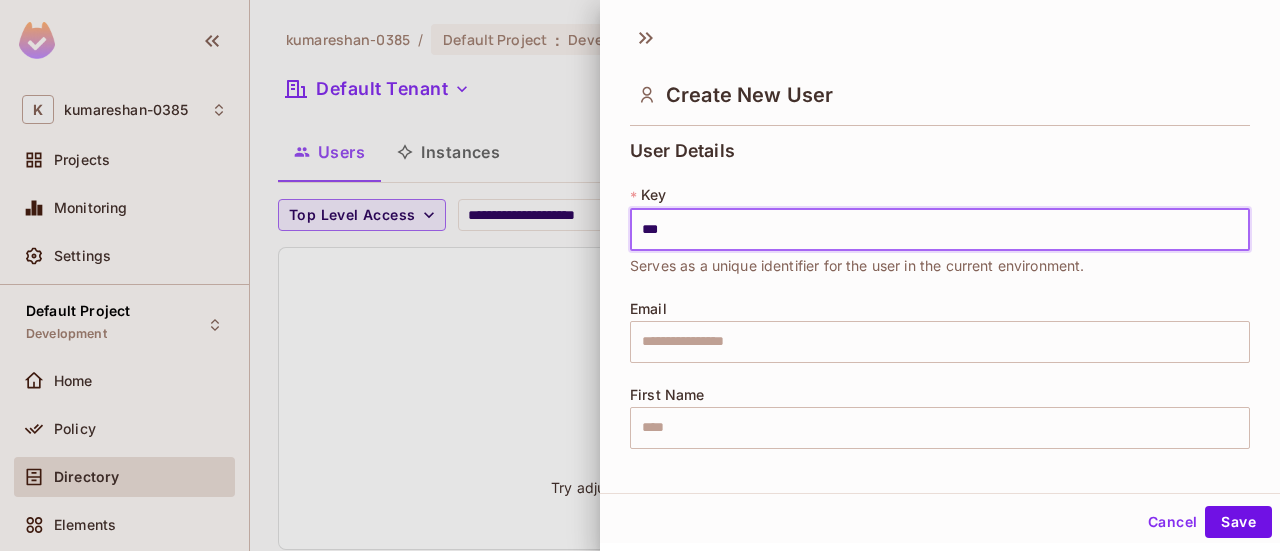type on "****" 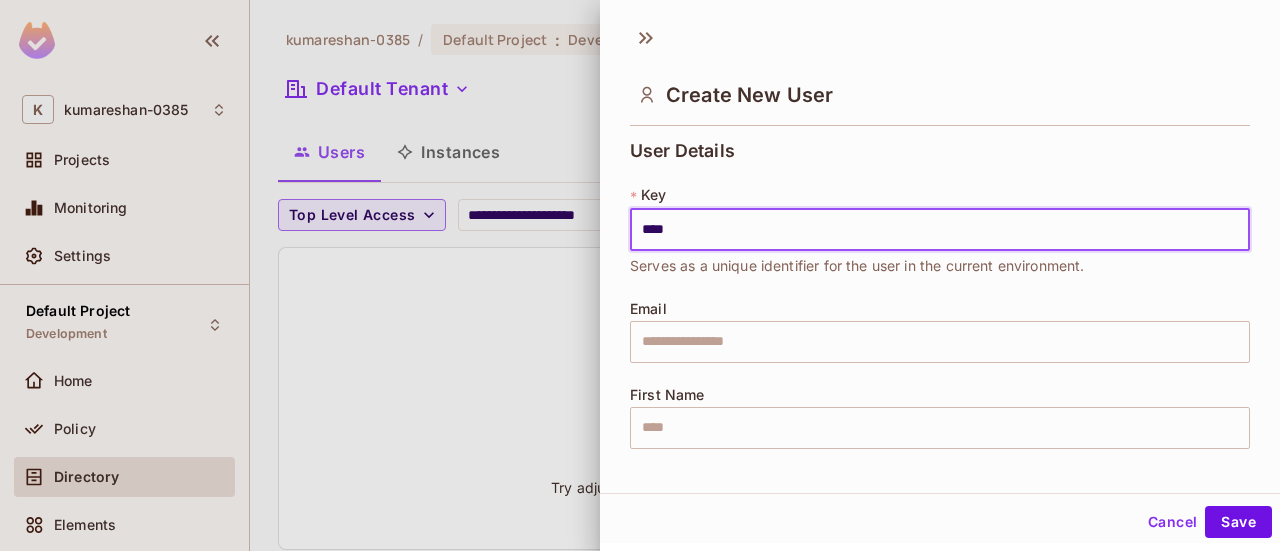 scroll, scrollTop: 96, scrollLeft: 0, axis: vertical 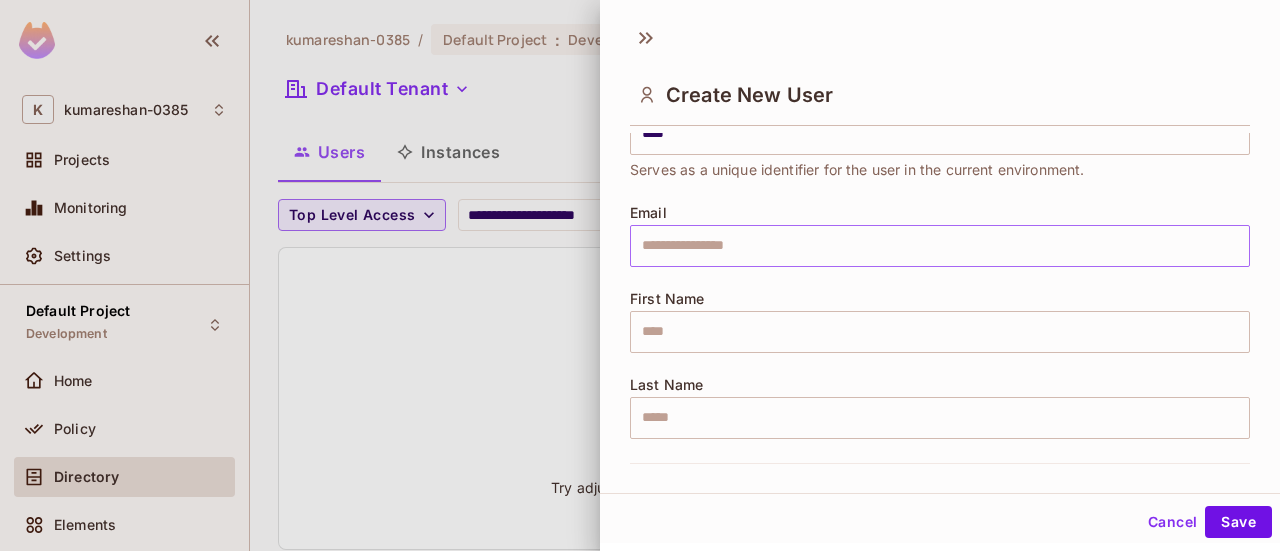 click at bounding box center (940, 246) 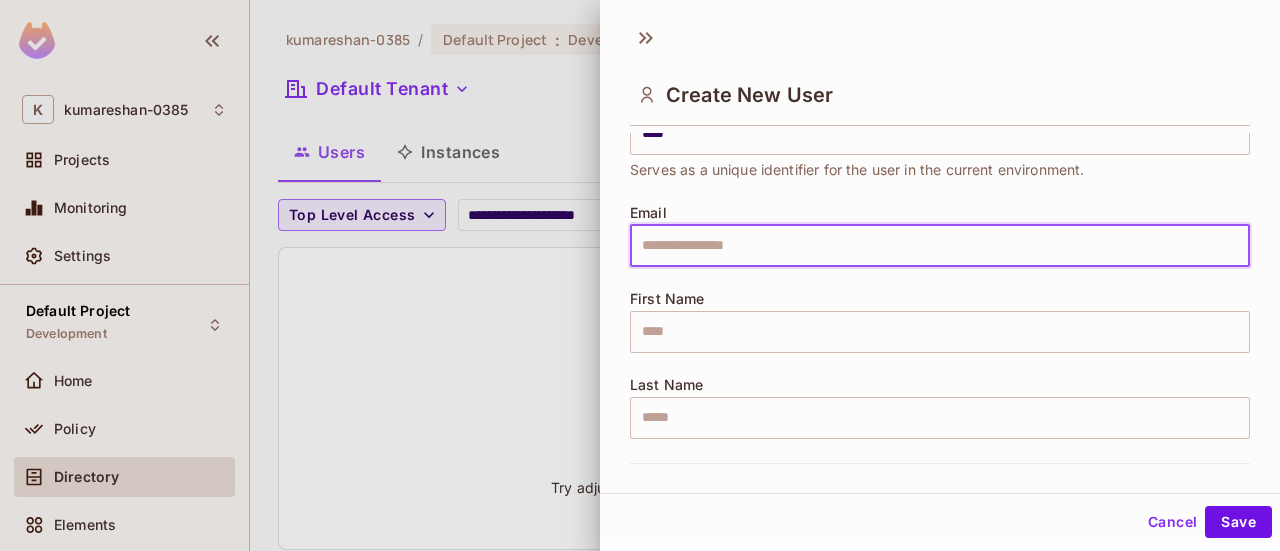 type on "**********" 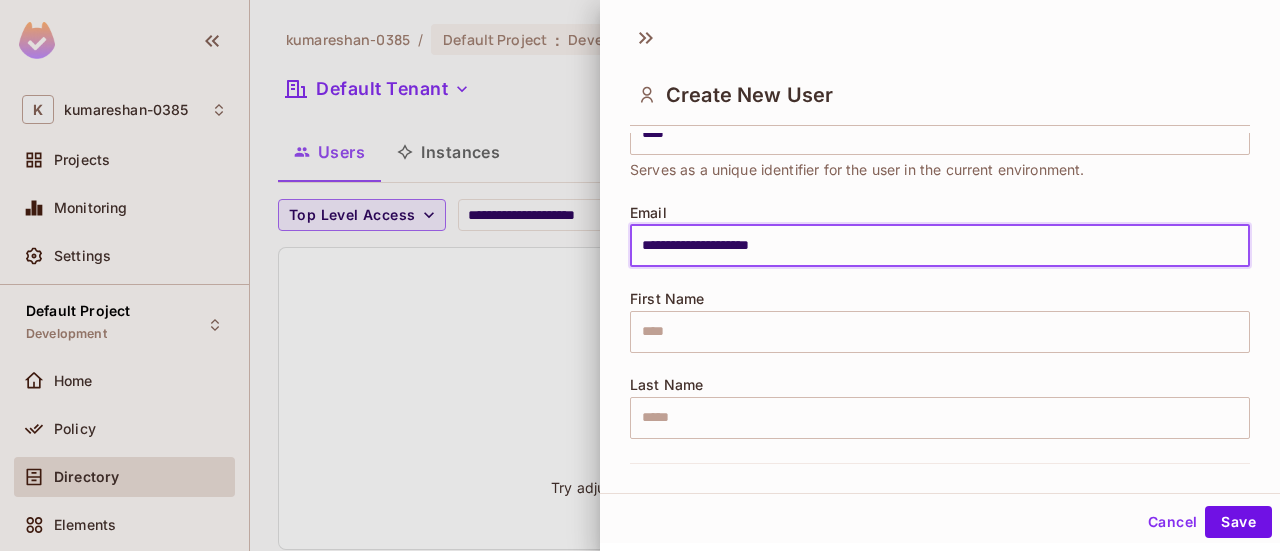 type on "********" 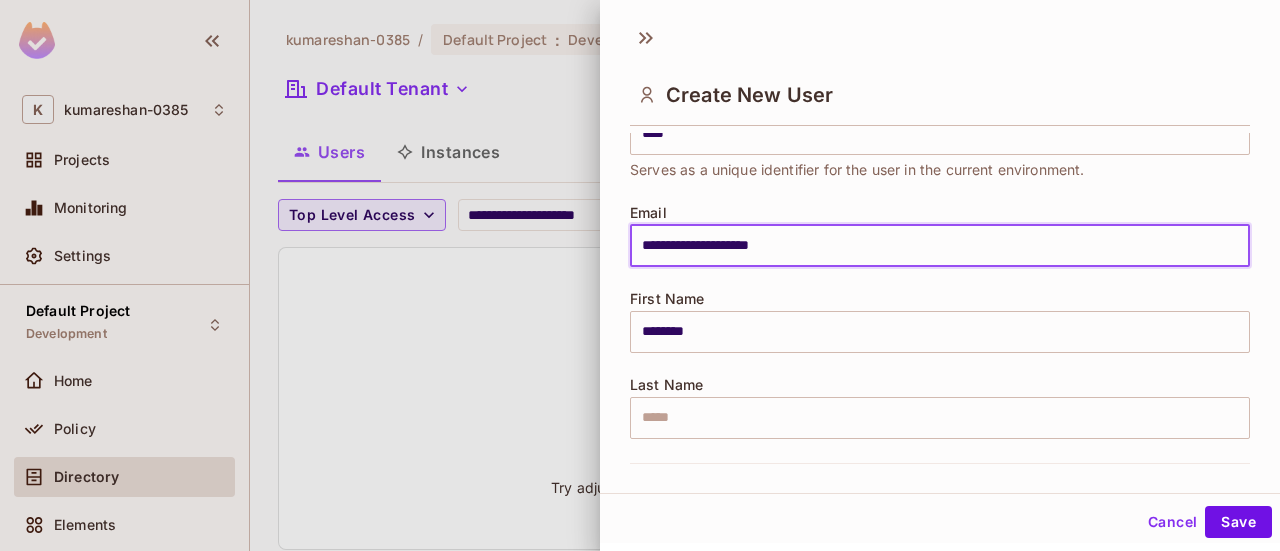 type on "**********" 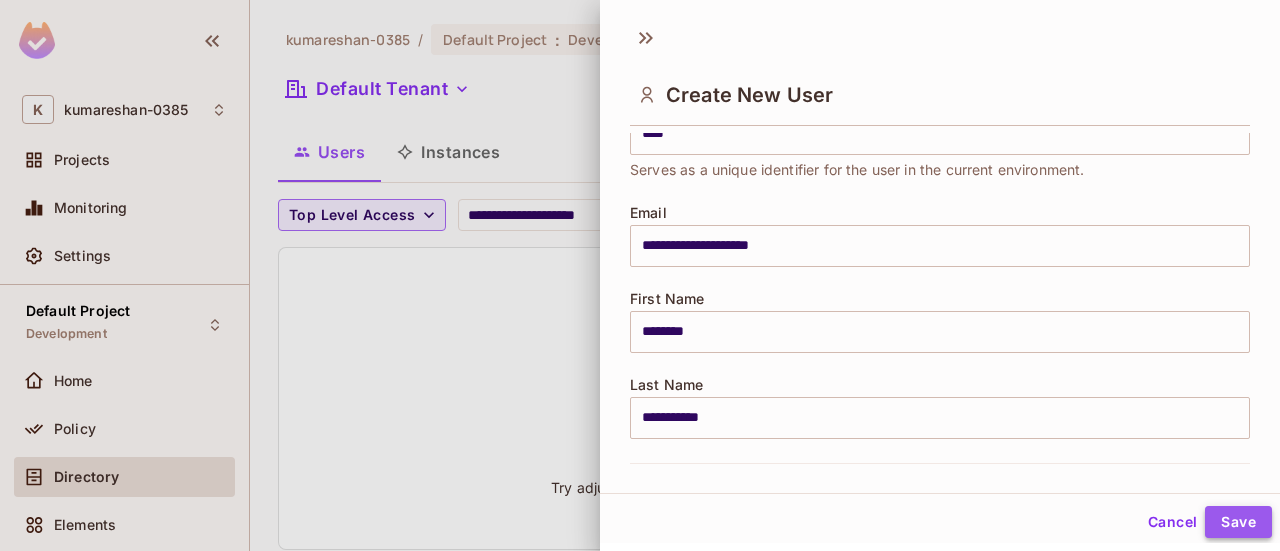 click on "Save" at bounding box center [1238, 522] 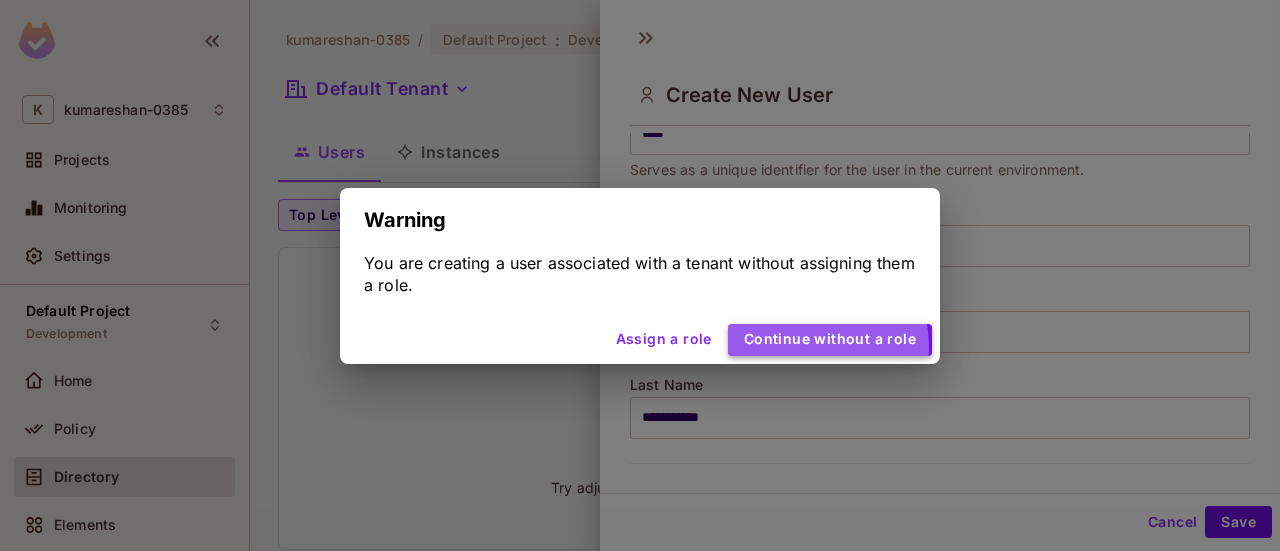 click on "Continue without a role" at bounding box center (830, 340) 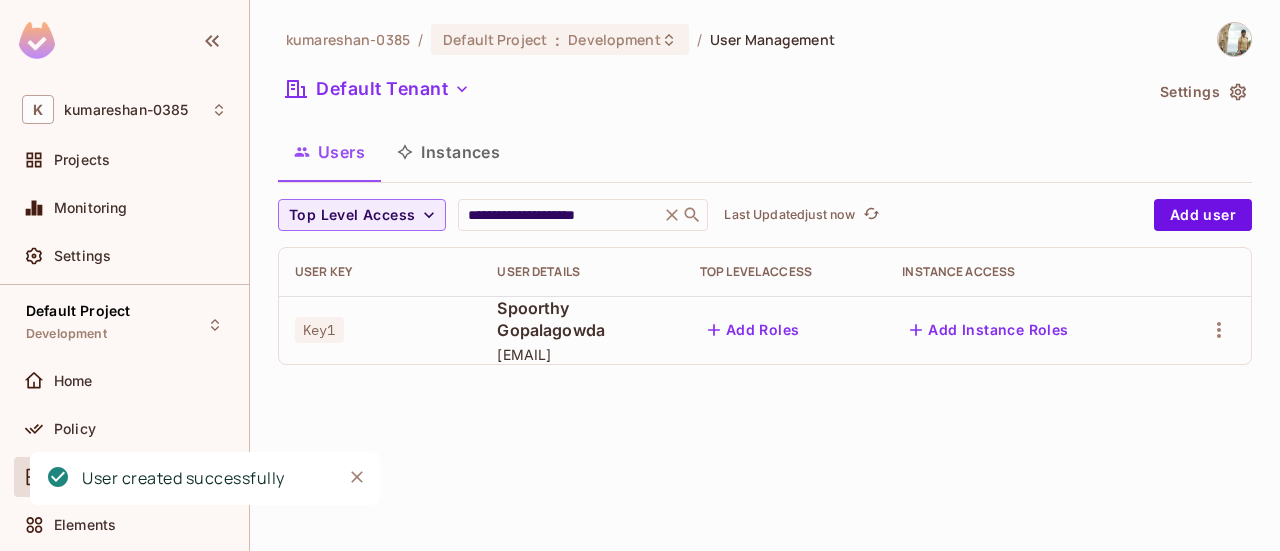 click on "Add Instance Roles" at bounding box center (989, 330) 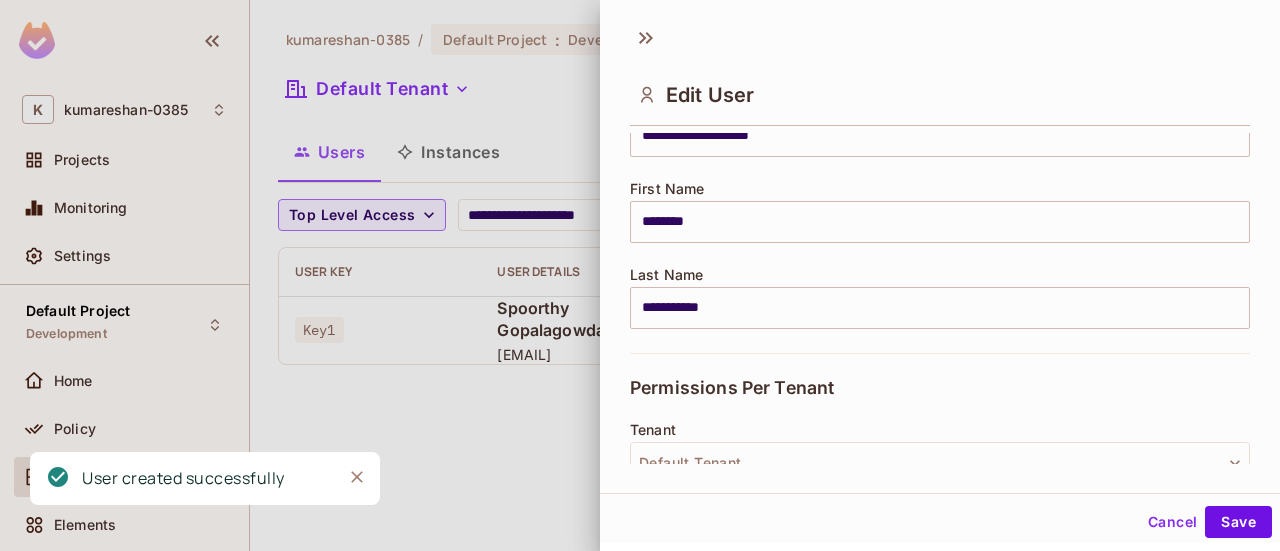 scroll, scrollTop: 512, scrollLeft: 0, axis: vertical 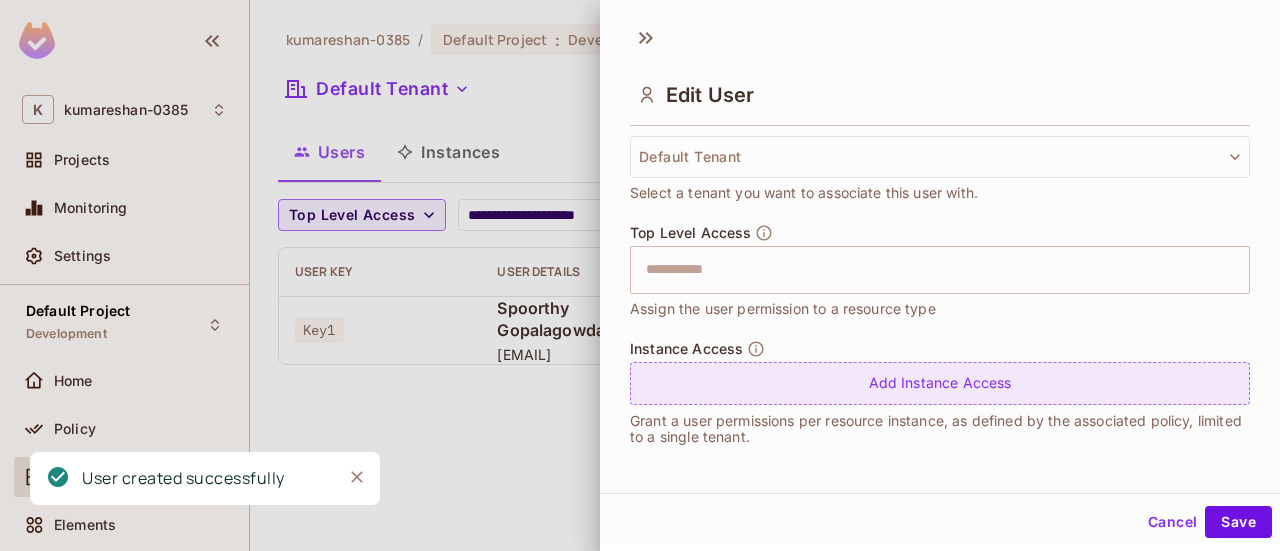 click on "Add Instance Access" at bounding box center [940, 383] 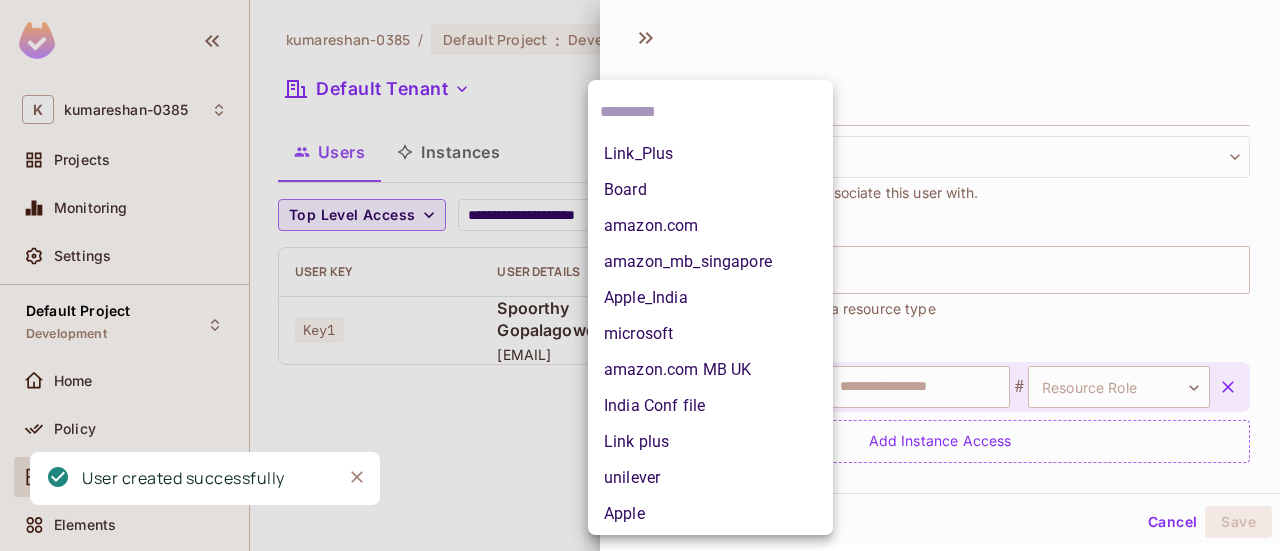 click on "**********" at bounding box center [640, 275] 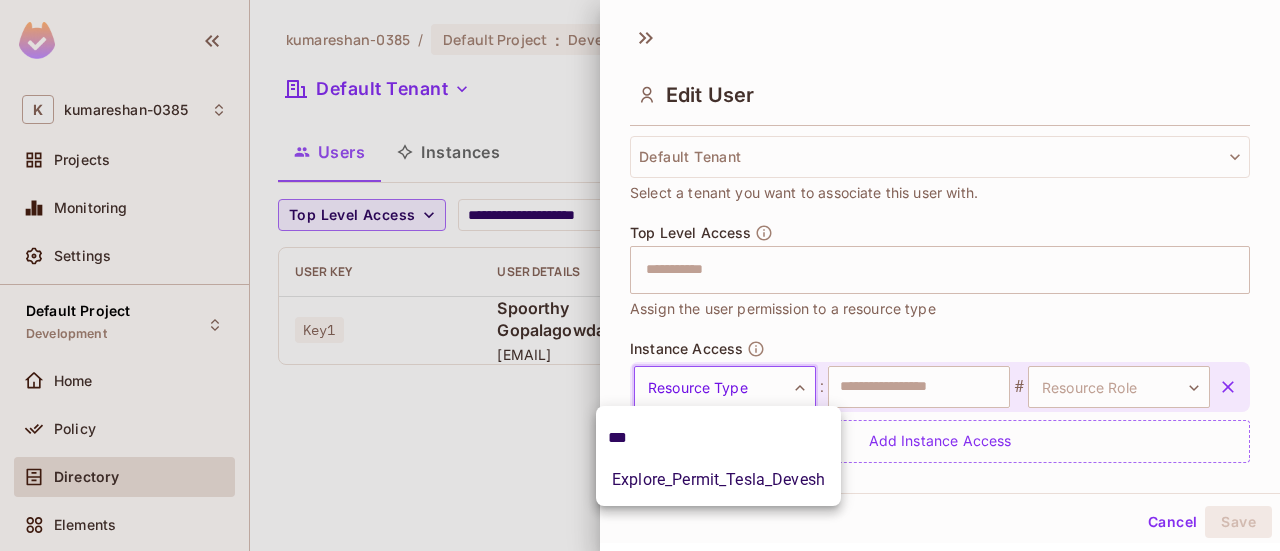 type on "***" 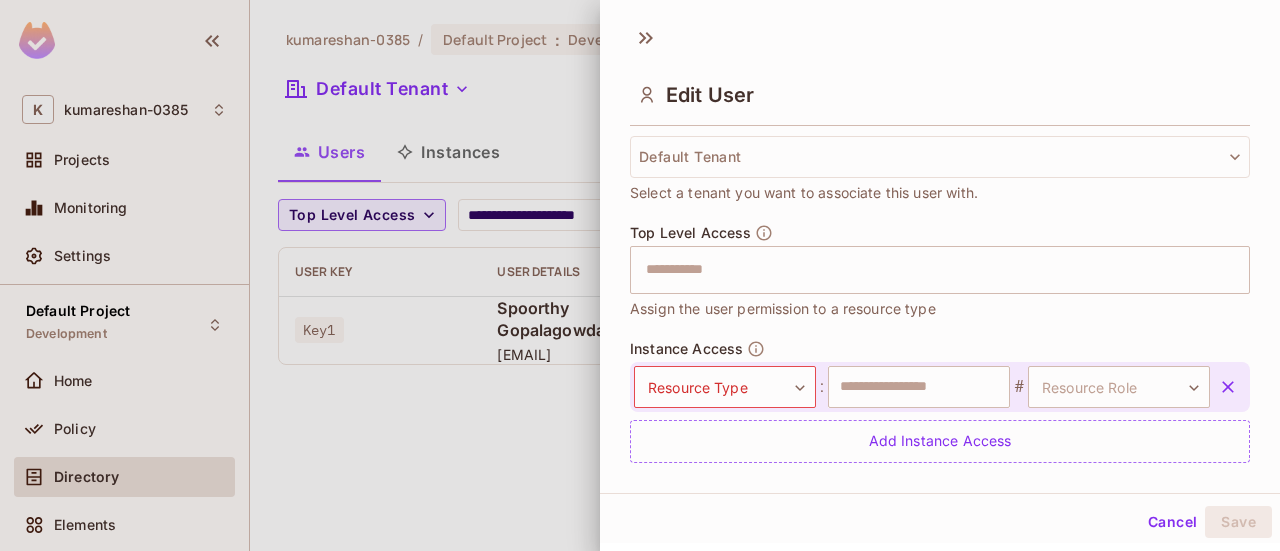 click at bounding box center (640, 275) 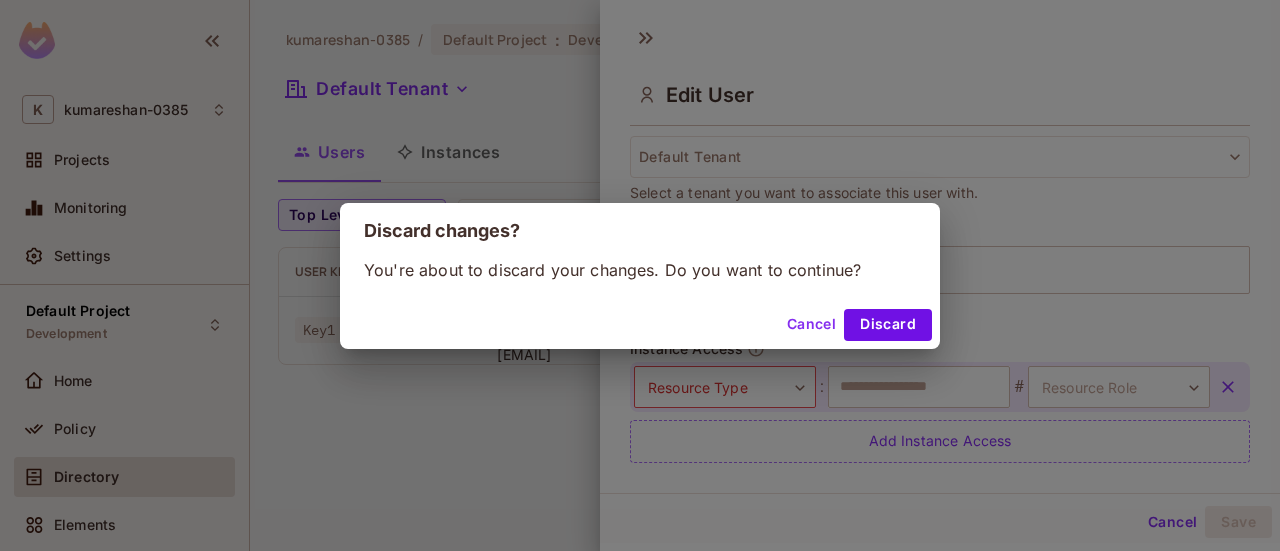 click on "Cancel" at bounding box center (811, 325) 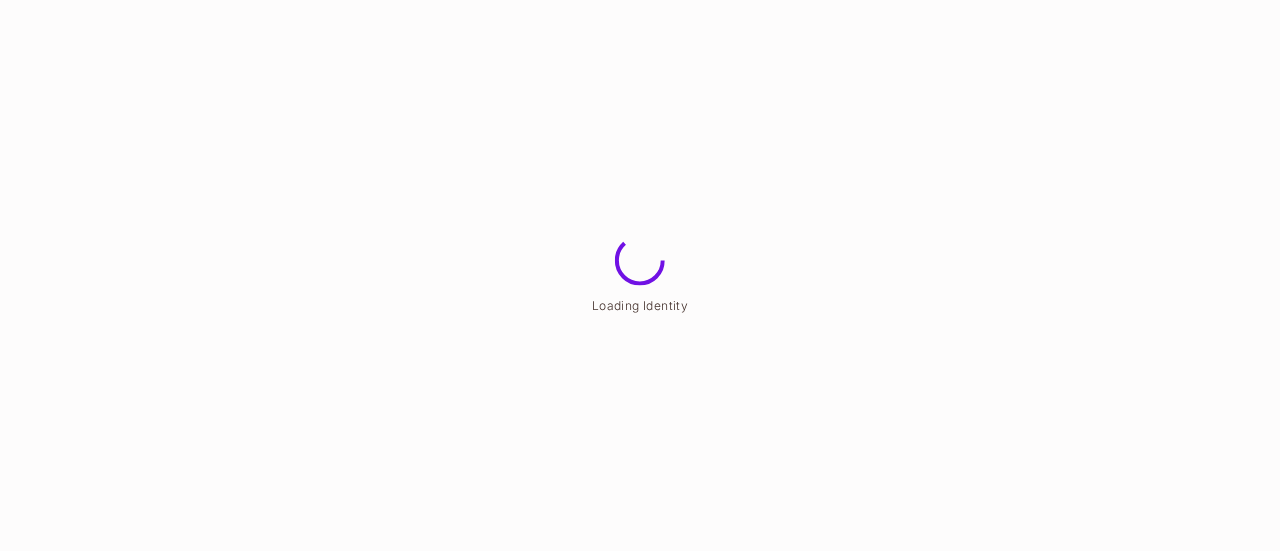 scroll, scrollTop: 0, scrollLeft: 0, axis: both 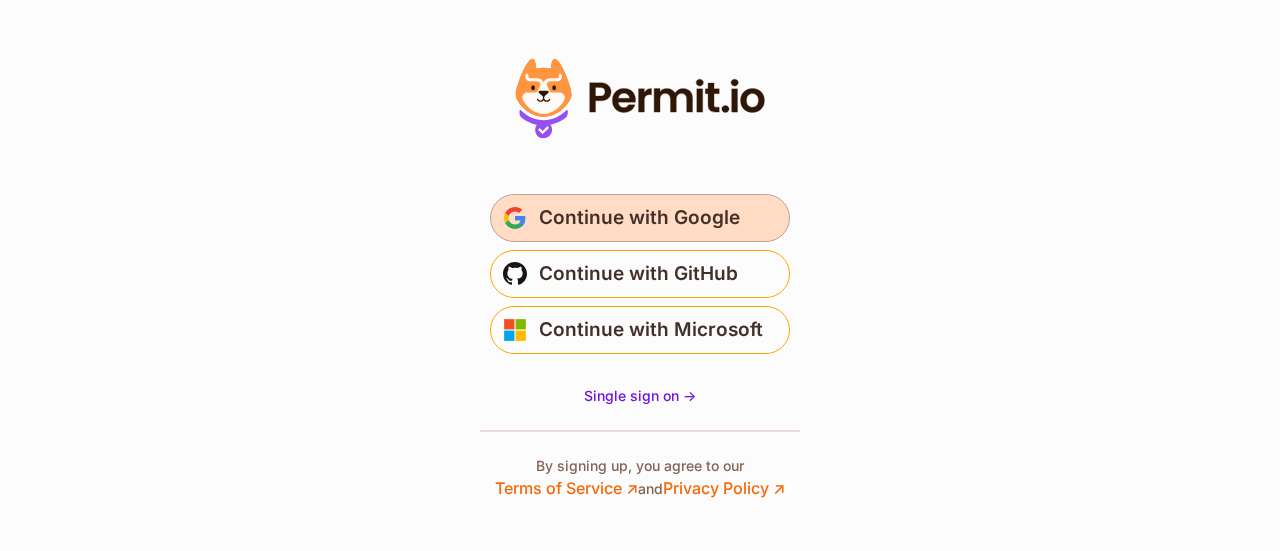 click on "Continue with Google" at bounding box center [639, 218] 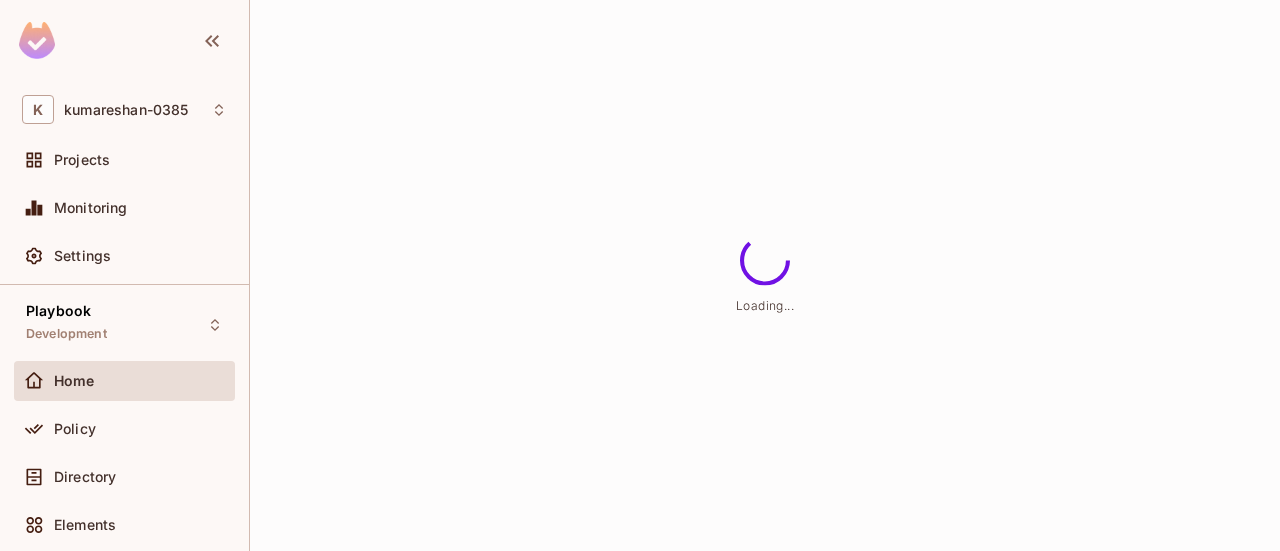 scroll, scrollTop: 0, scrollLeft: 0, axis: both 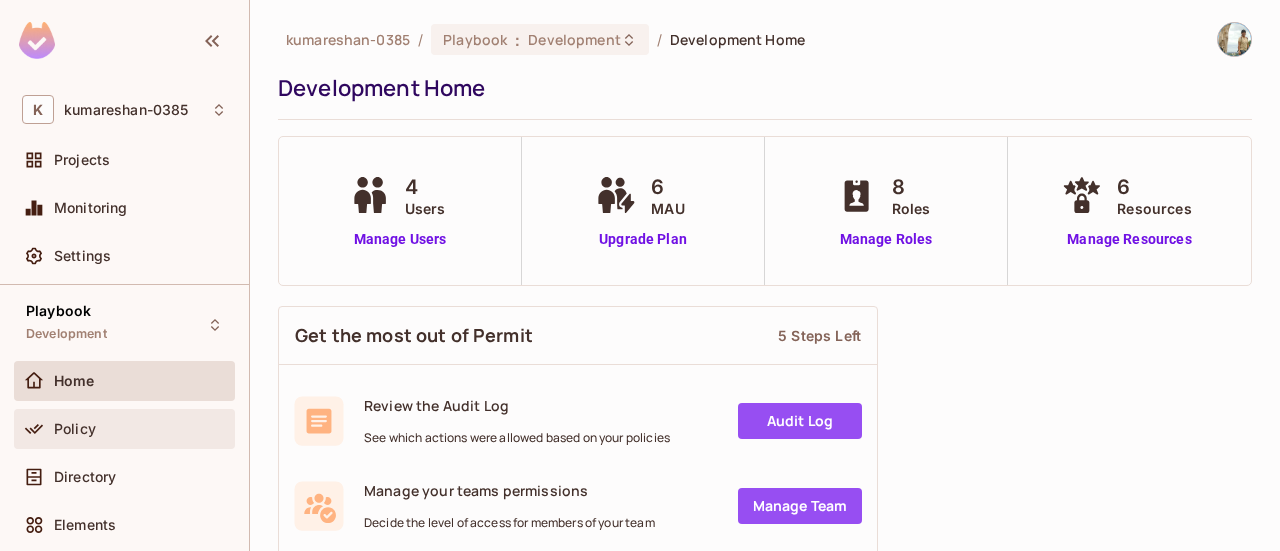 click on "Policy" at bounding box center [75, 429] 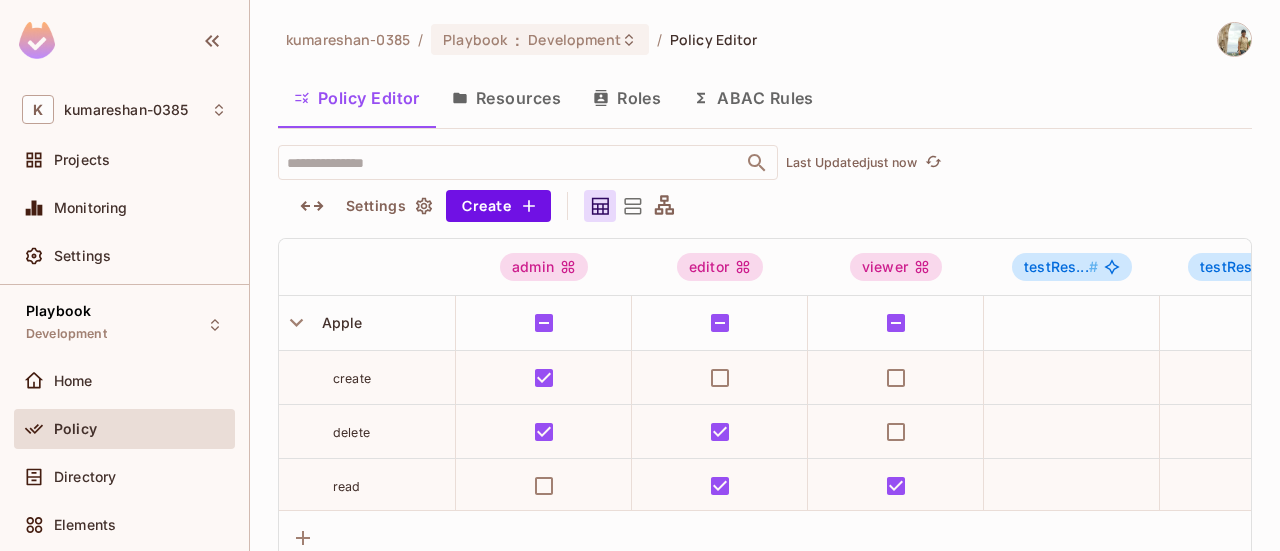 click on "Resources" at bounding box center (506, 98) 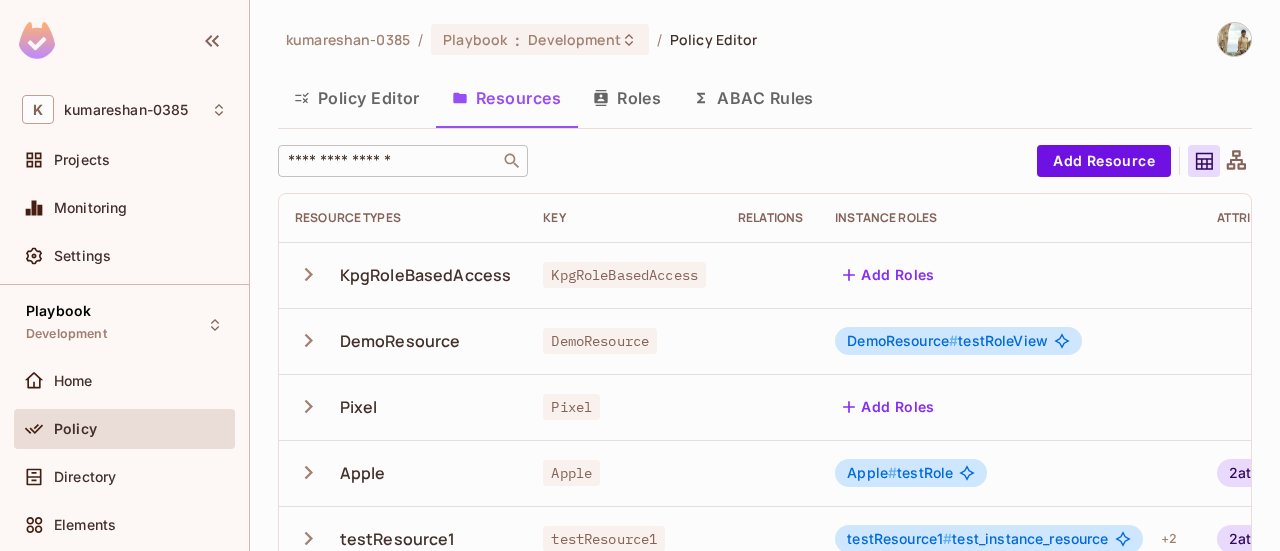 click at bounding box center [389, 161] 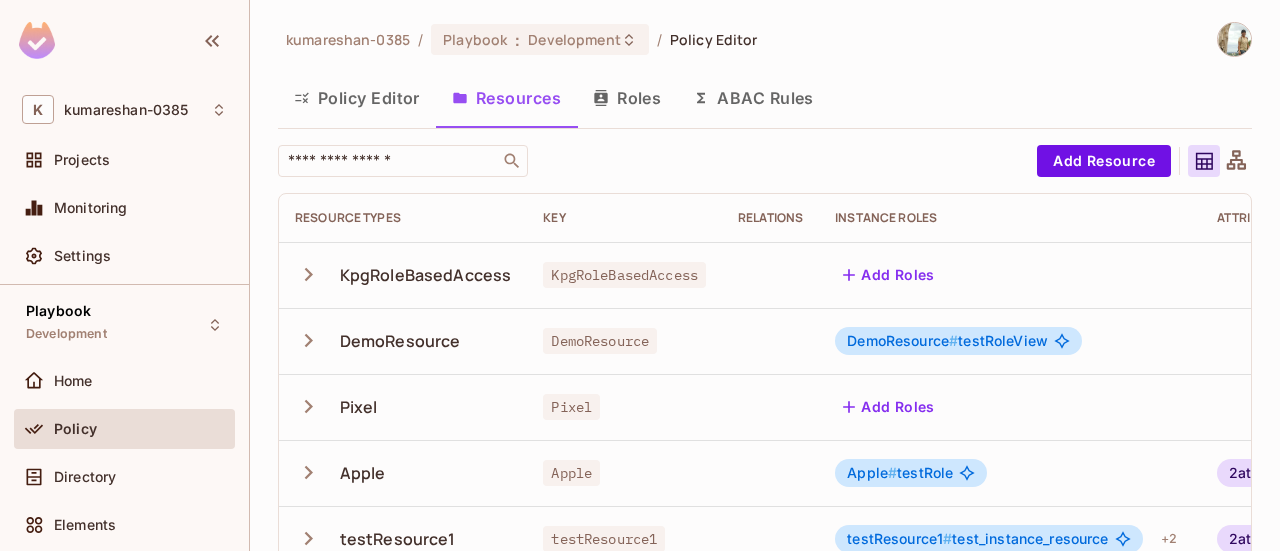 click on "​ Add Resource Resource Types Key Relations Instance roles Attributes KpgRoleBasedAccess KpgRoleBasedAccess Add Roles DemoResource DemoResource DemoResource # testRoleView Pixel Pixel Add Roles Apple Apple Apple # testRole 2  attributes testResource1 testResource1 testResource1 # test_instance_resource + 2 2  attributes Samsung Samsung Add Roles 2  attributes" at bounding box center (765, 392) 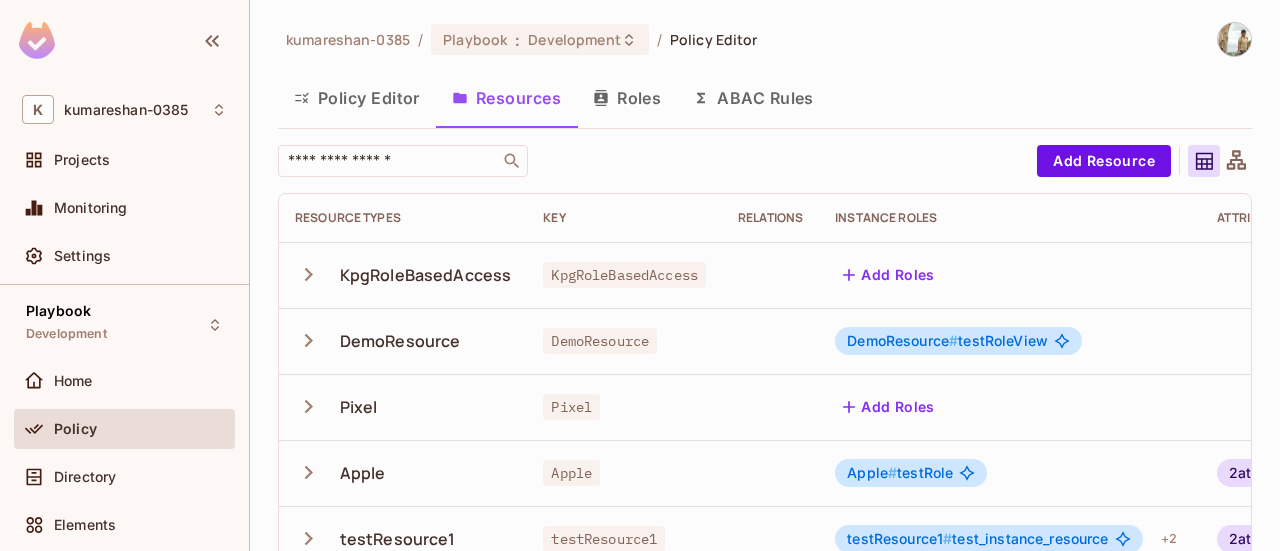 scroll, scrollTop: 100, scrollLeft: 0, axis: vertical 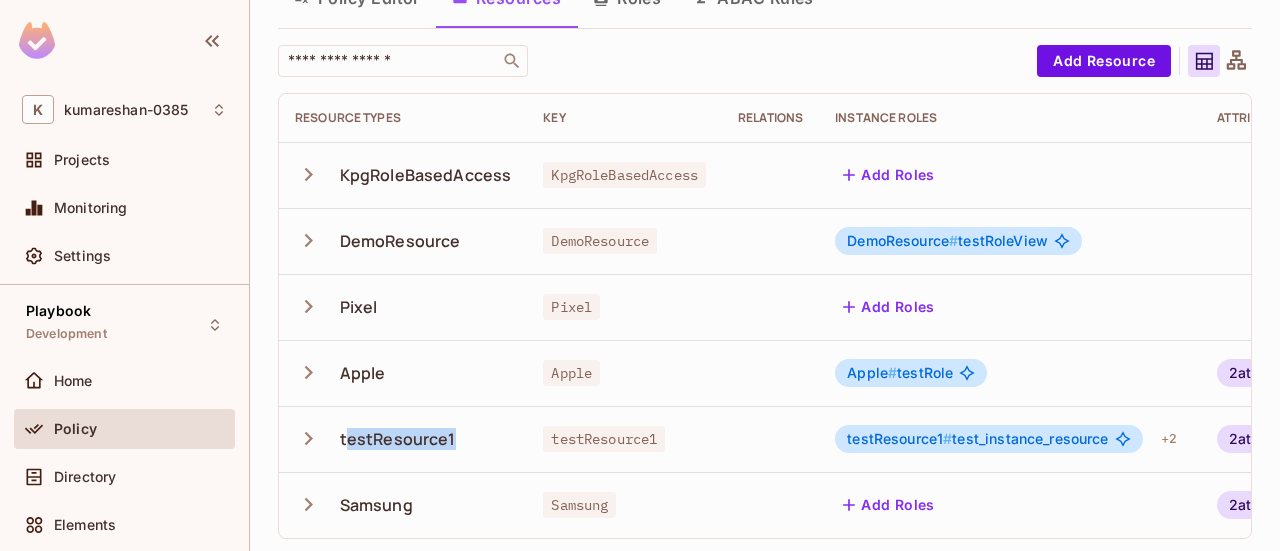 drag, startPoint x: 460, startPoint y: 437, endPoint x: 335, endPoint y: 443, distance: 125.14392 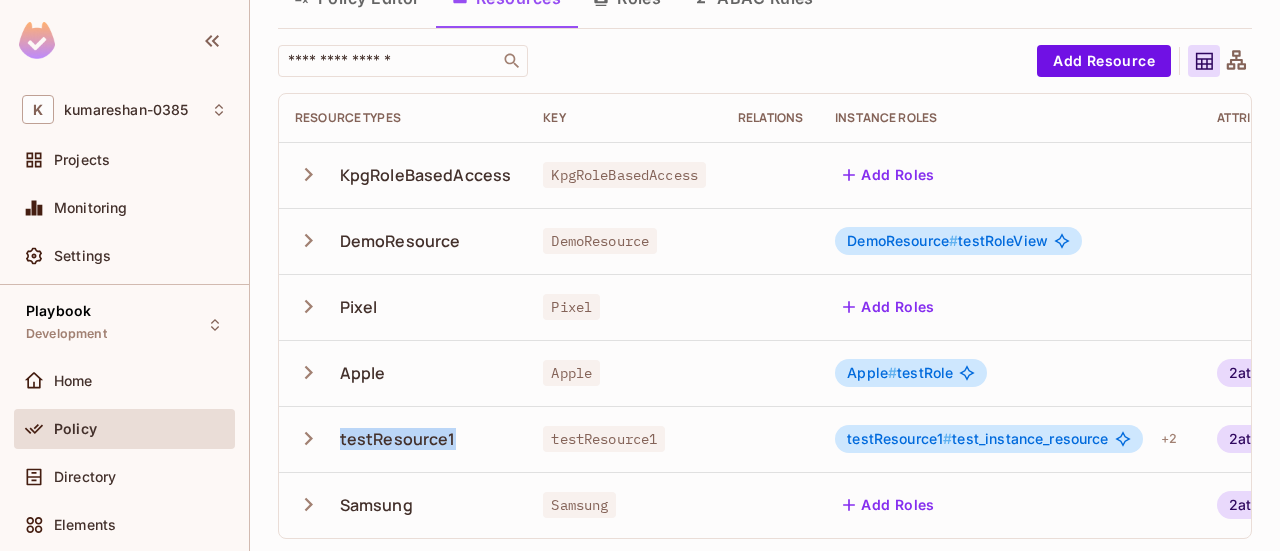 click 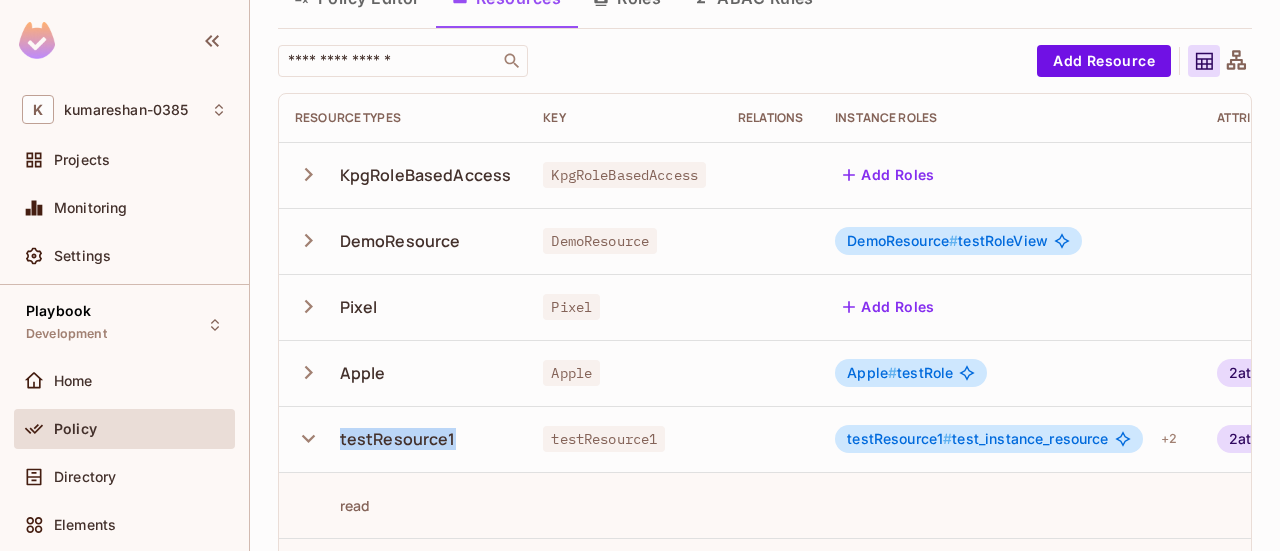 scroll, scrollTop: 200, scrollLeft: 0, axis: vertical 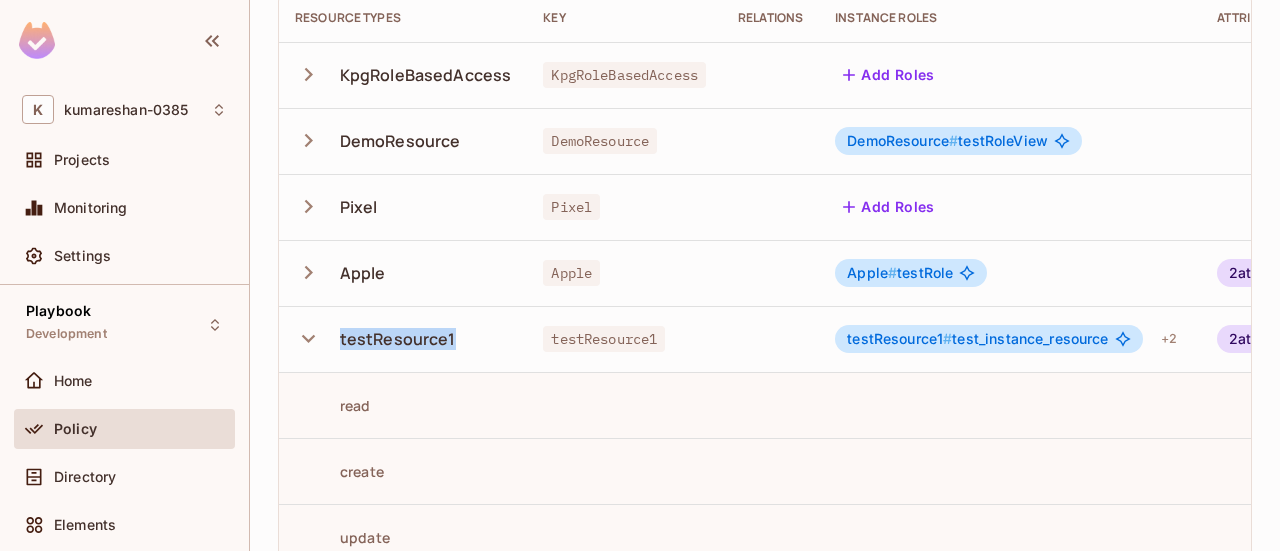 click on "testResource1" at bounding box center [403, 339] 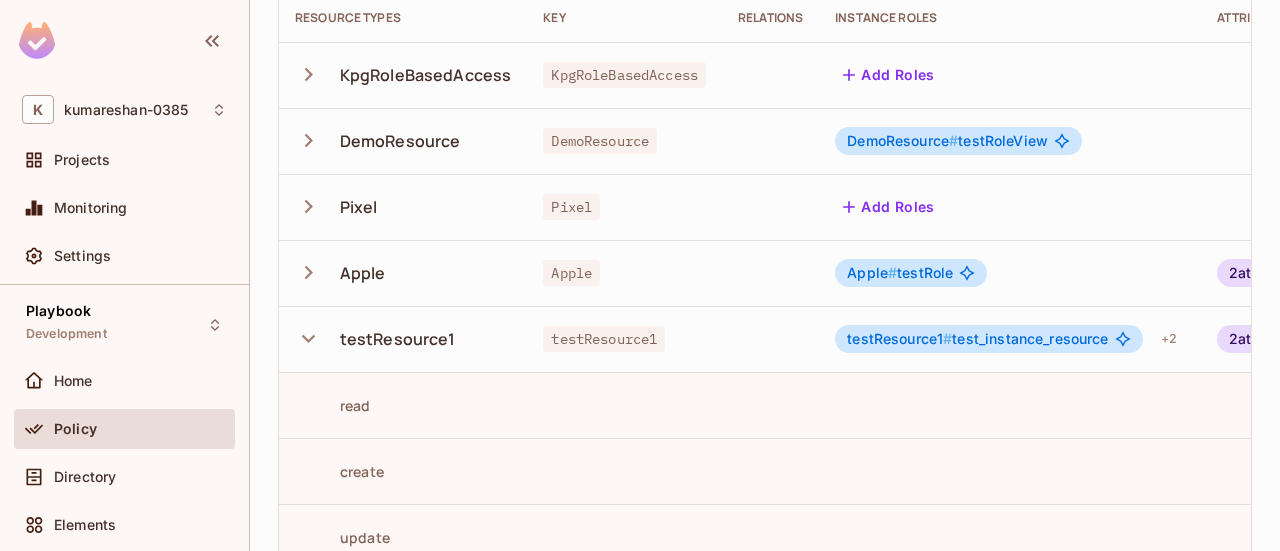 click 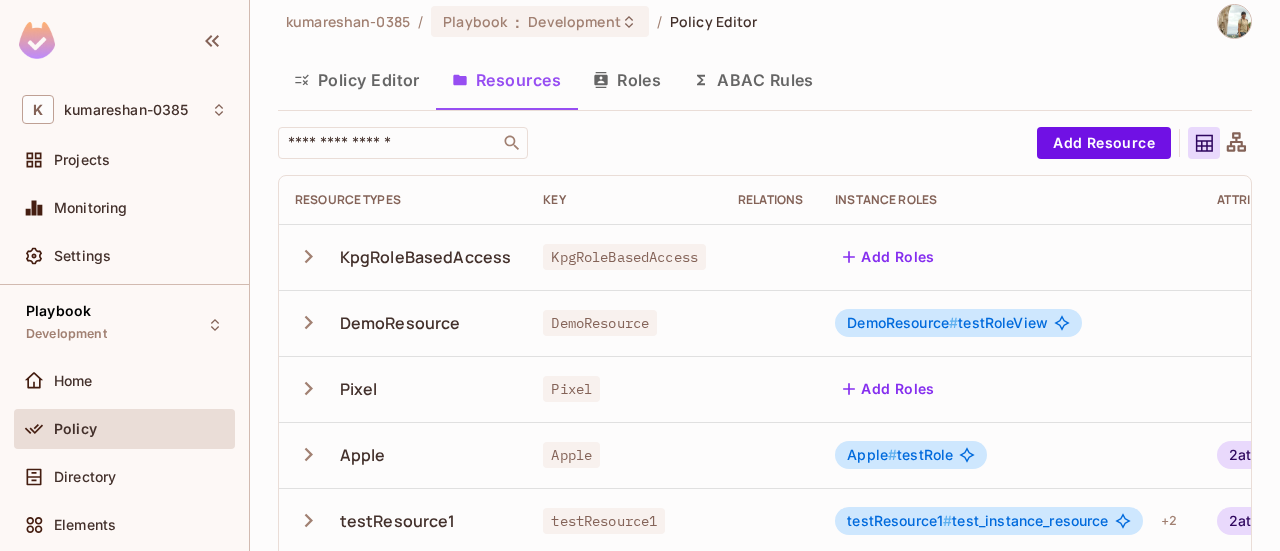 scroll, scrollTop: 0, scrollLeft: 0, axis: both 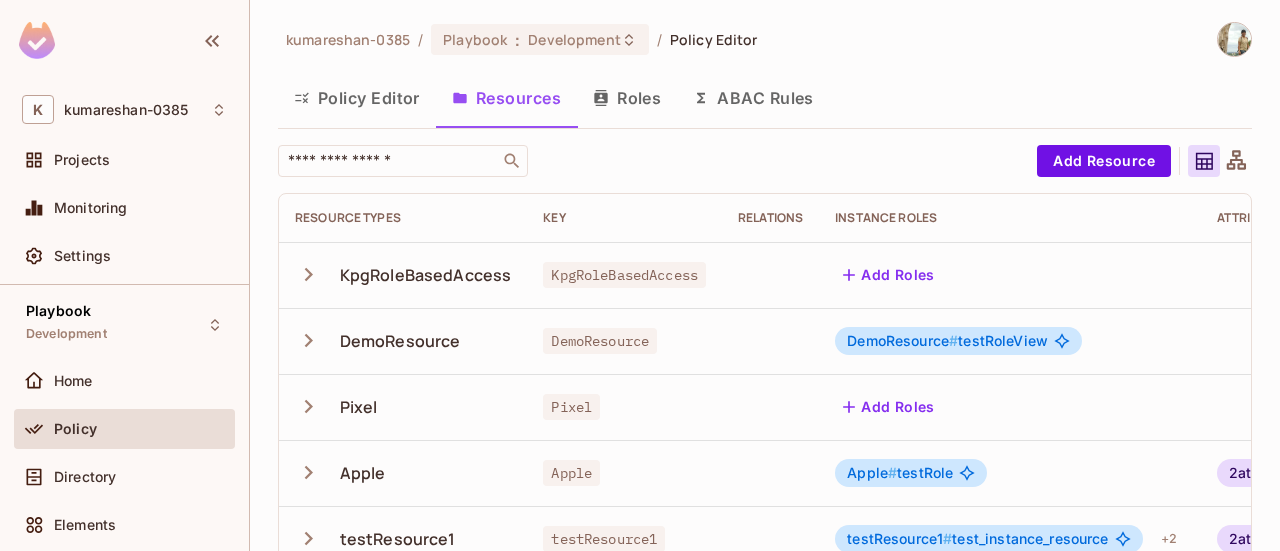 click on "Roles" at bounding box center (627, 98) 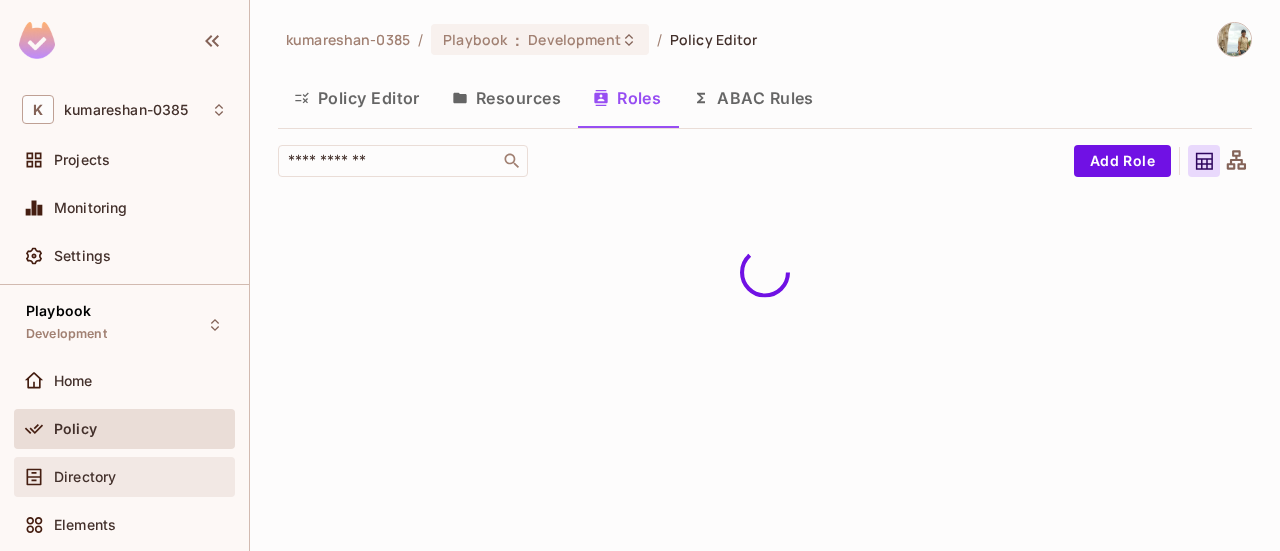 click on "Directory" at bounding box center [85, 477] 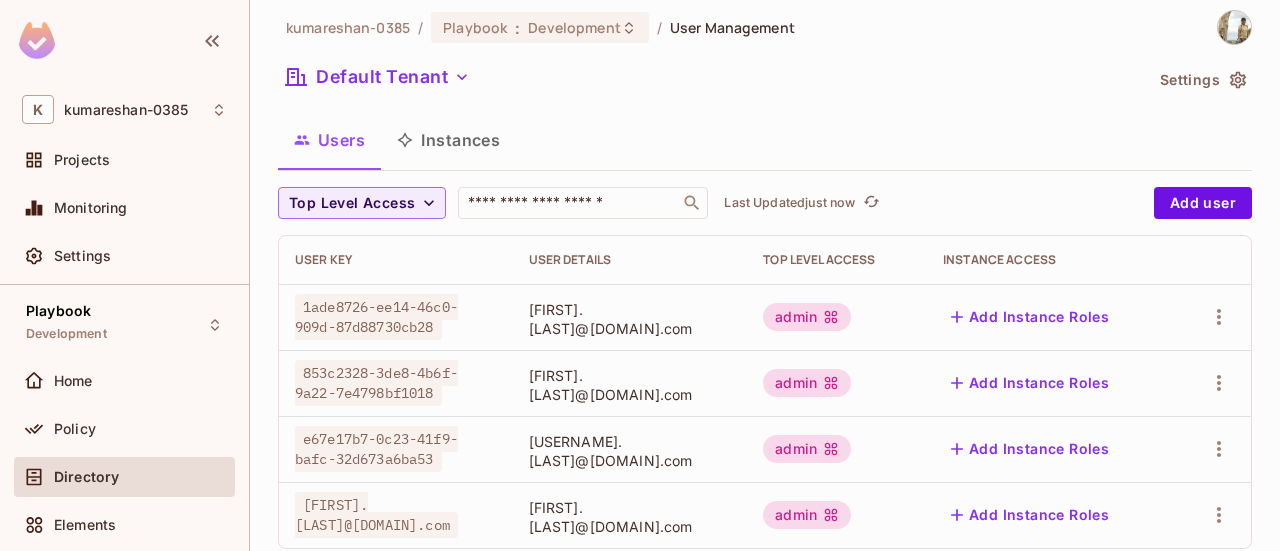 scroll, scrollTop: 52, scrollLeft: 0, axis: vertical 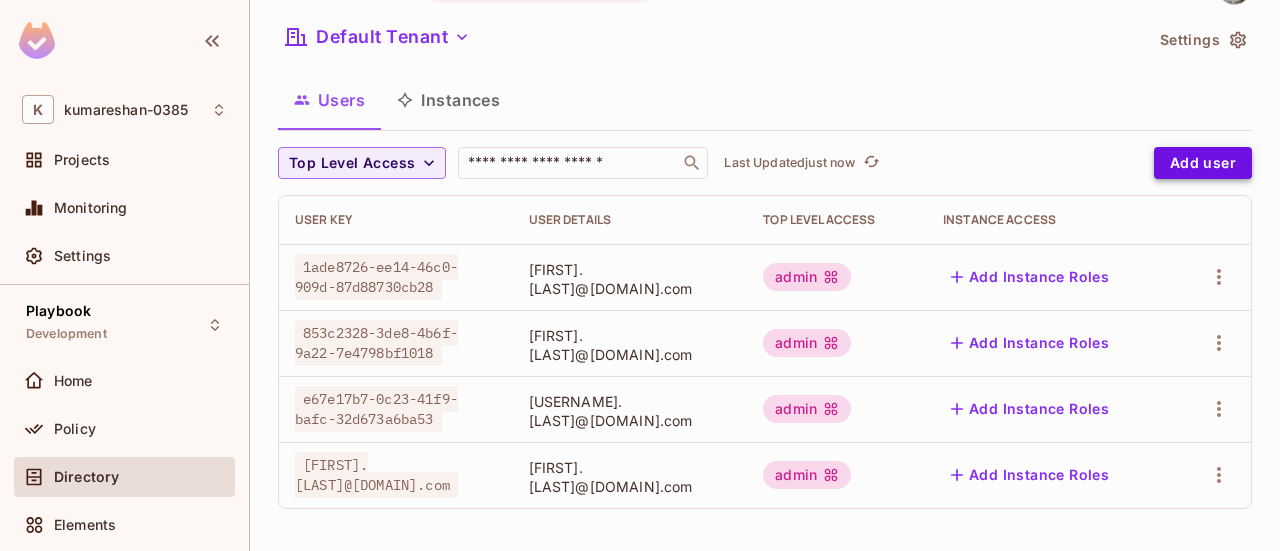 click on "Add user" at bounding box center (1203, 163) 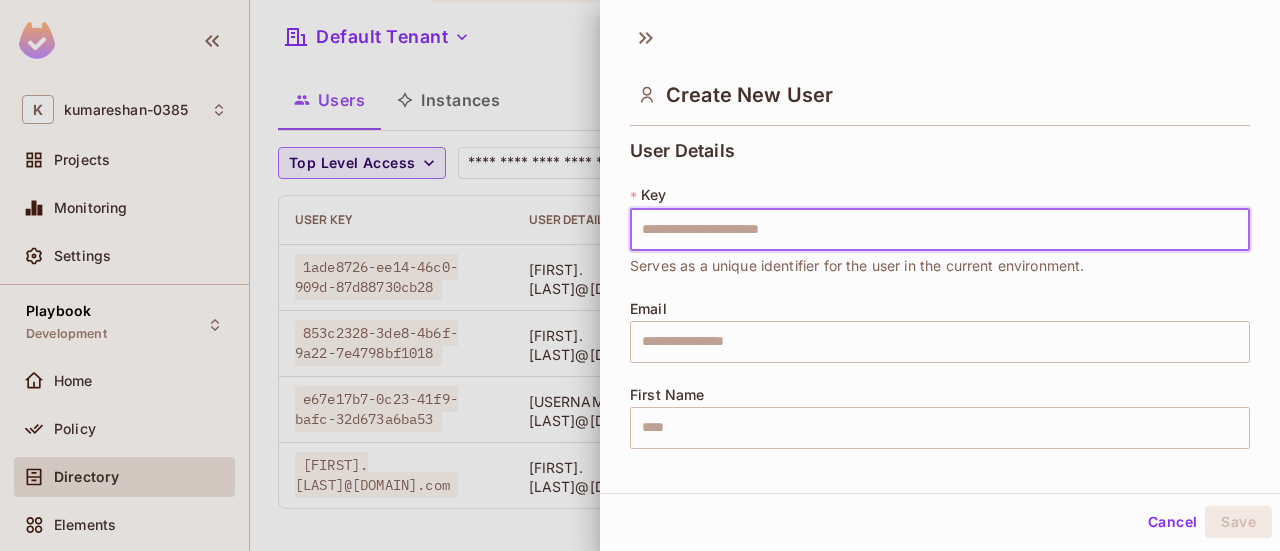 click at bounding box center [940, 230] 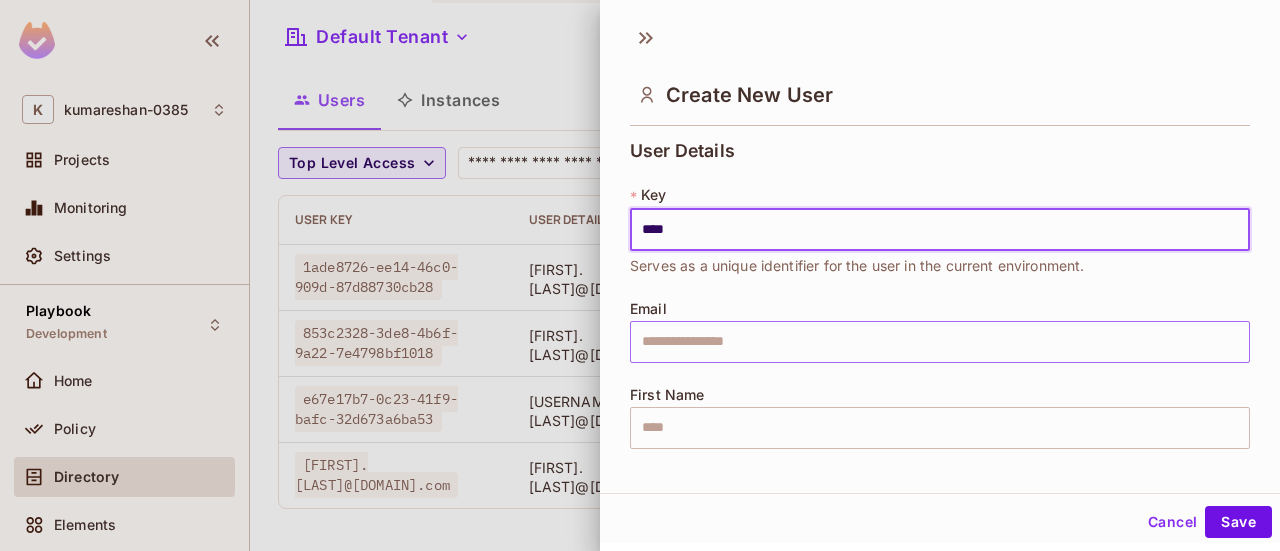 click at bounding box center [940, 342] 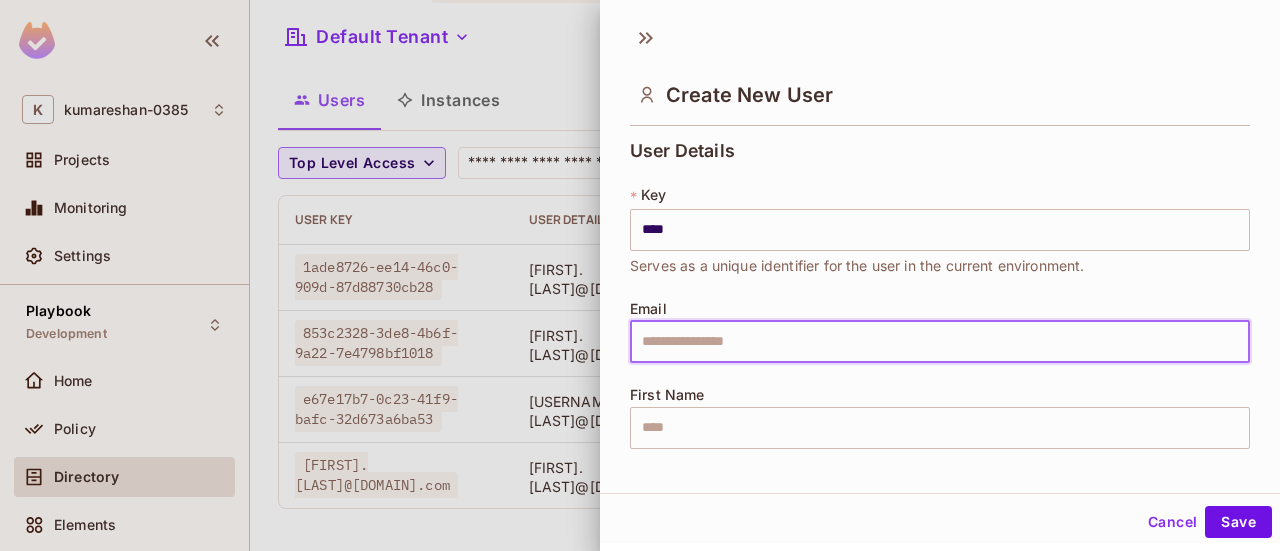 type on "**********" 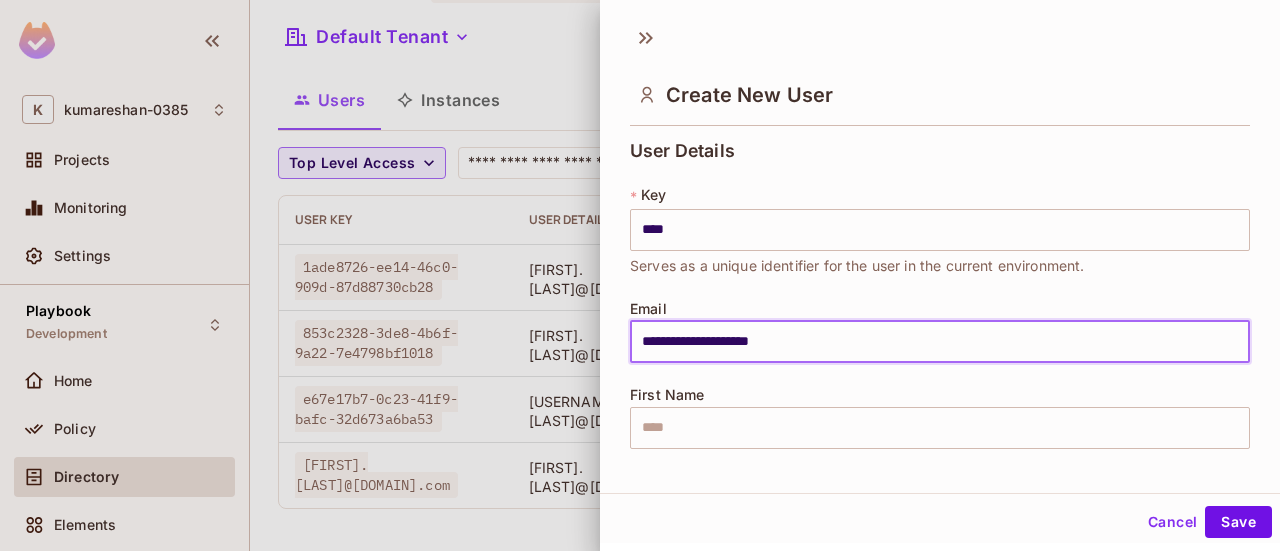 type on "********" 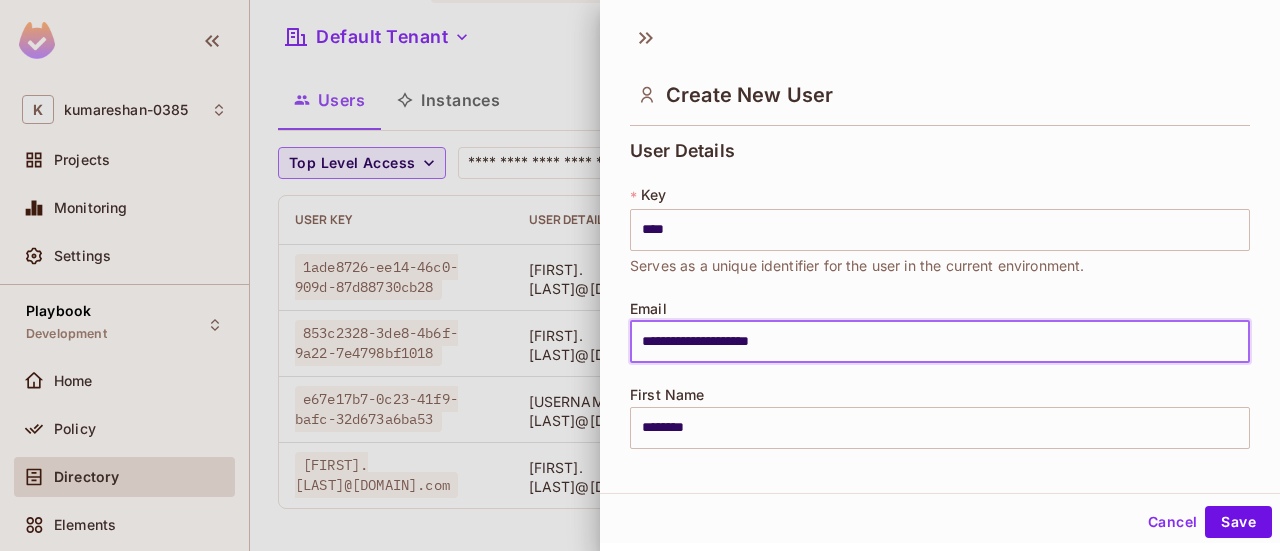 type on "**********" 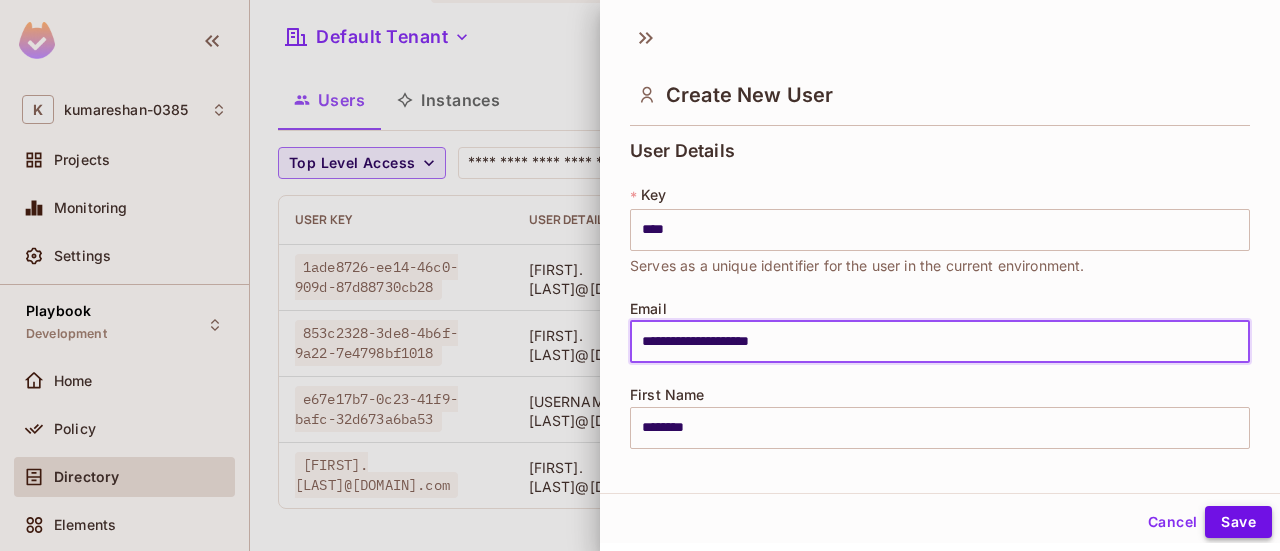 click on "Save" at bounding box center [1238, 522] 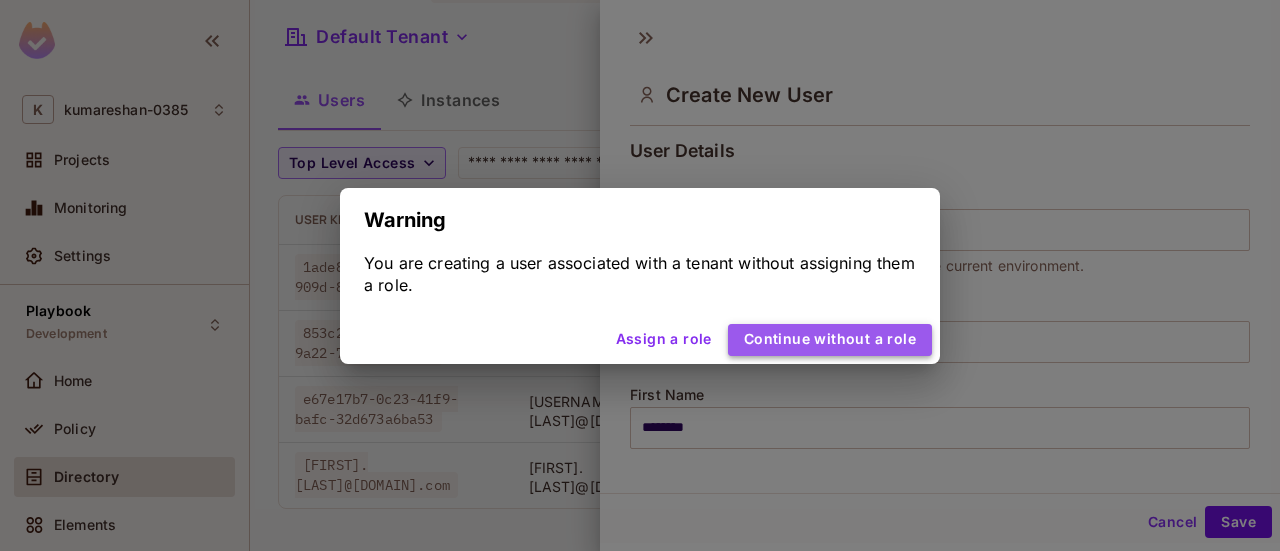 click on "Continue without a role" at bounding box center (830, 340) 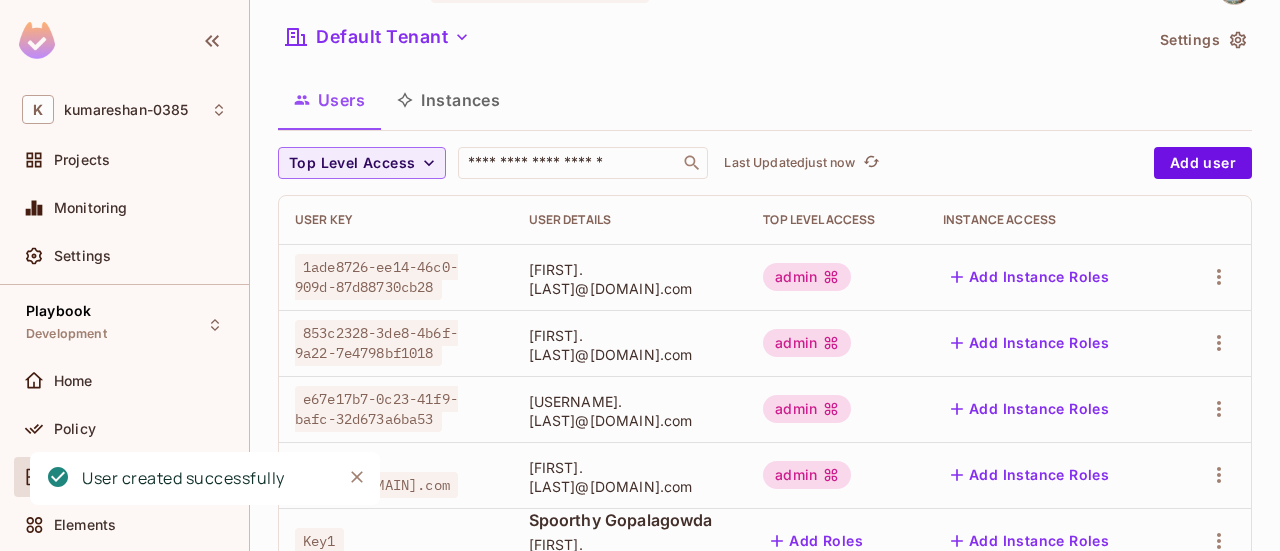 scroll, scrollTop: 118, scrollLeft: 0, axis: vertical 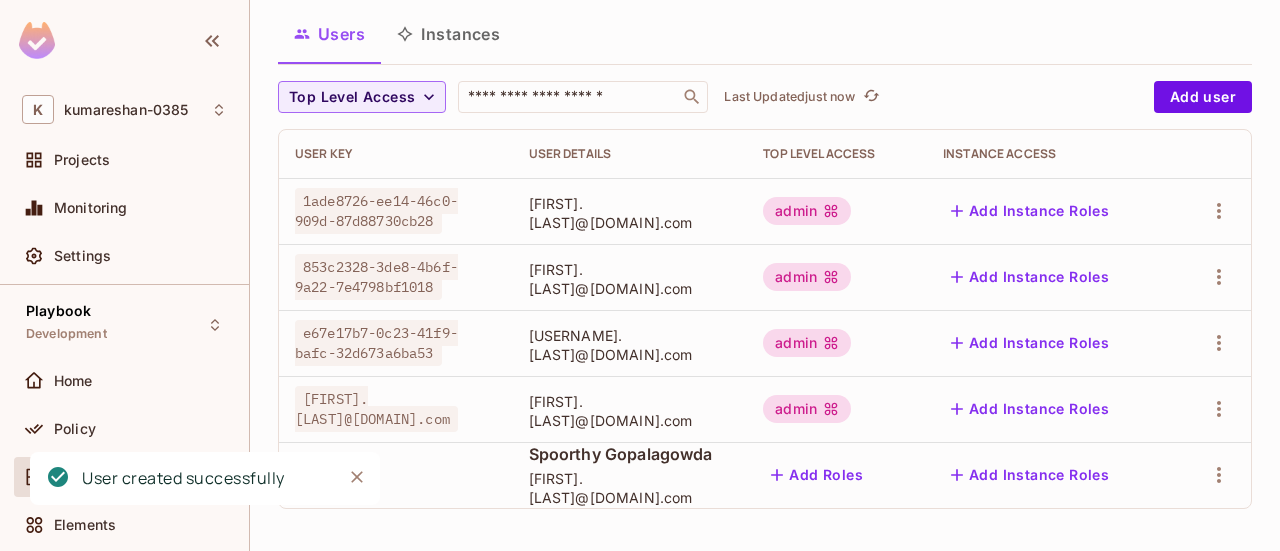 click on "Add Instance Roles" at bounding box center [1030, 475] 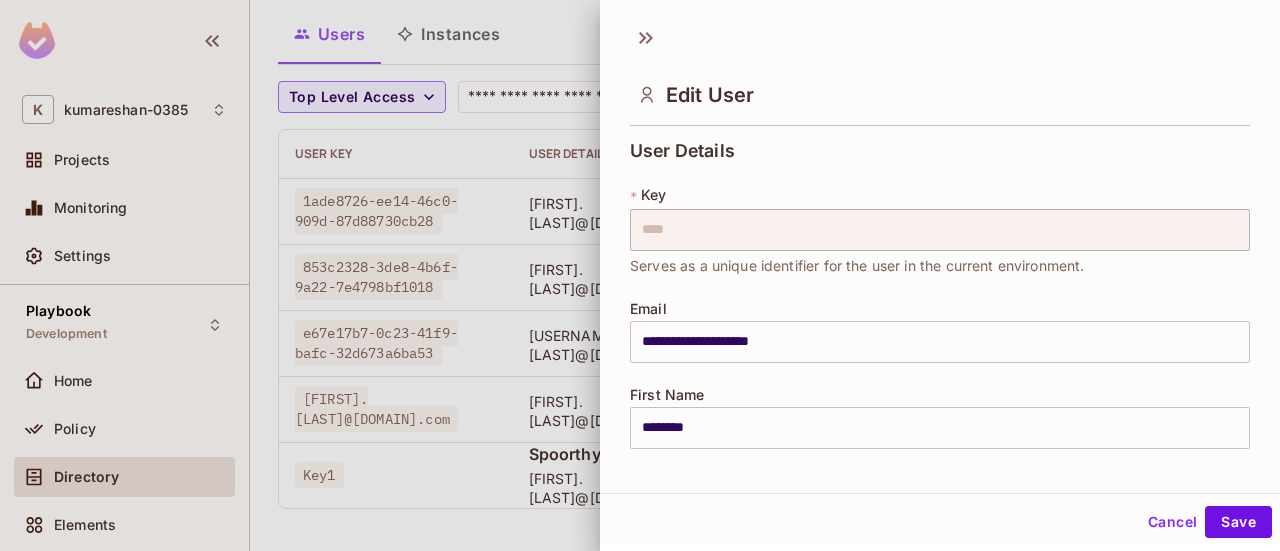 scroll, scrollTop: 512, scrollLeft: 0, axis: vertical 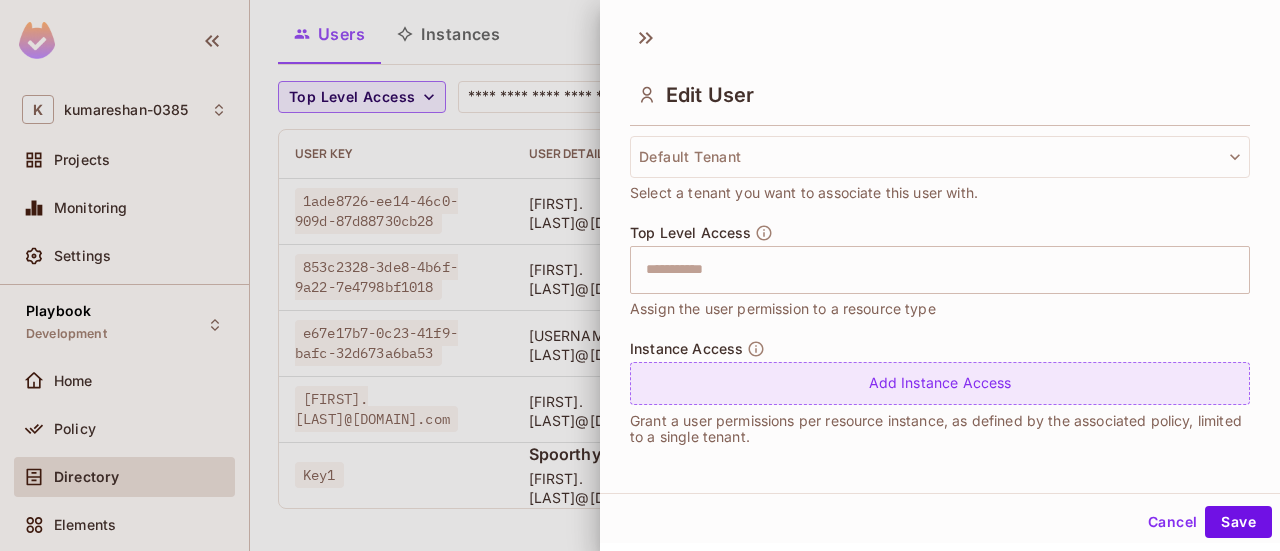 click on "Add Instance Access" at bounding box center [940, 383] 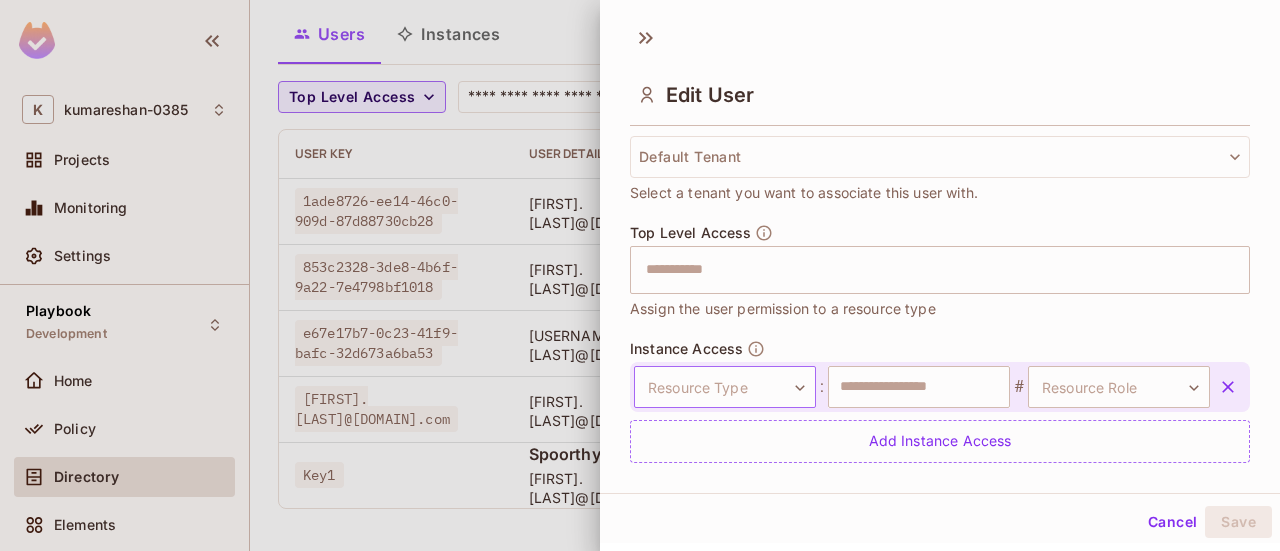 click on "**********" at bounding box center (640, 275) 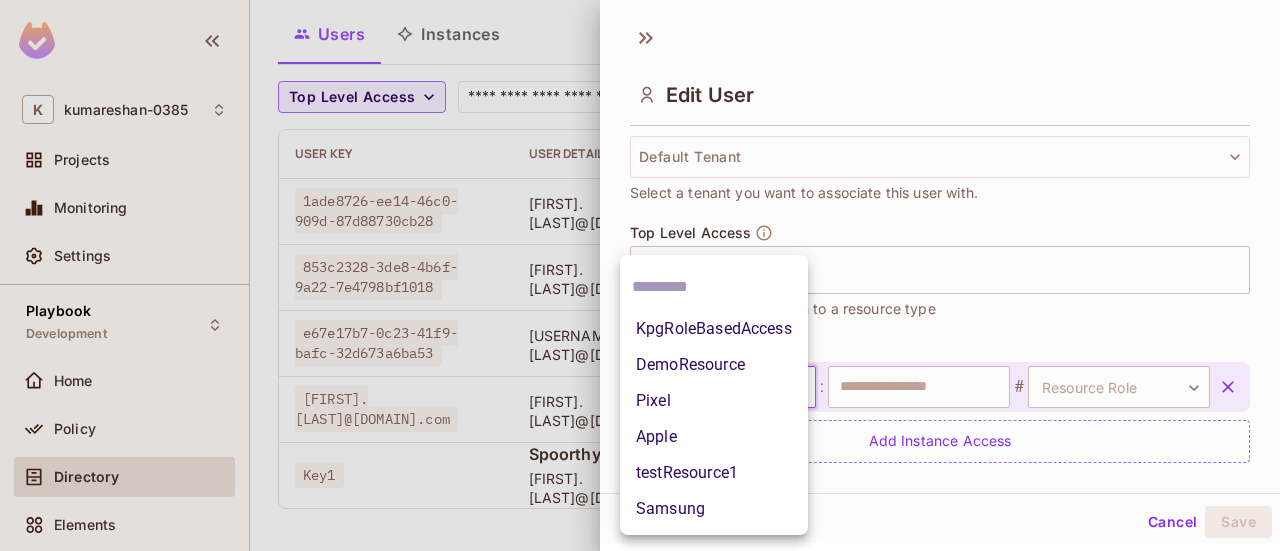 click on "testResource1" at bounding box center (714, 473) 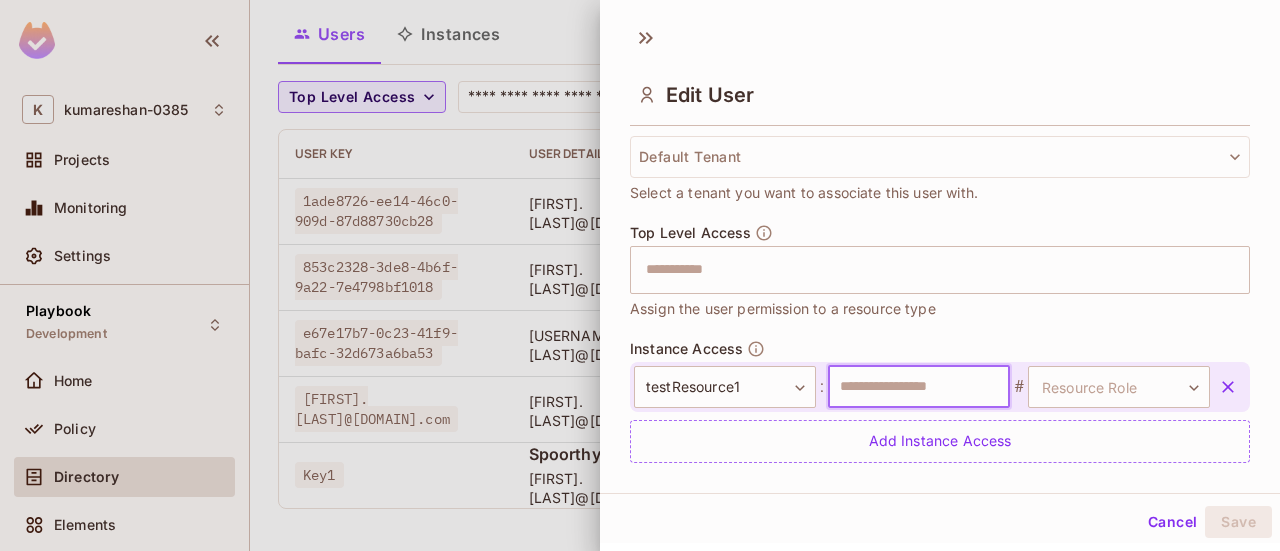 click at bounding box center [919, 387] 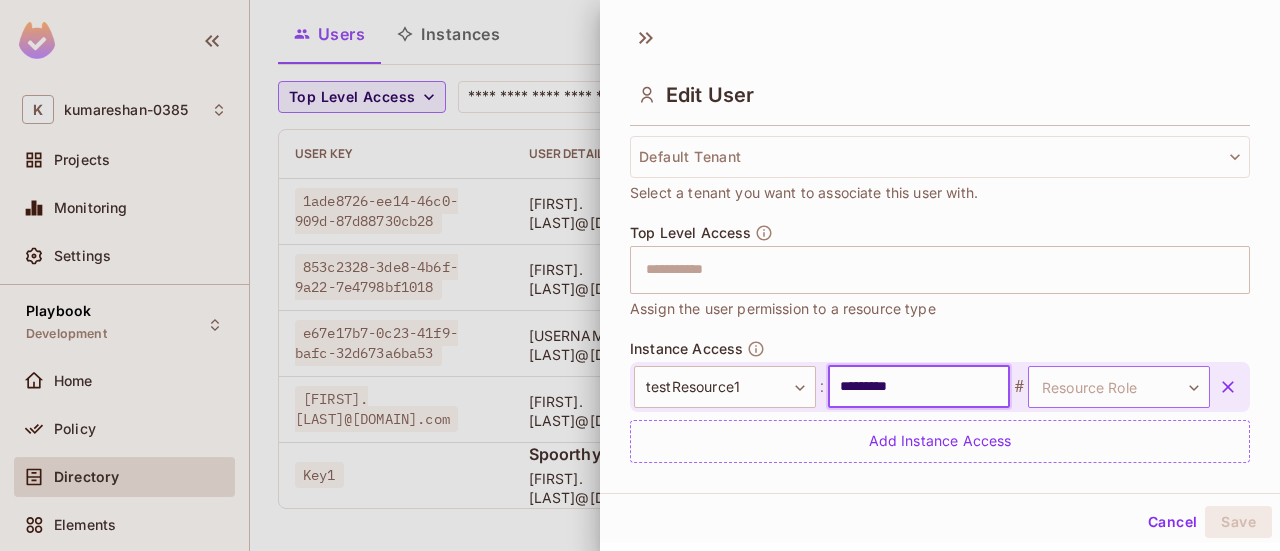 click on "**********" at bounding box center (640, 275) 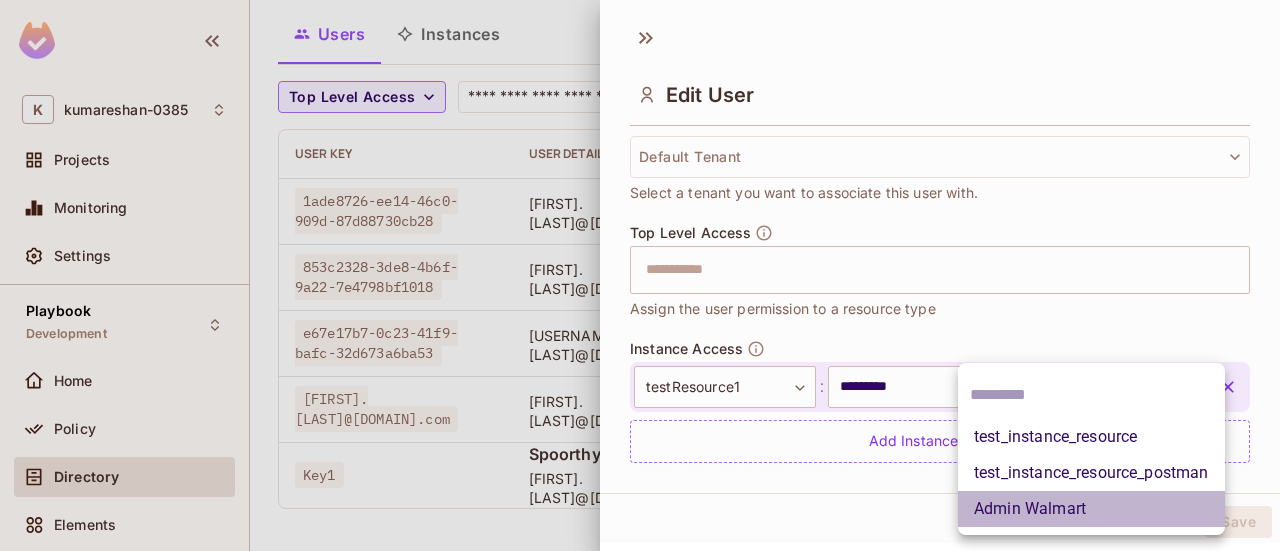 click on "Admin Walmart" at bounding box center [1091, 509] 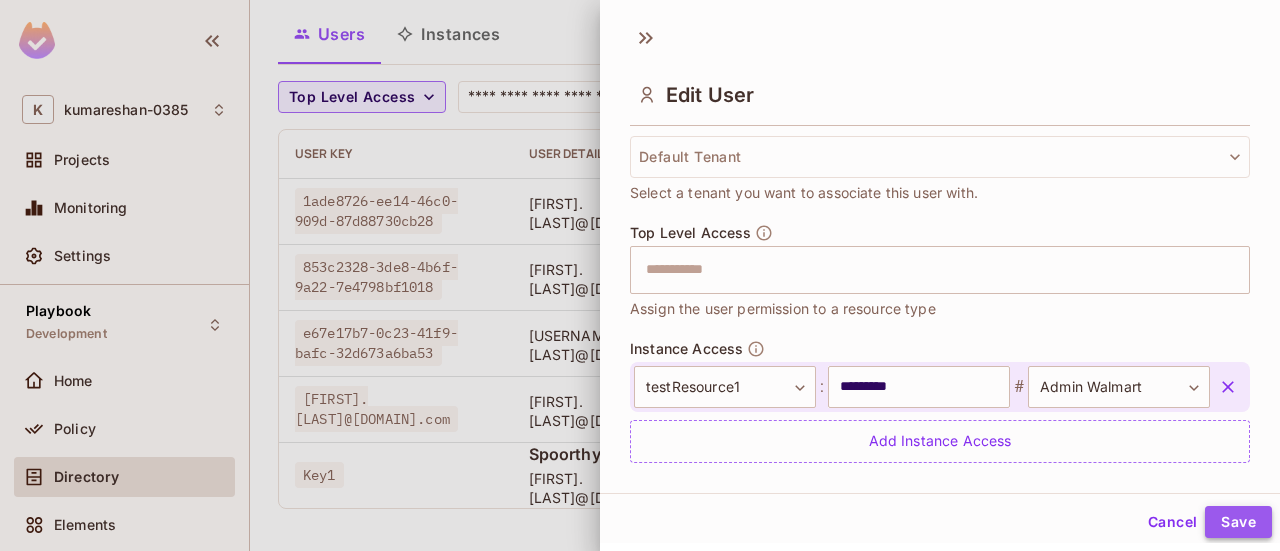 click on "Save" at bounding box center (1238, 522) 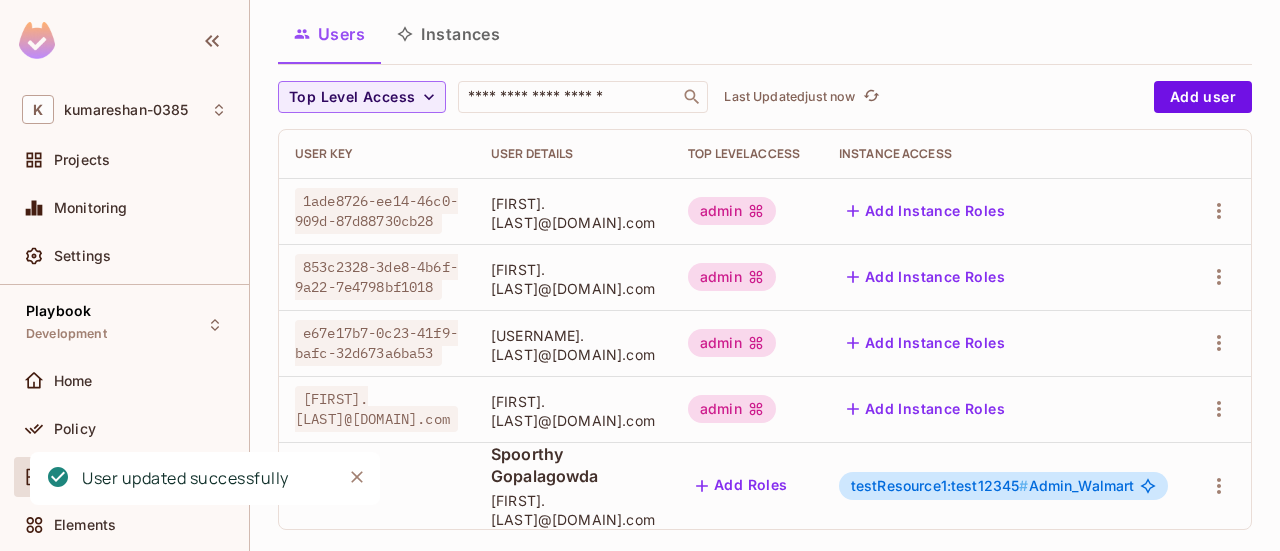 click on "Instances" at bounding box center (448, 34) 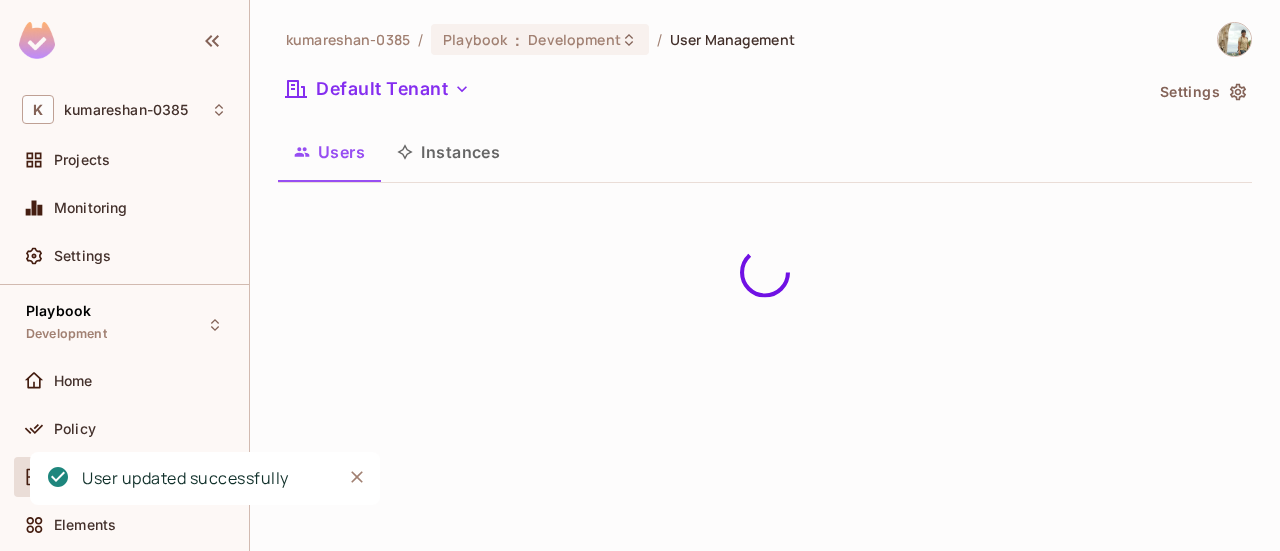 scroll, scrollTop: 0, scrollLeft: 0, axis: both 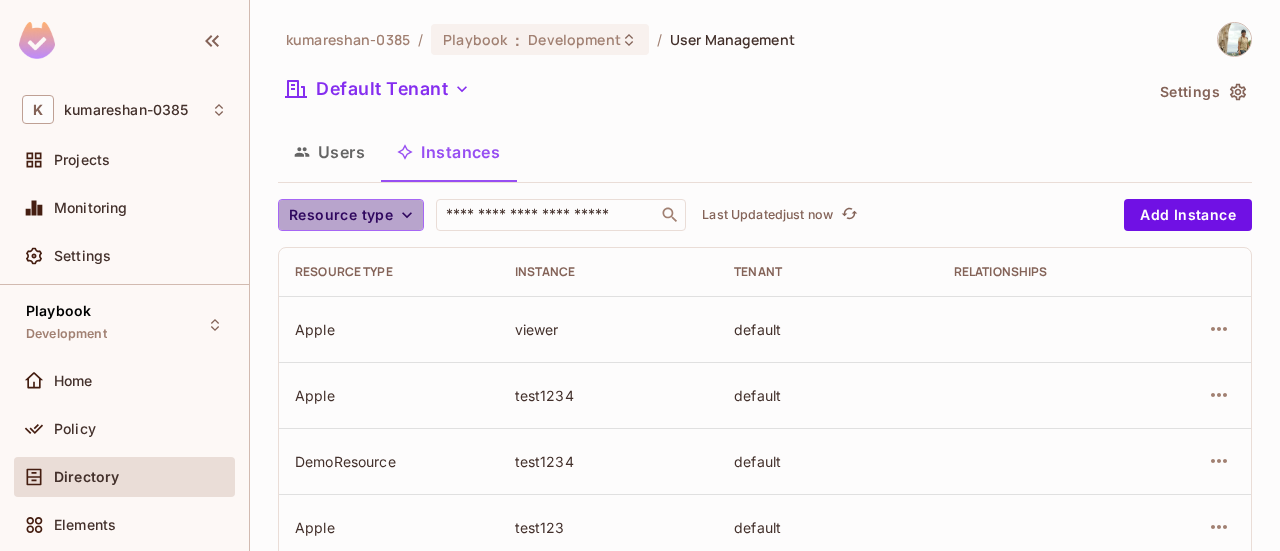 click 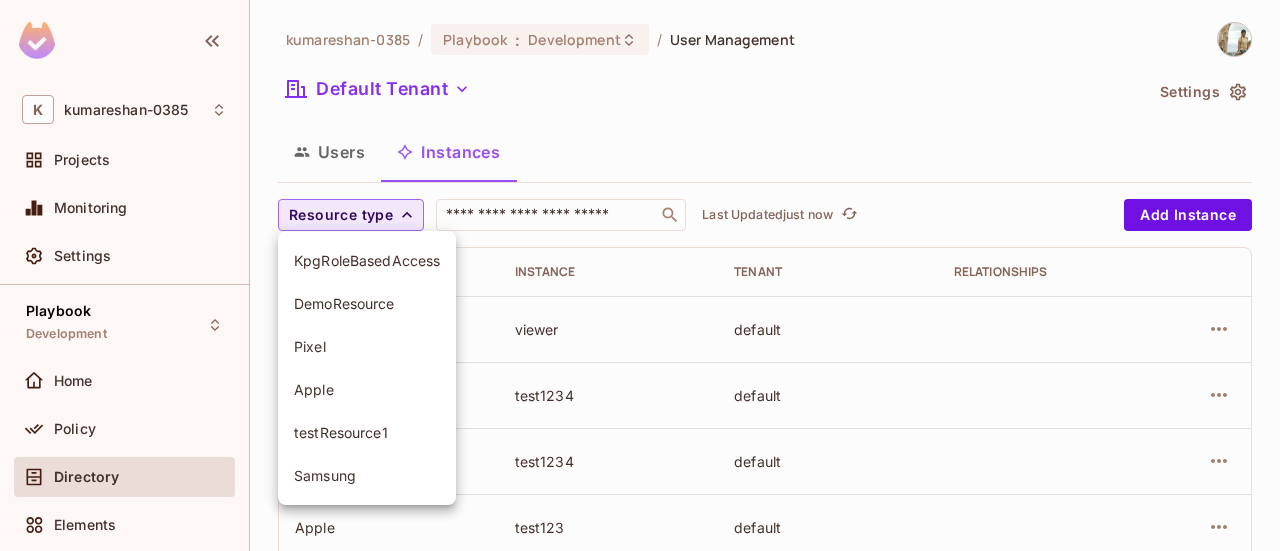 click on "testResource1" at bounding box center (367, 432) 